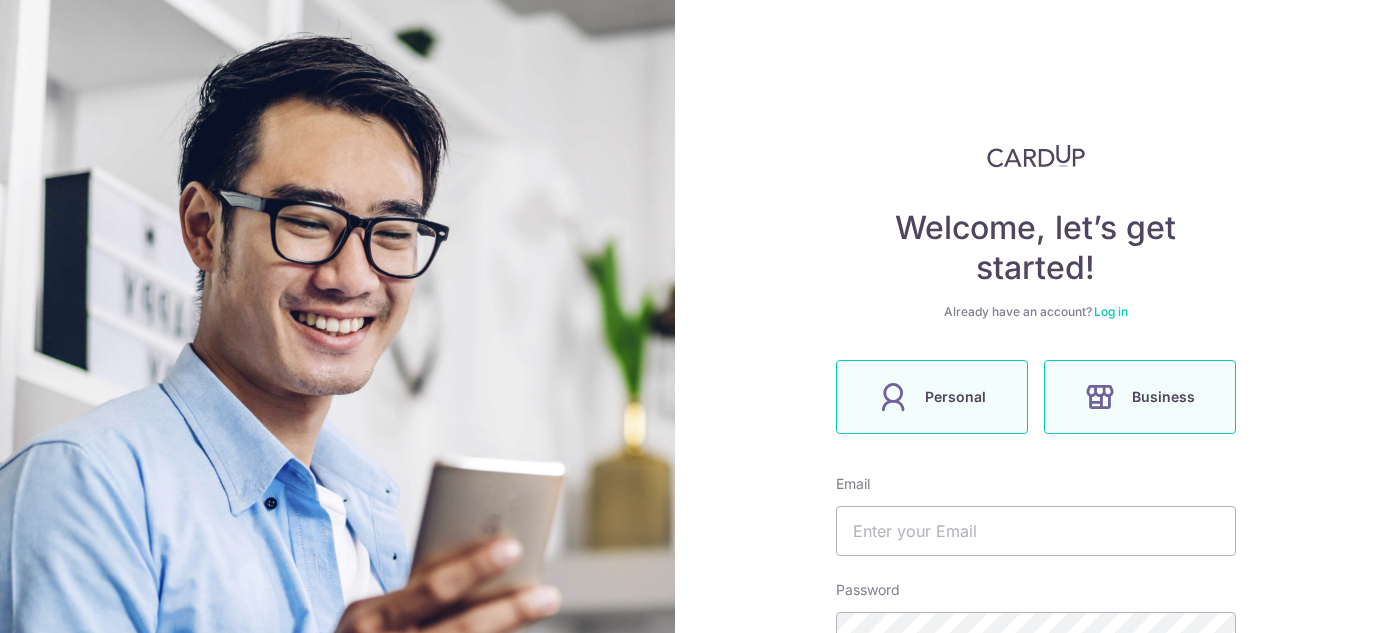 scroll, scrollTop: 0, scrollLeft: 0, axis: both 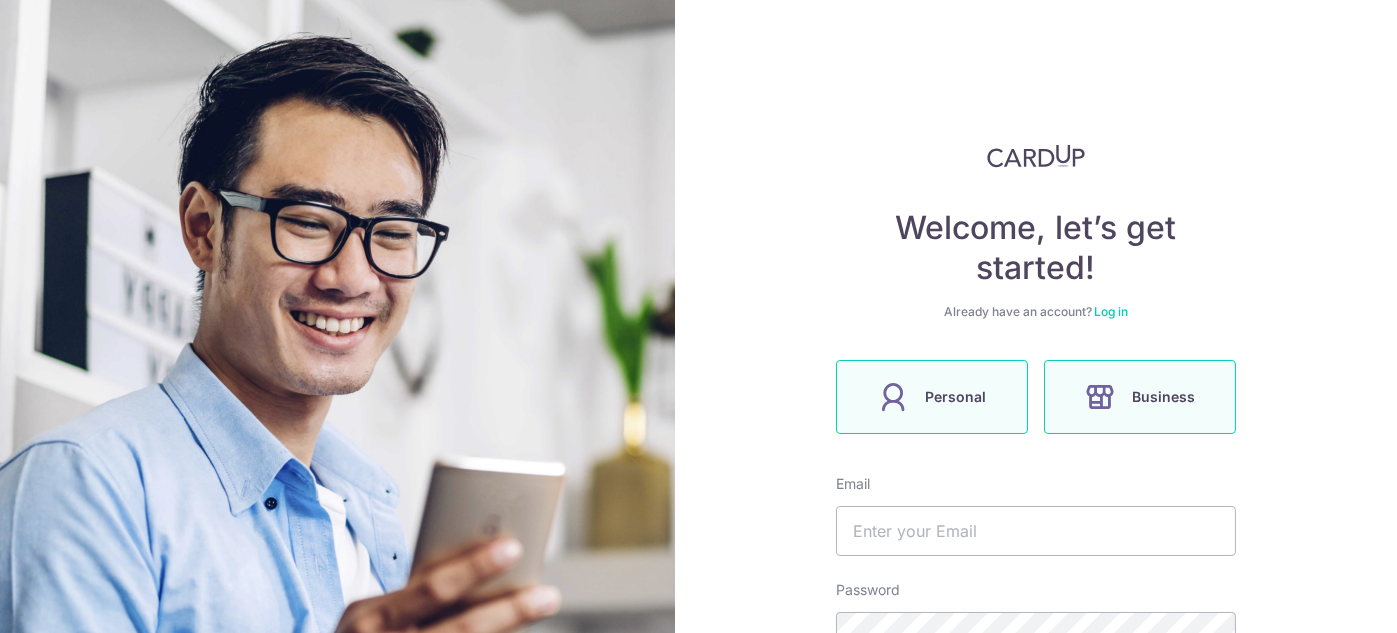 click on "Personal" at bounding box center (955, 397) 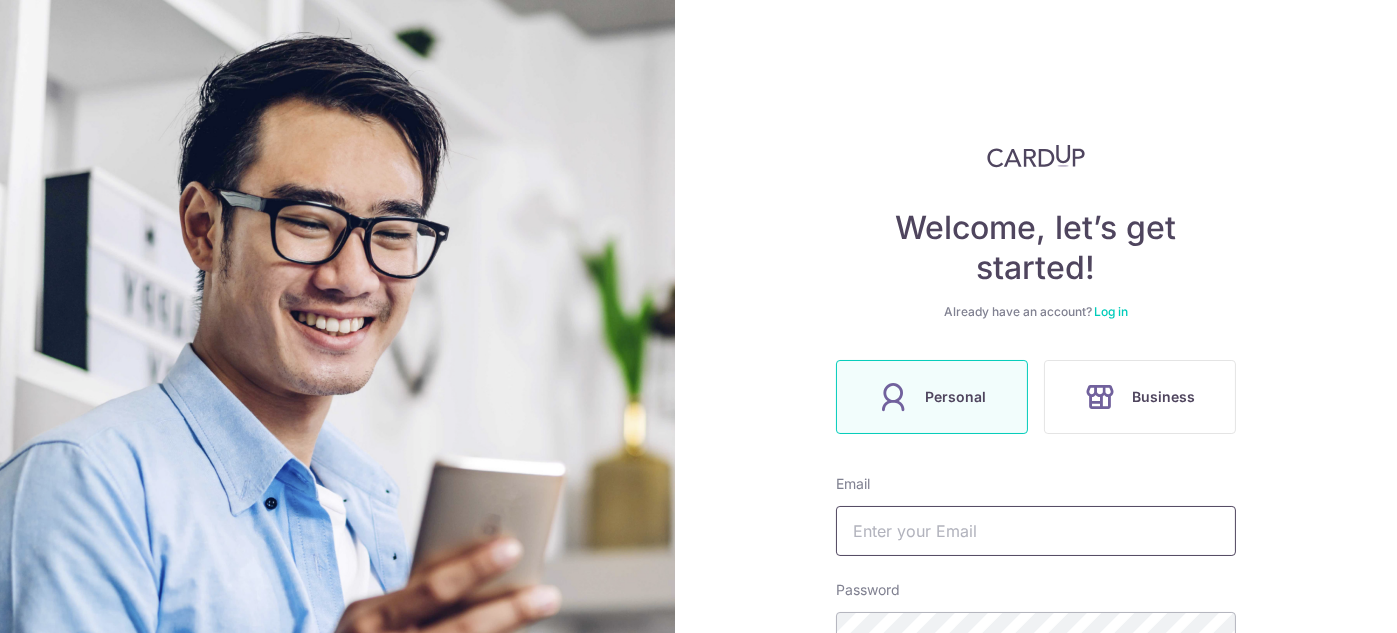click at bounding box center [1036, 531] 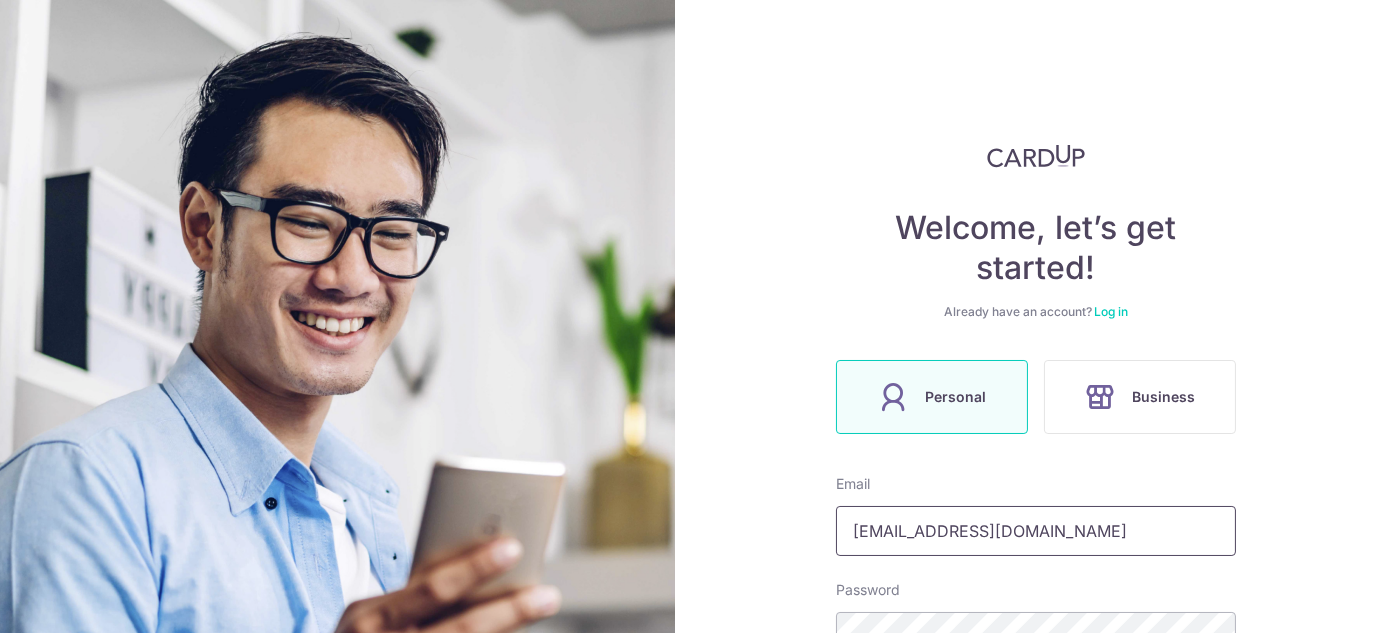 scroll, scrollTop: 200, scrollLeft: 0, axis: vertical 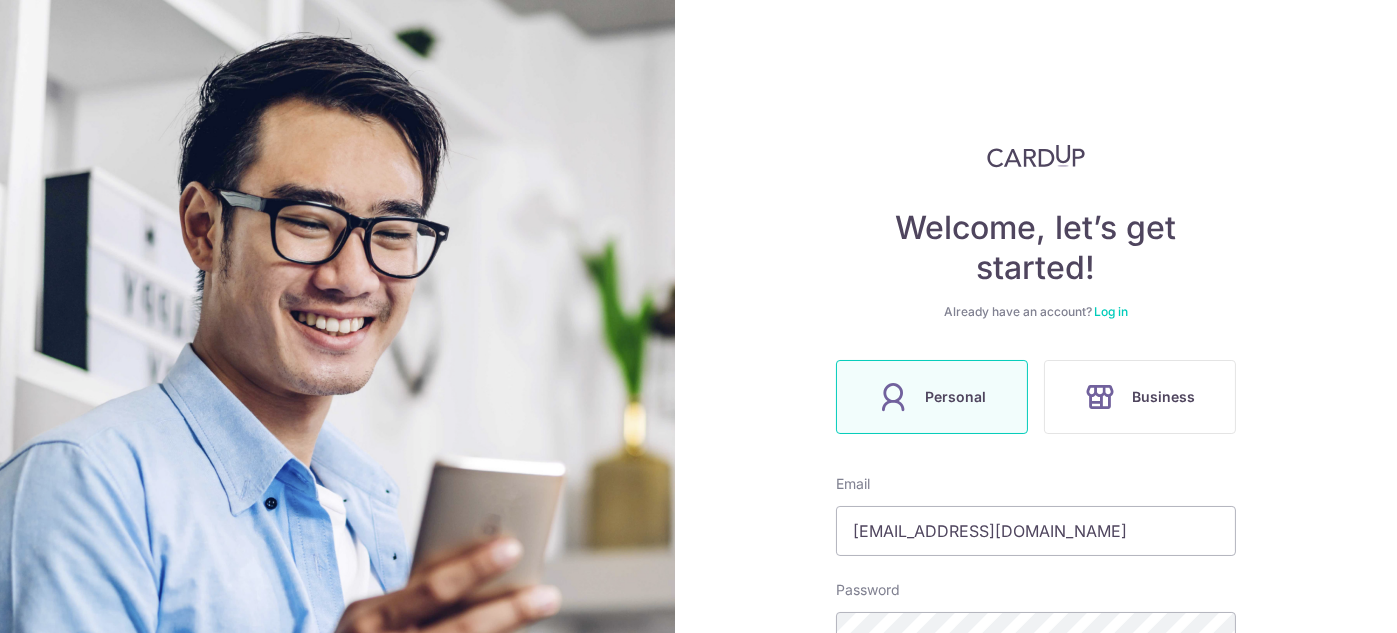 click on "Personal" at bounding box center [955, 397] 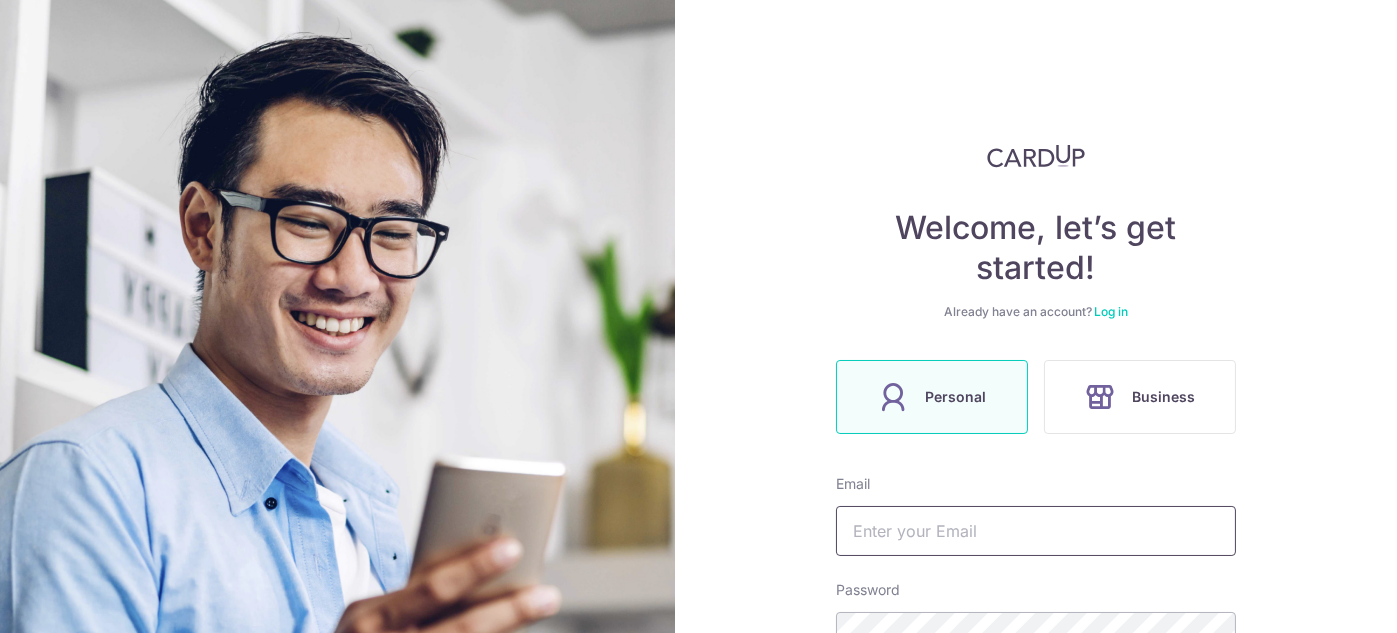 scroll, scrollTop: 200, scrollLeft: 0, axis: vertical 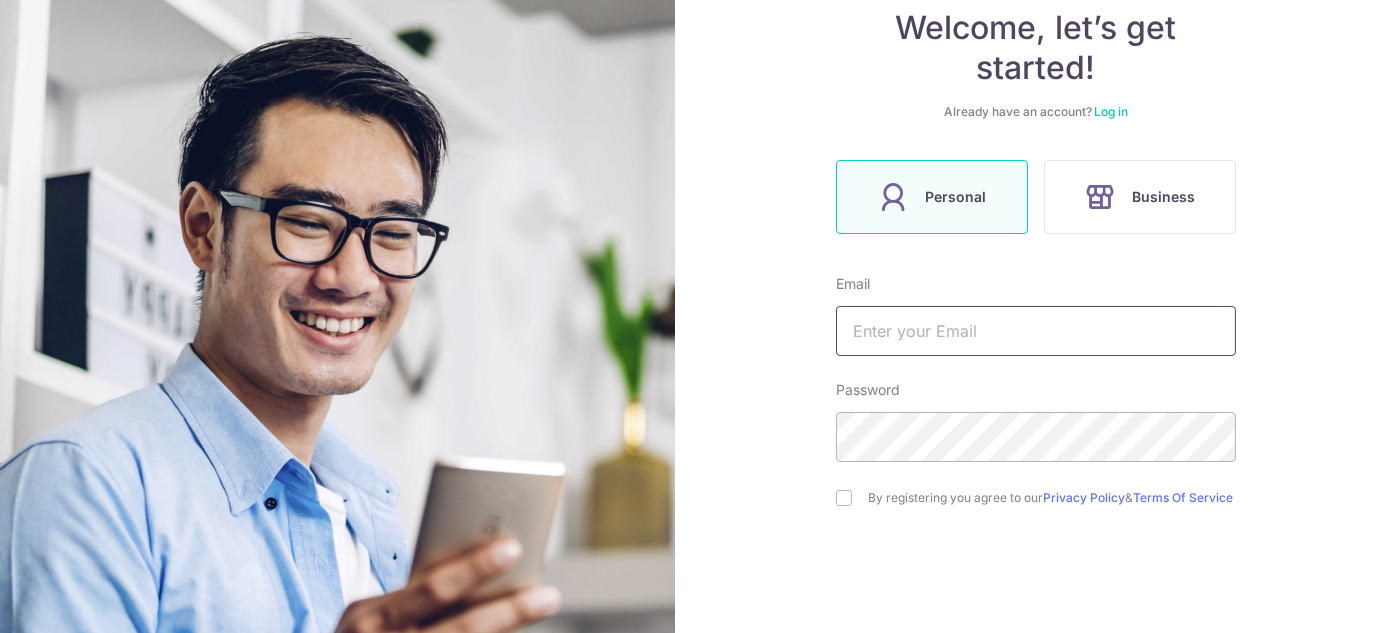 click at bounding box center [1036, 331] 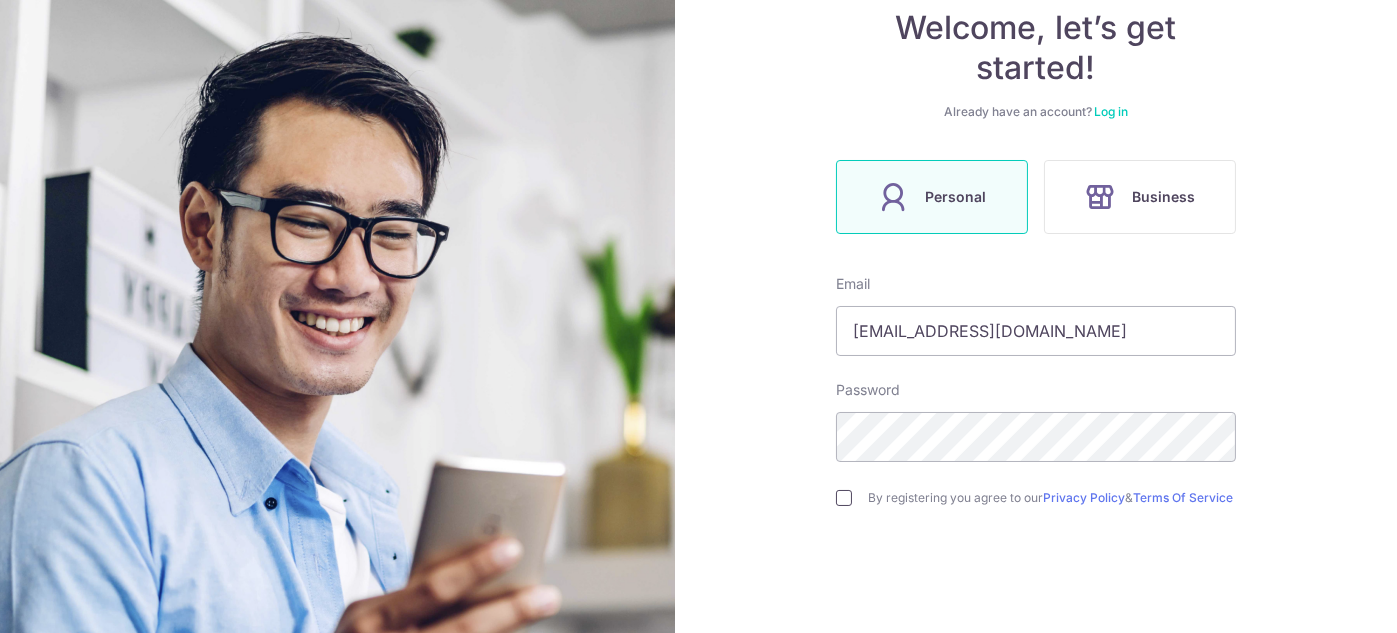 click at bounding box center [844, 498] 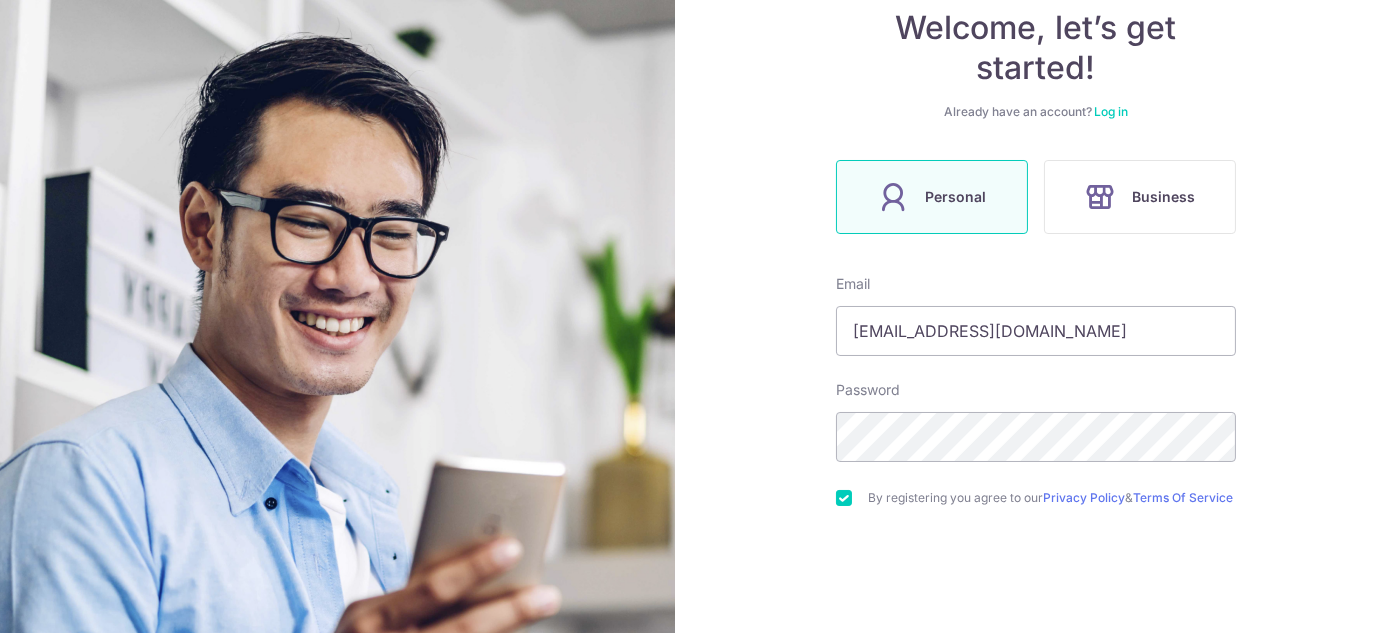 scroll, scrollTop: 300, scrollLeft: 0, axis: vertical 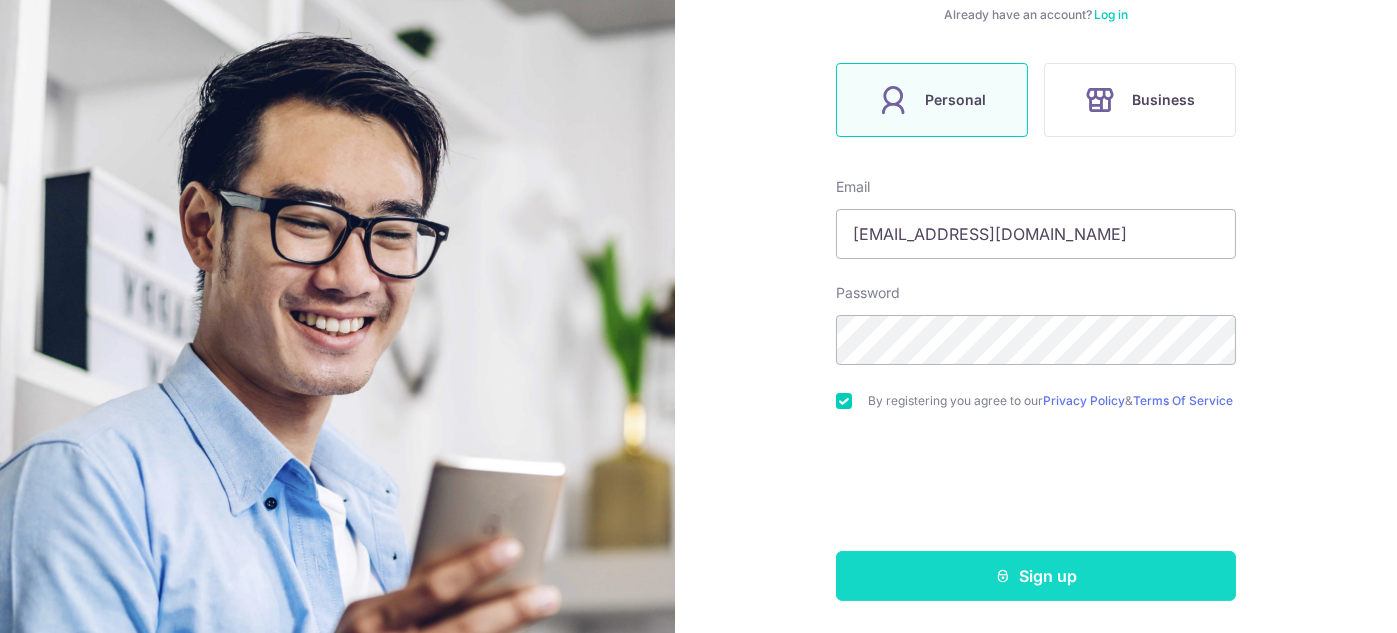 click on "Sign up" at bounding box center [1036, 576] 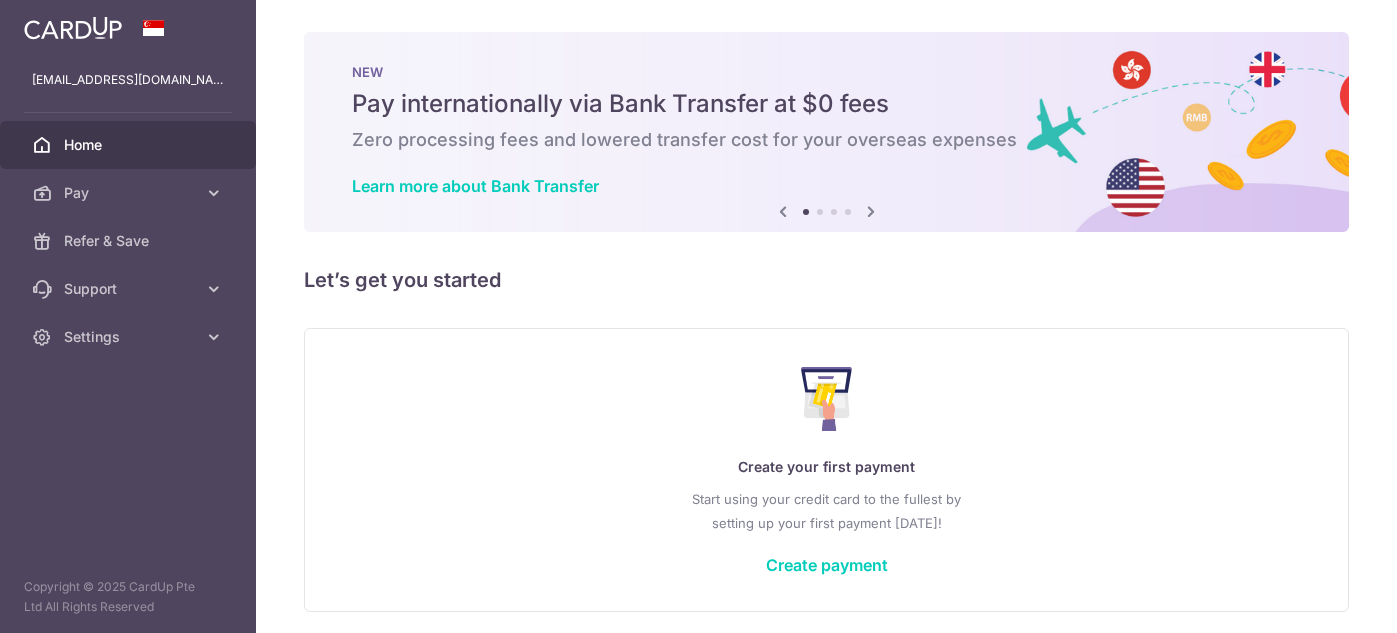 scroll, scrollTop: 0, scrollLeft: 0, axis: both 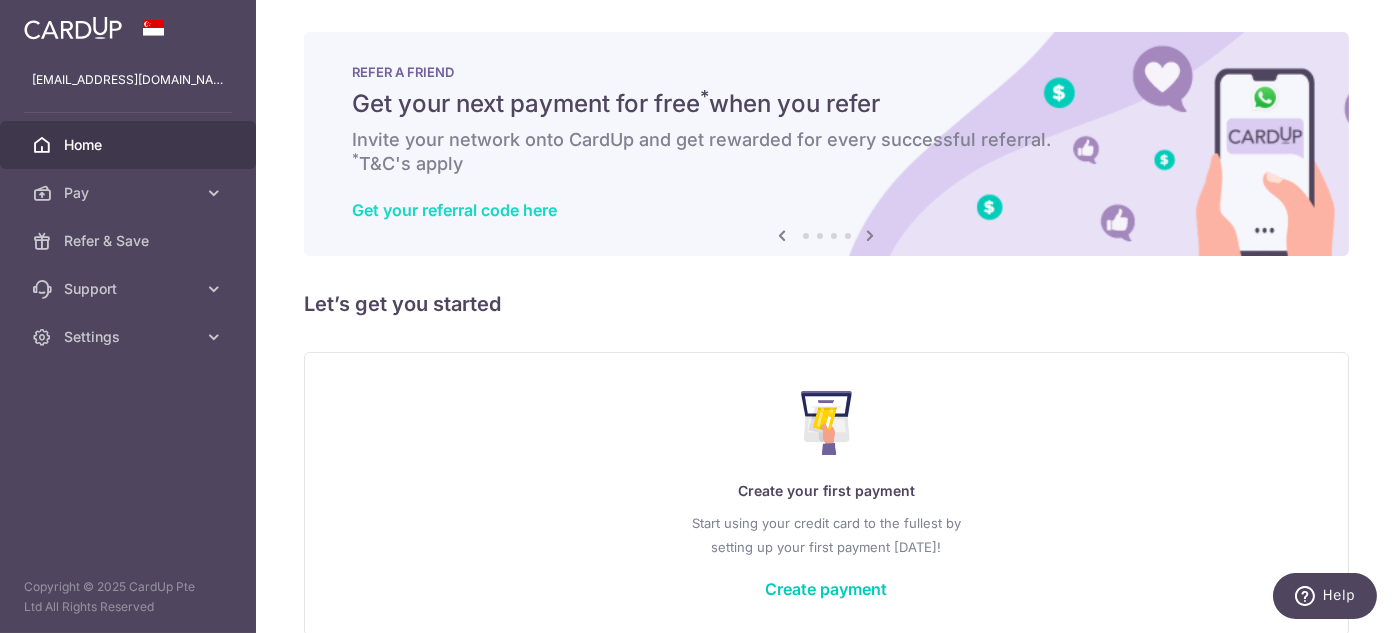 click on "Get your referral code here" at bounding box center [454, 210] 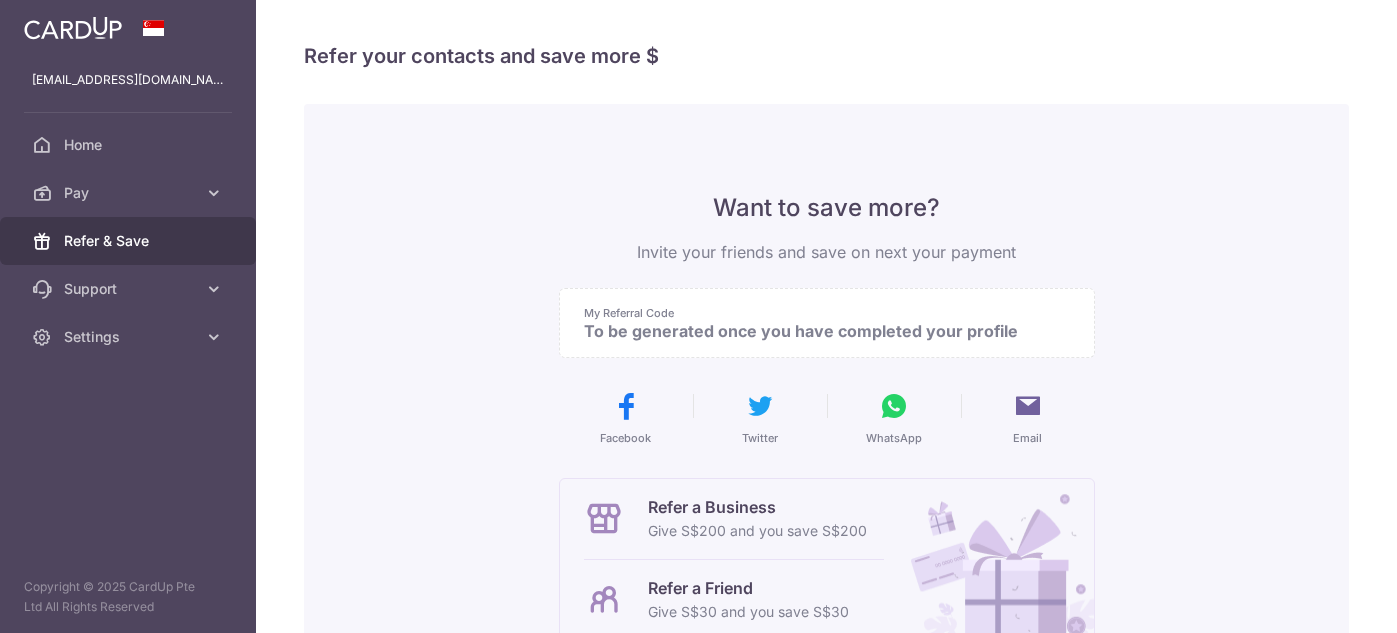 scroll, scrollTop: 0, scrollLeft: 0, axis: both 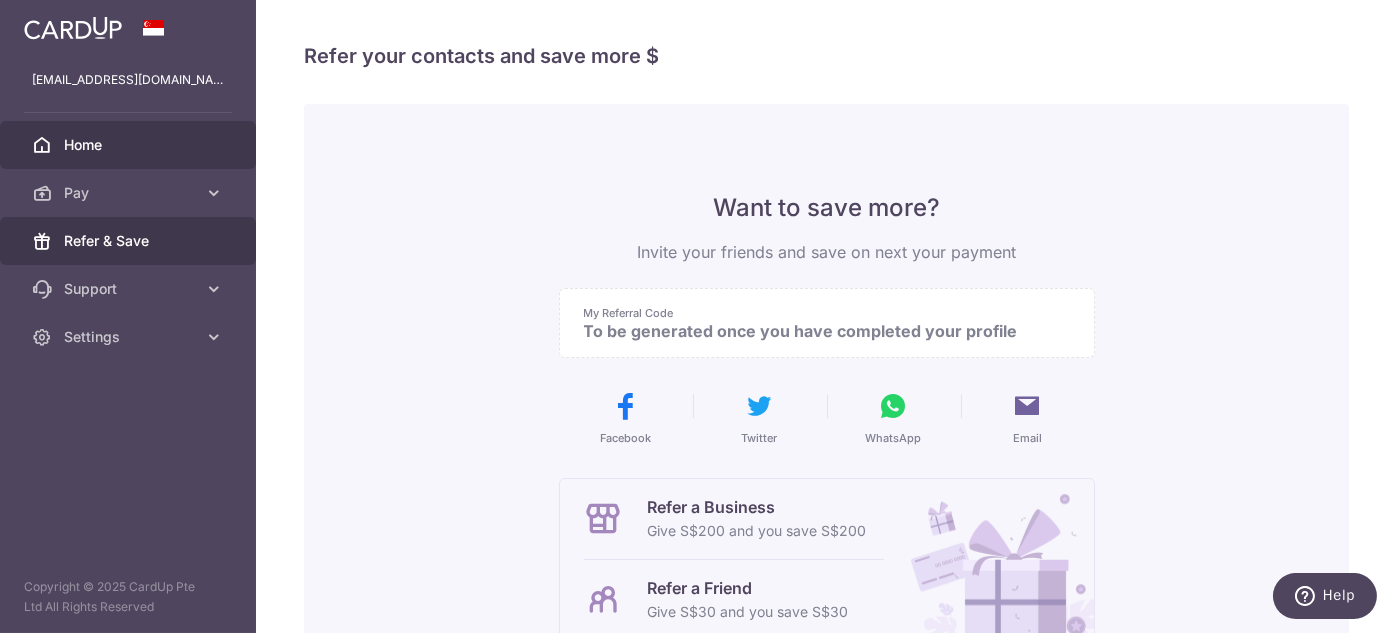 click on "Home" at bounding box center (130, 145) 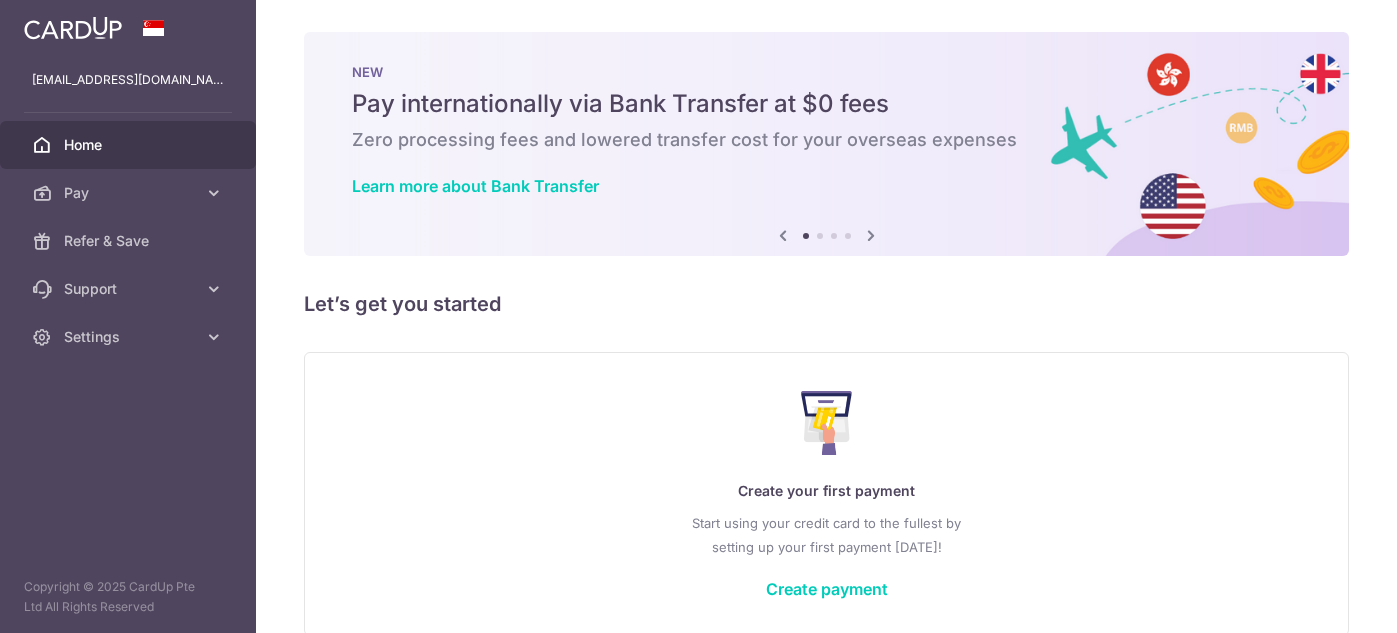 scroll, scrollTop: 0, scrollLeft: 0, axis: both 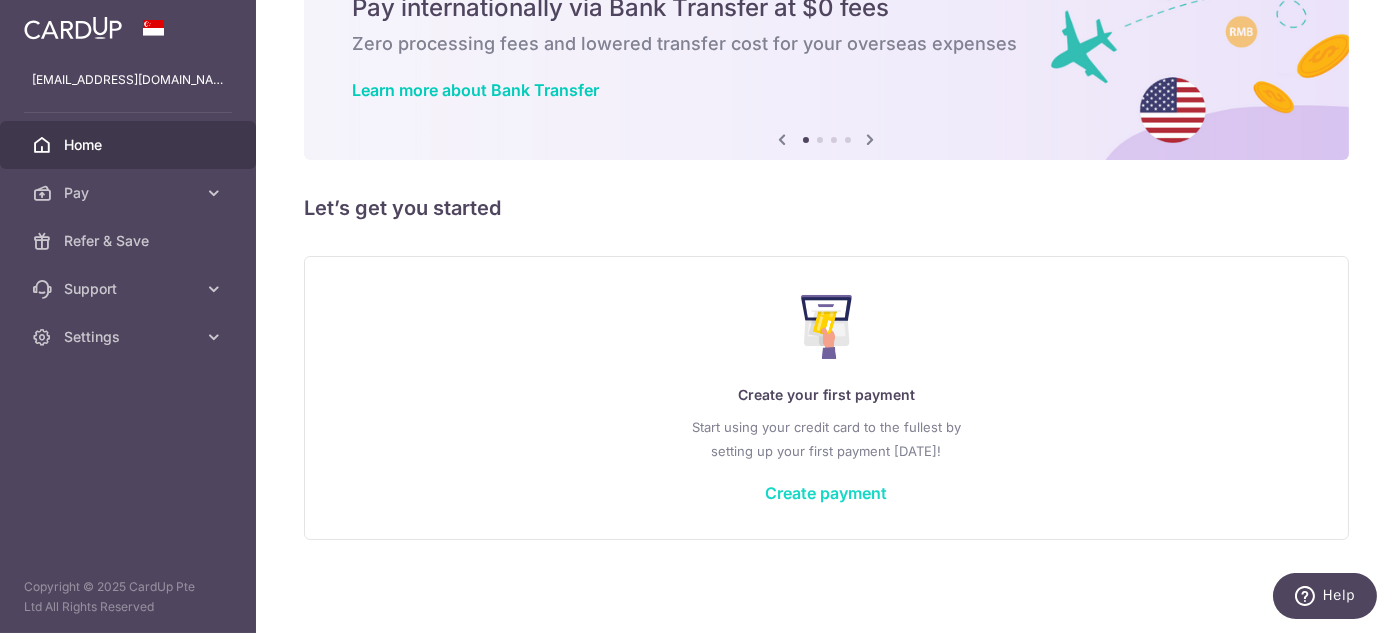 click on "Create payment" at bounding box center [827, 493] 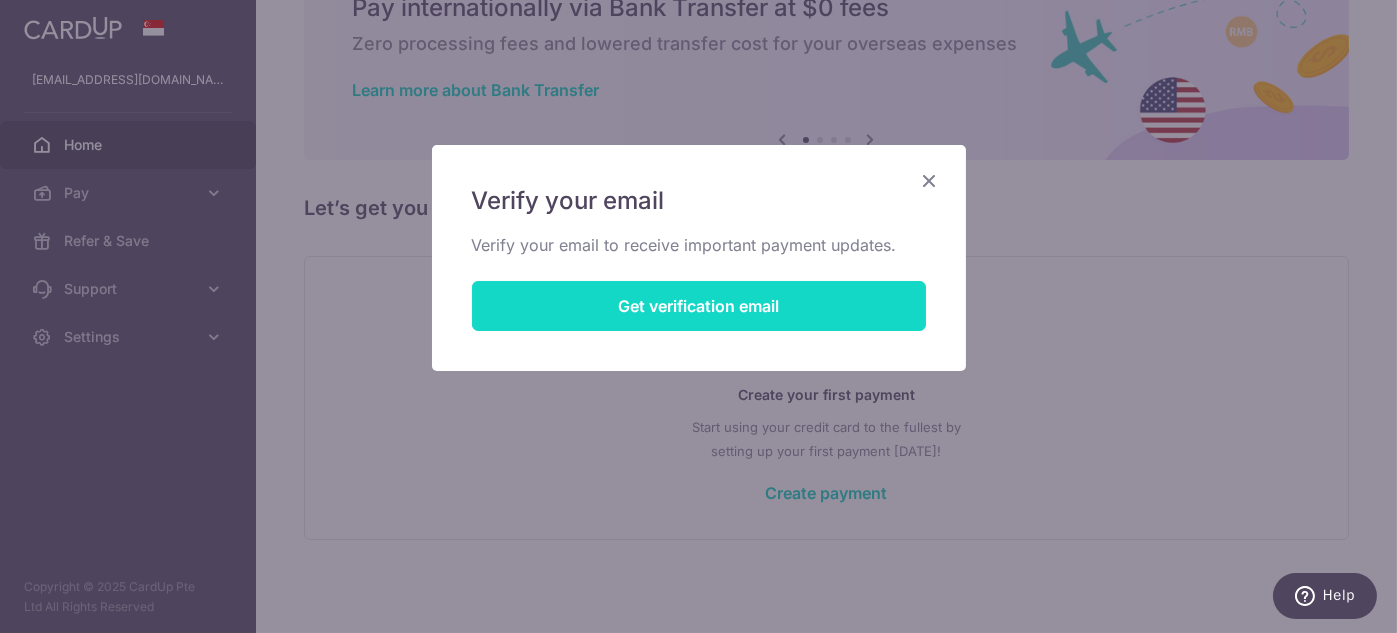 click on "Get verification email" at bounding box center (699, 306) 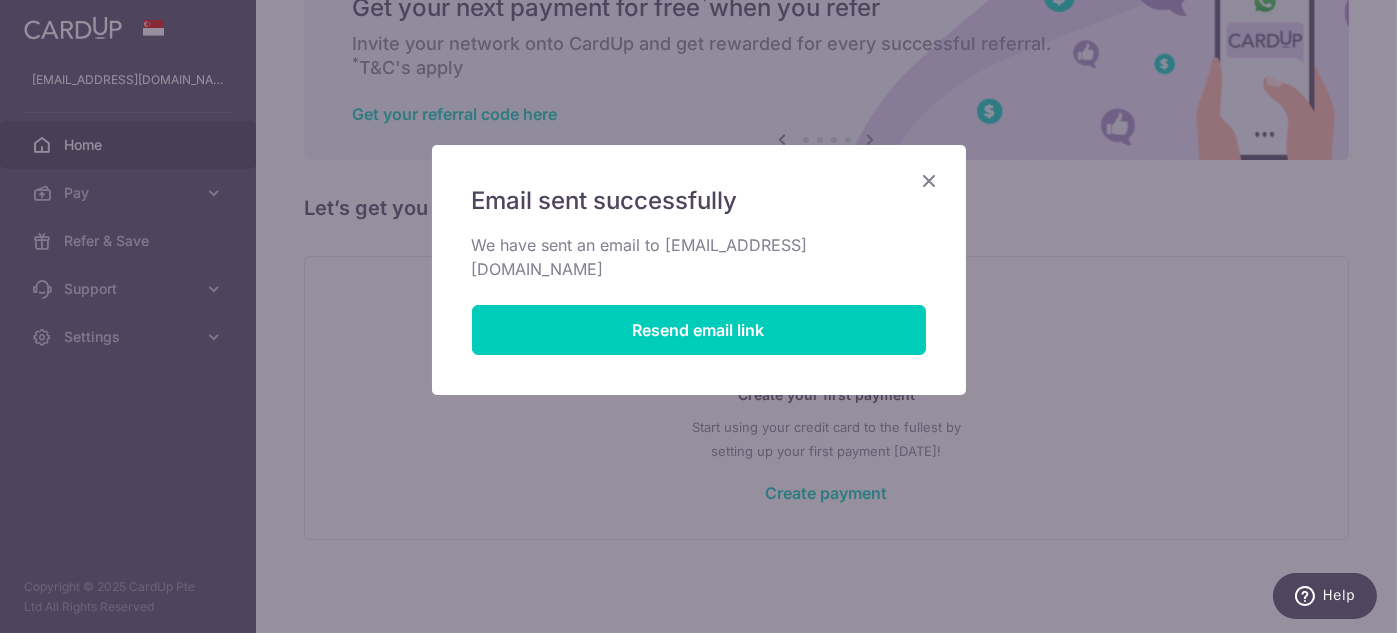 click at bounding box center (930, 180) 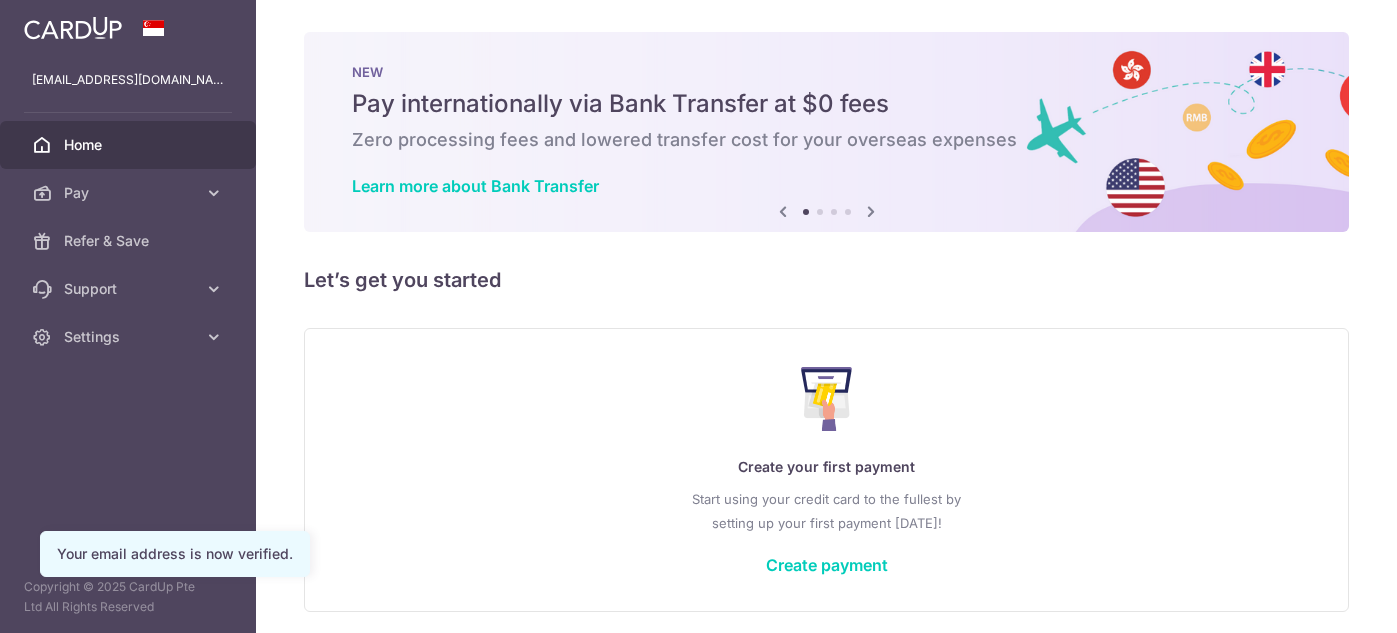 scroll, scrollTop: 0, scrollLeft: 0, axis: both 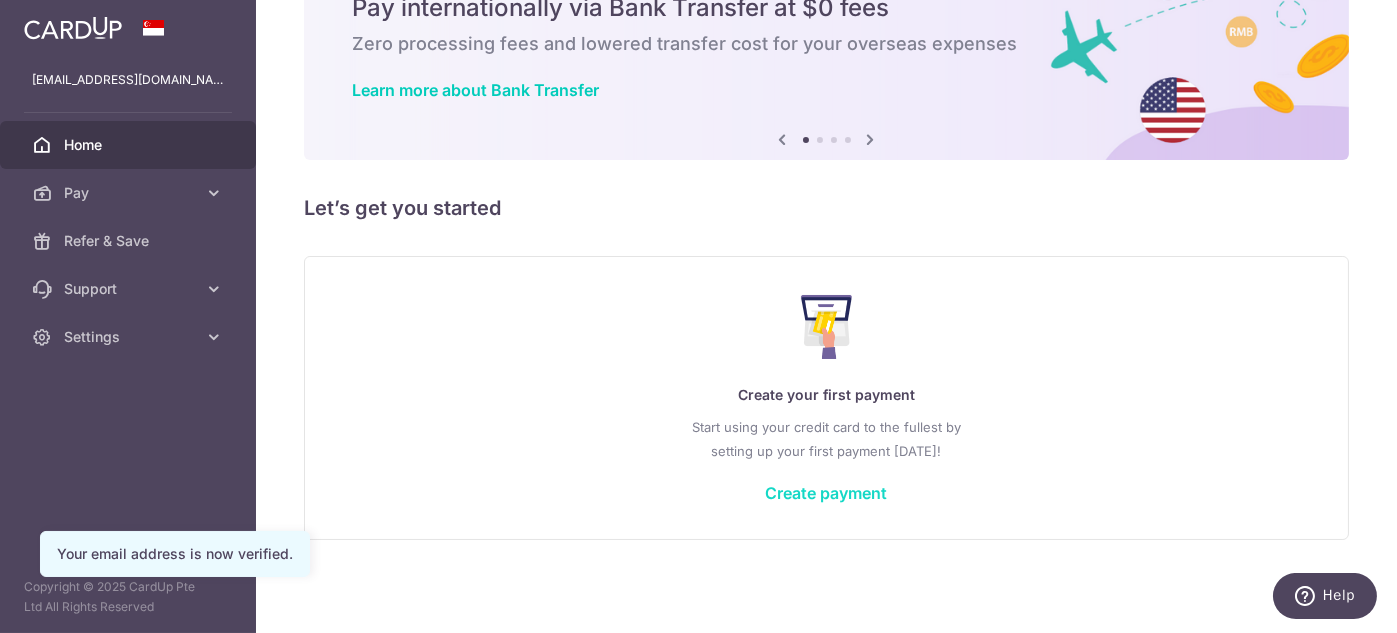 click on "Create payment" at bounding box center (827, 493) 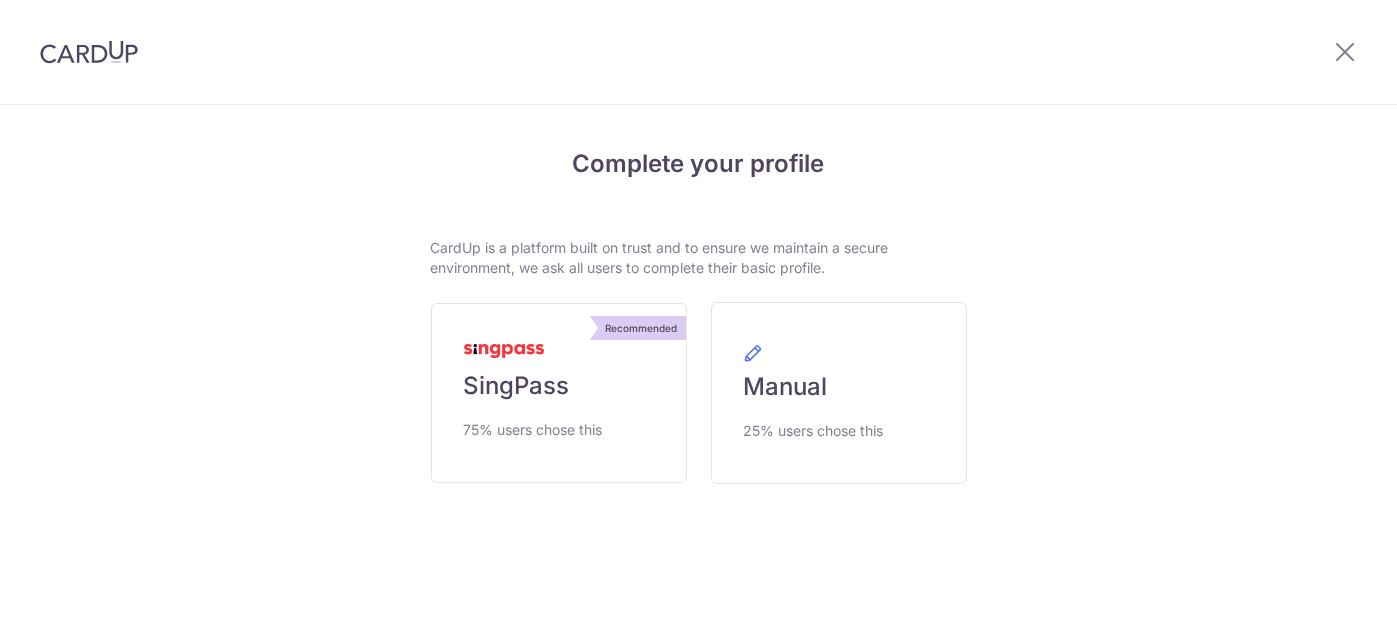 scroll, scrollTop: 0, scrollLeft: 0, axis: both 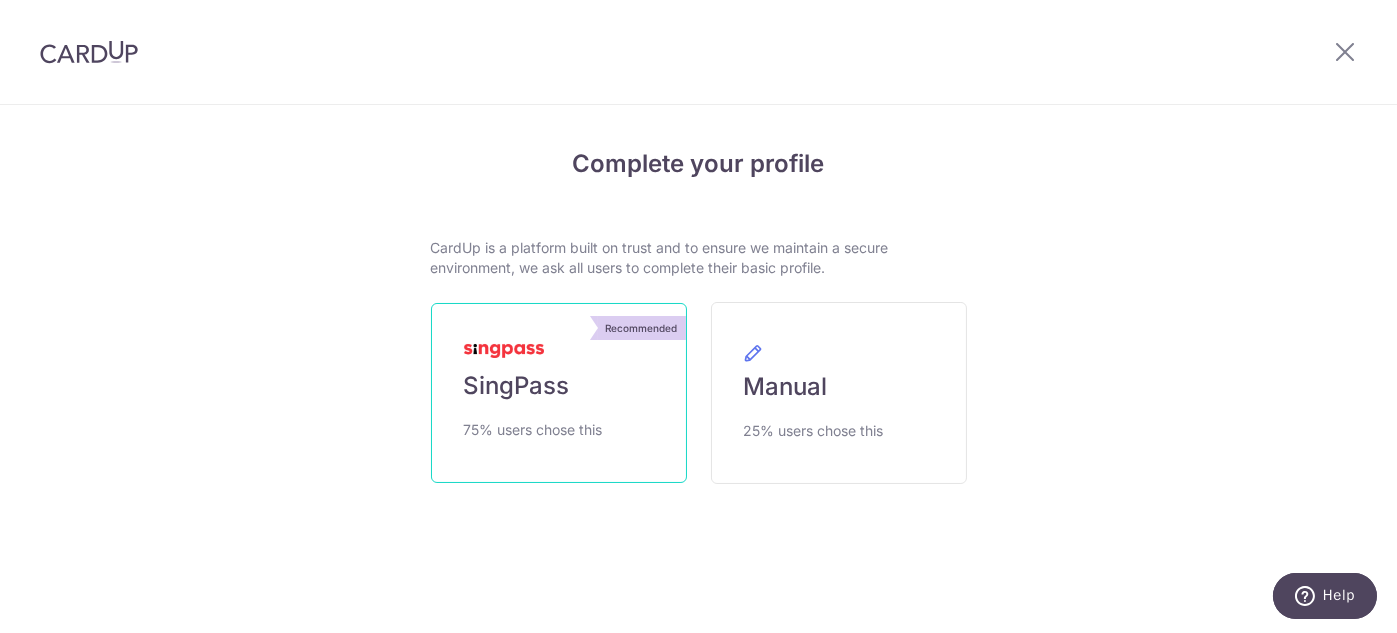 click on "SingPass" at bounding box center (517, 386) 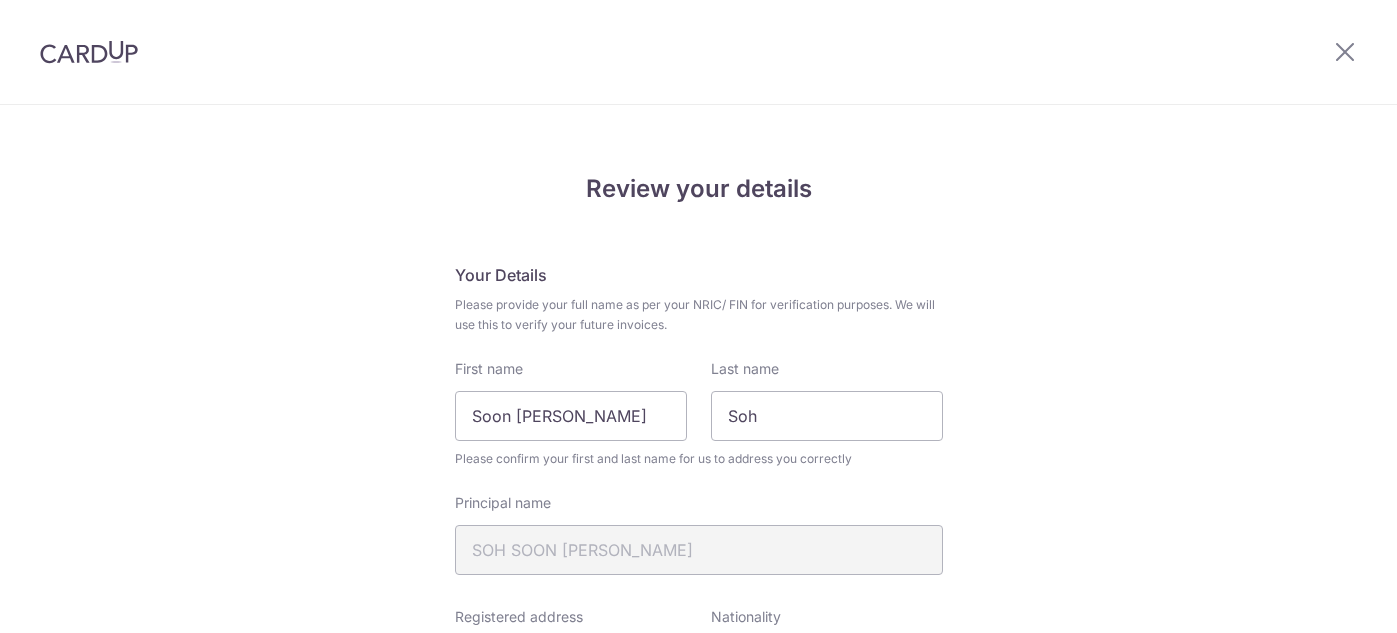 scroll, scrollTop: 0, scrollLeft: 0, axis: both 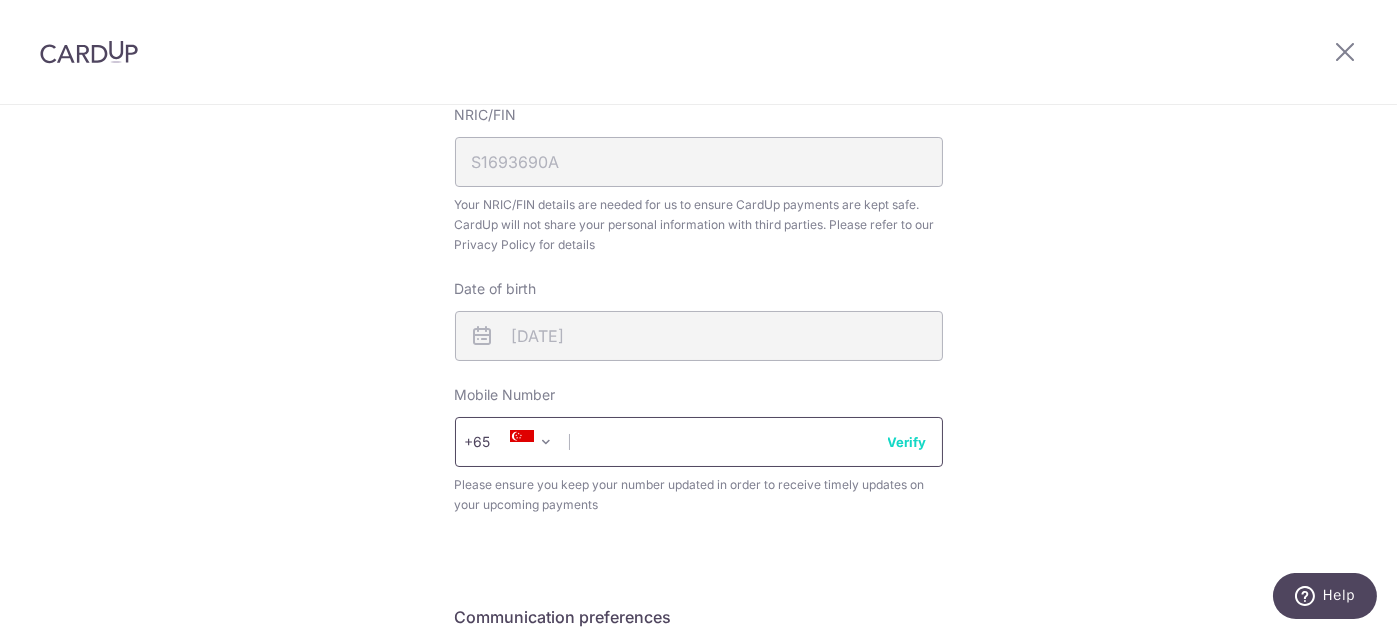 click at bounding box center (699, 442) 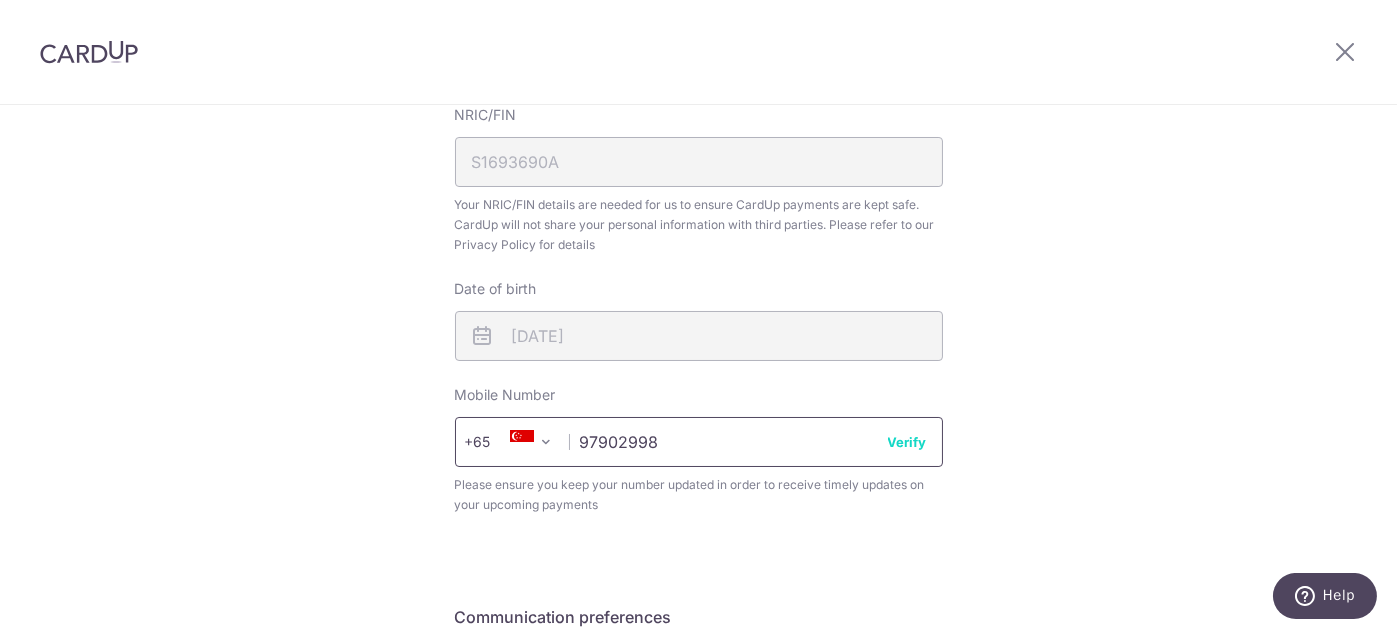 scroll, scrollTop: 700, scrollLeft: 0, axis: vertical 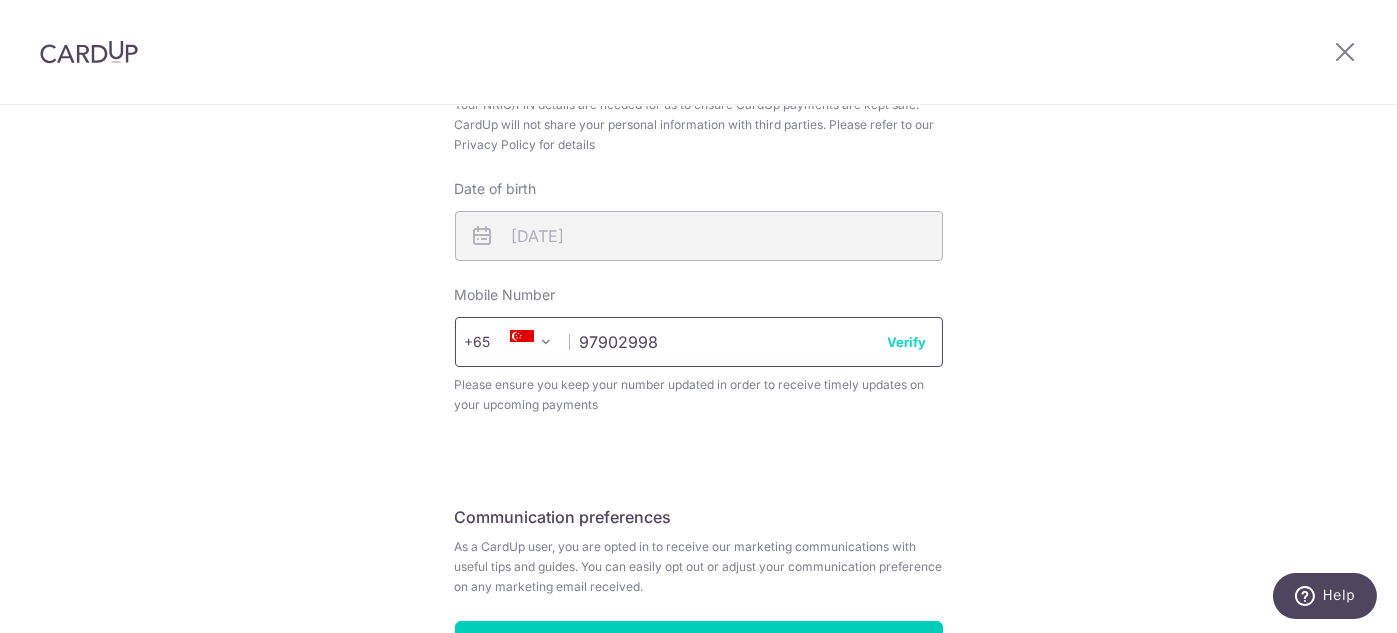type on "97902998" 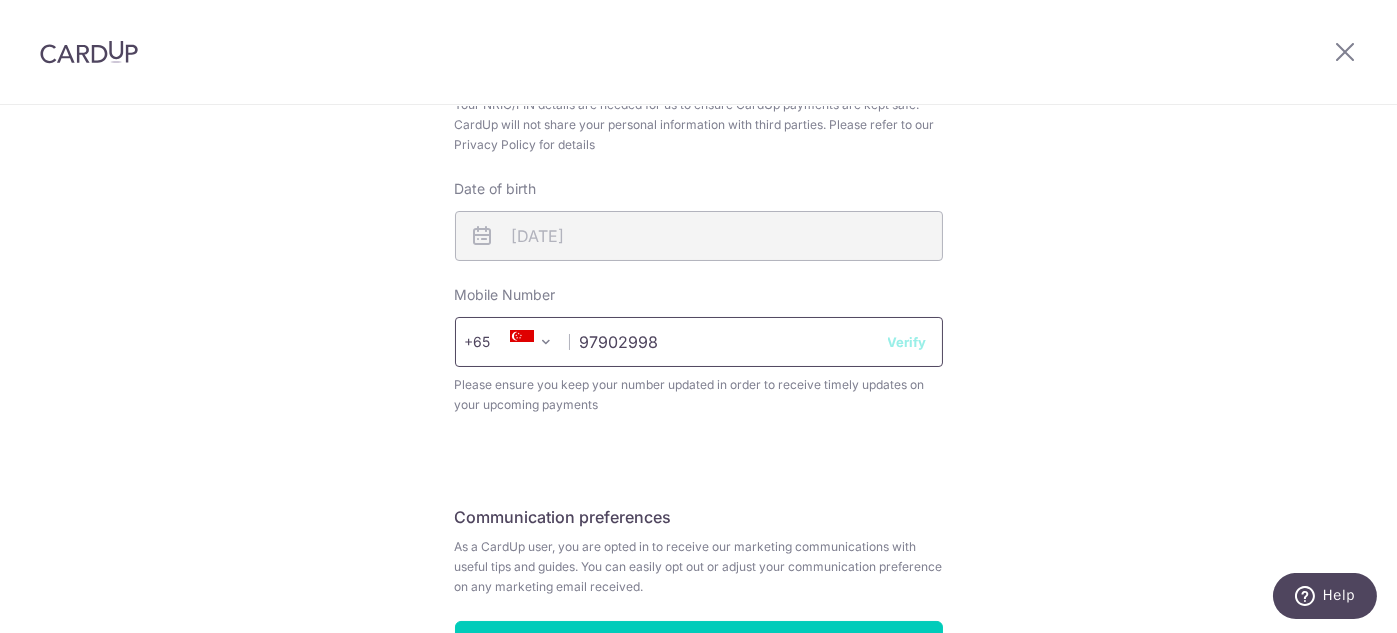 drag, startPoint x: 898, startPoint y: 339, endPoint x: 925, endPoint y: 340, distance: 27.018513 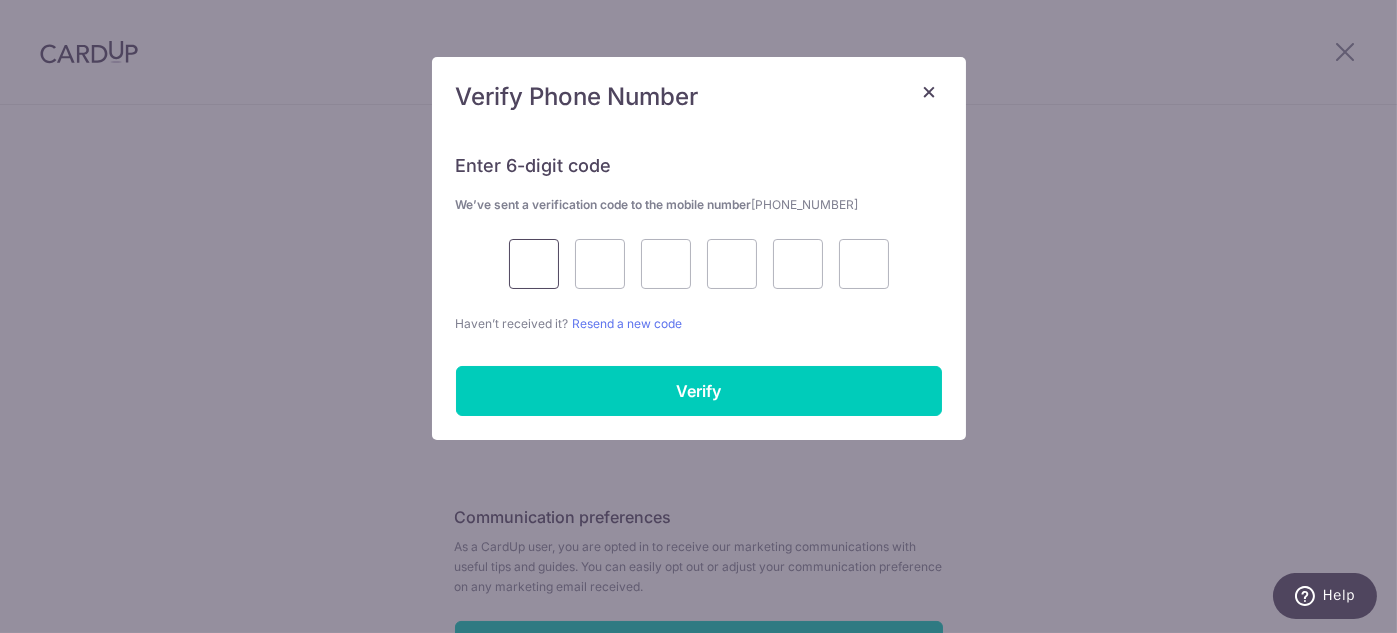 click at bounding box center (534, 264) 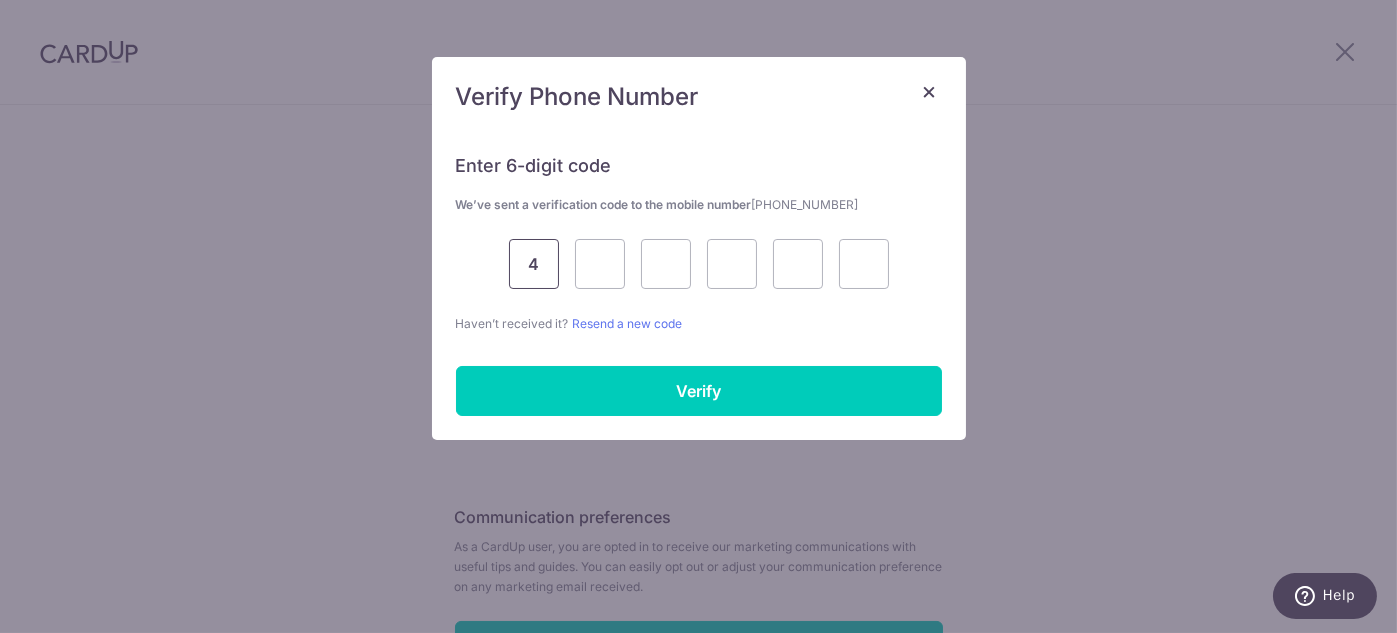 type on "4" 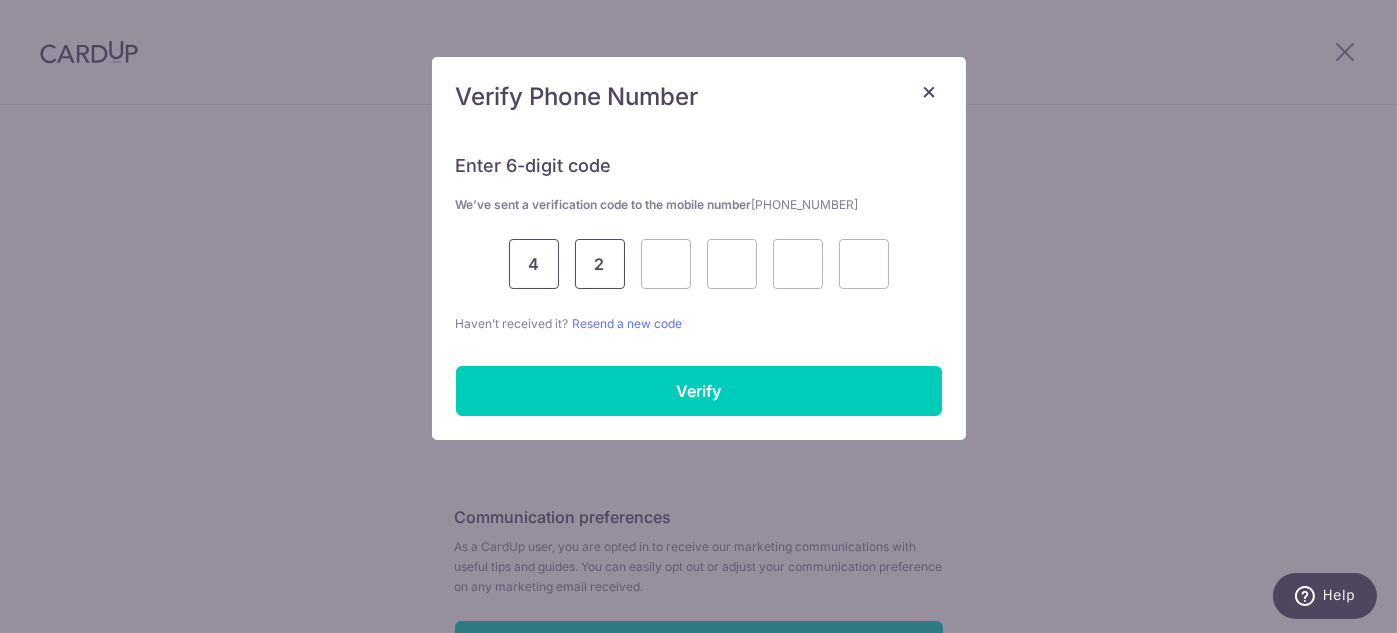 type on "2" 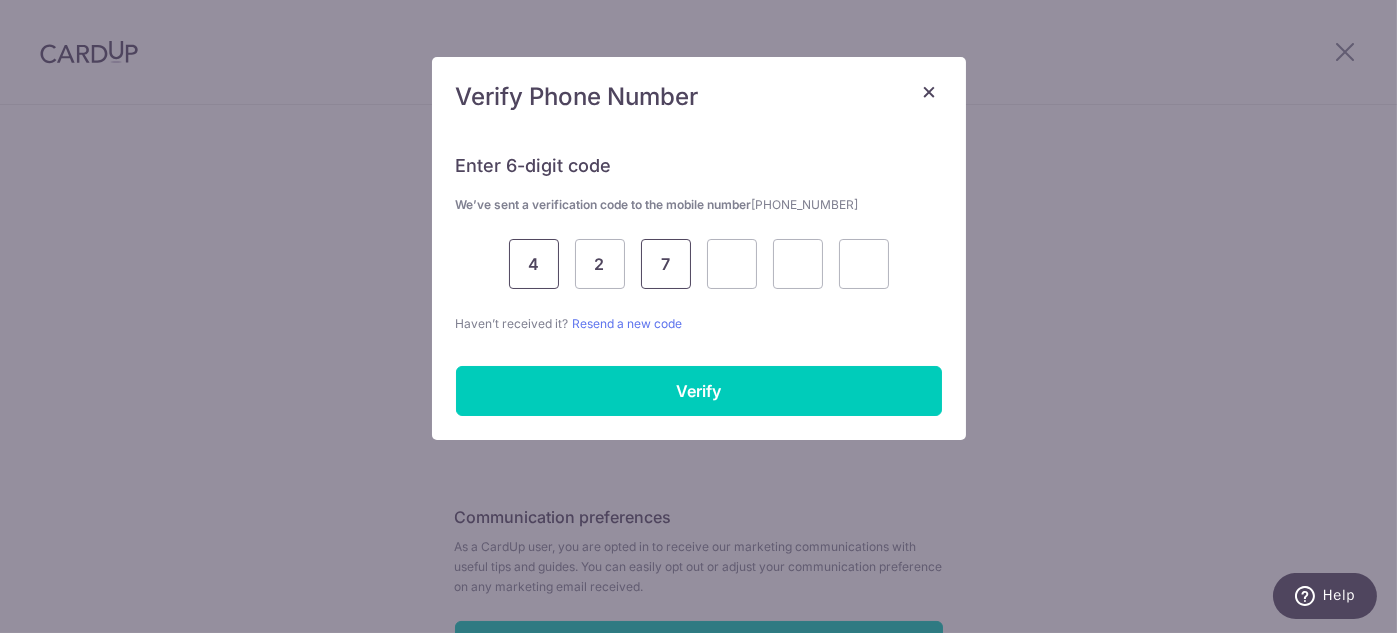 type on "7" 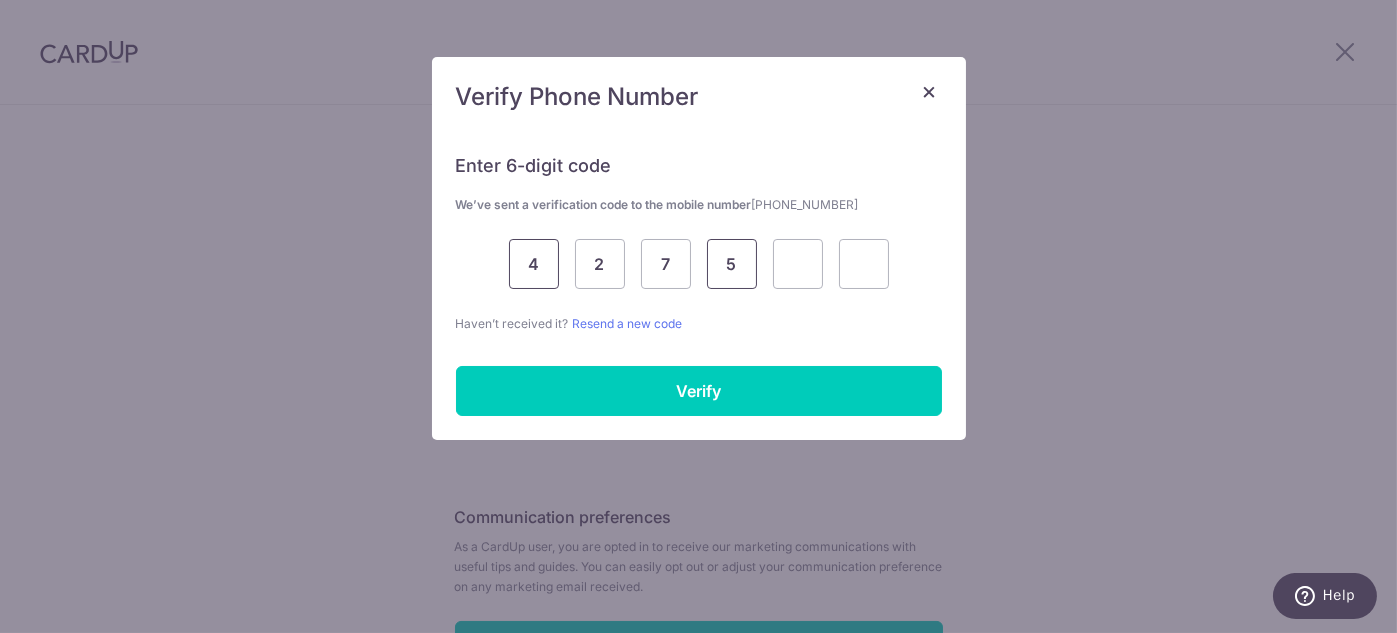 type on "5" 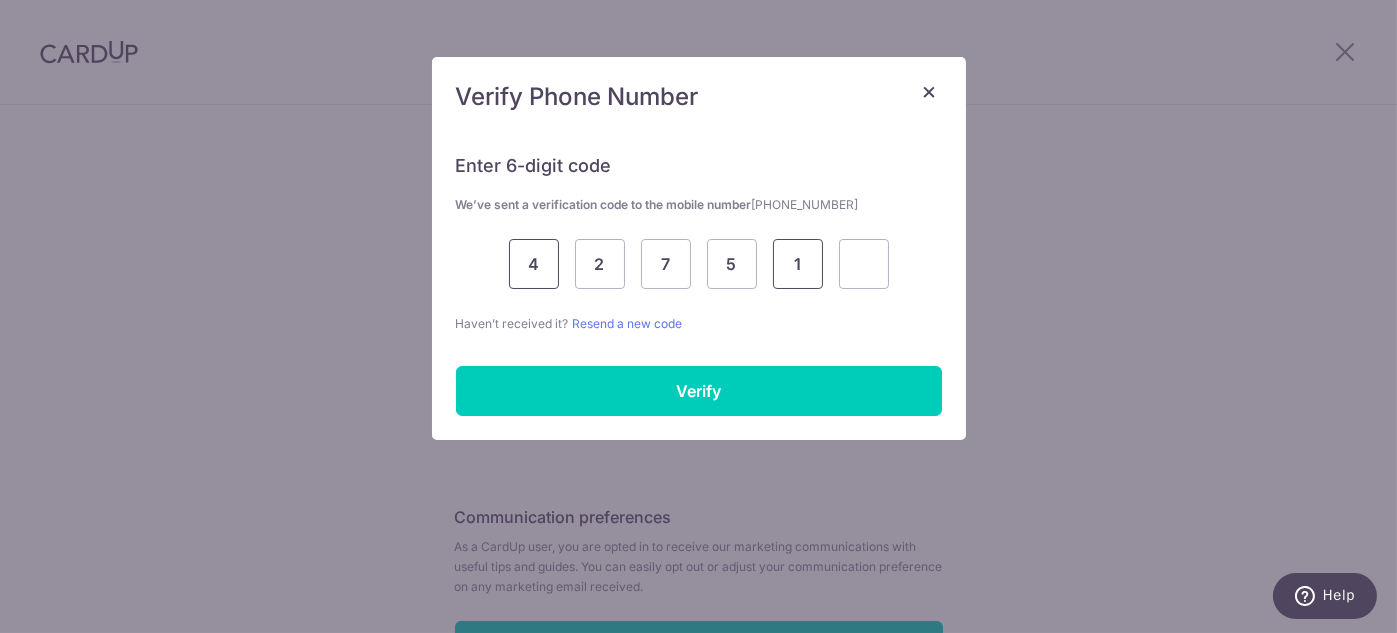 type on "1" 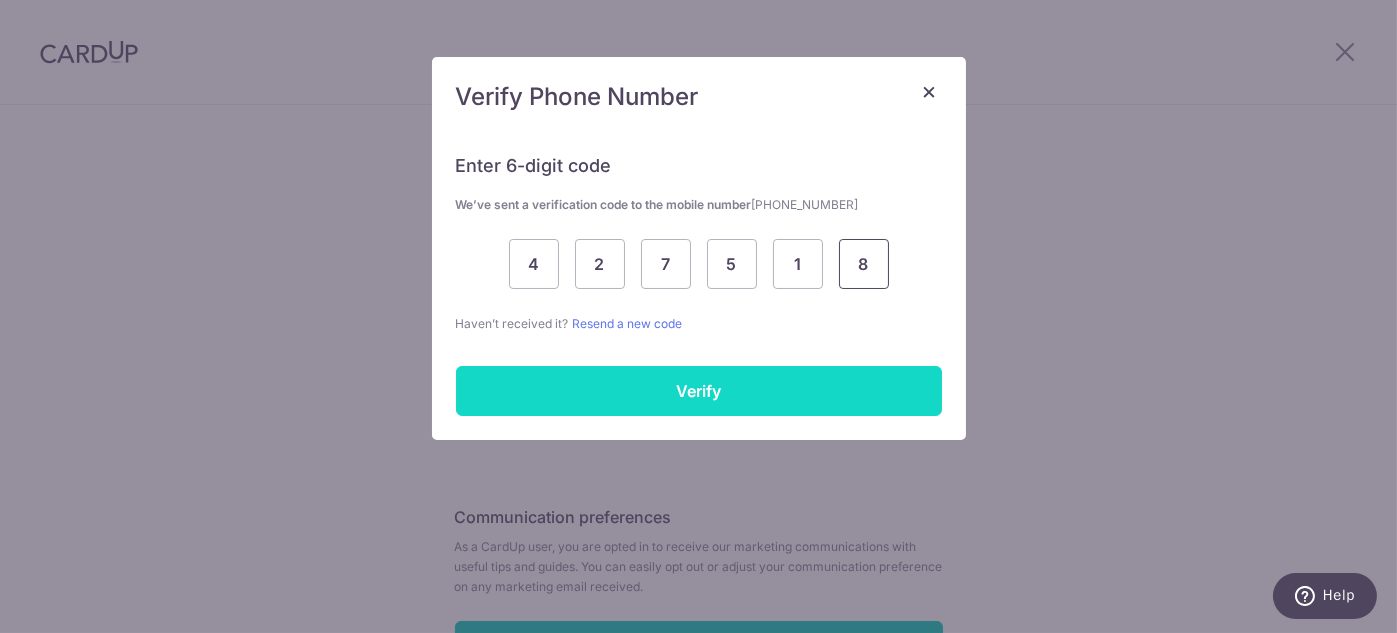 type on "8" 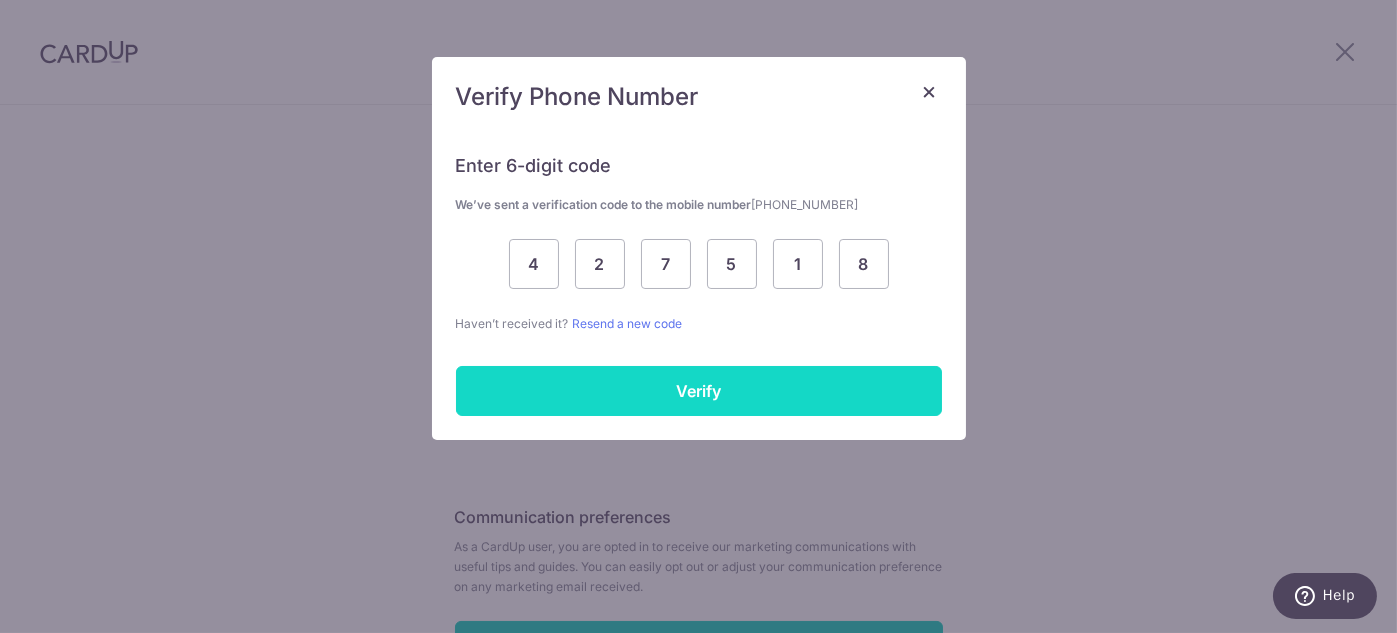 click on "Verify" at bounding box center [699, 391] 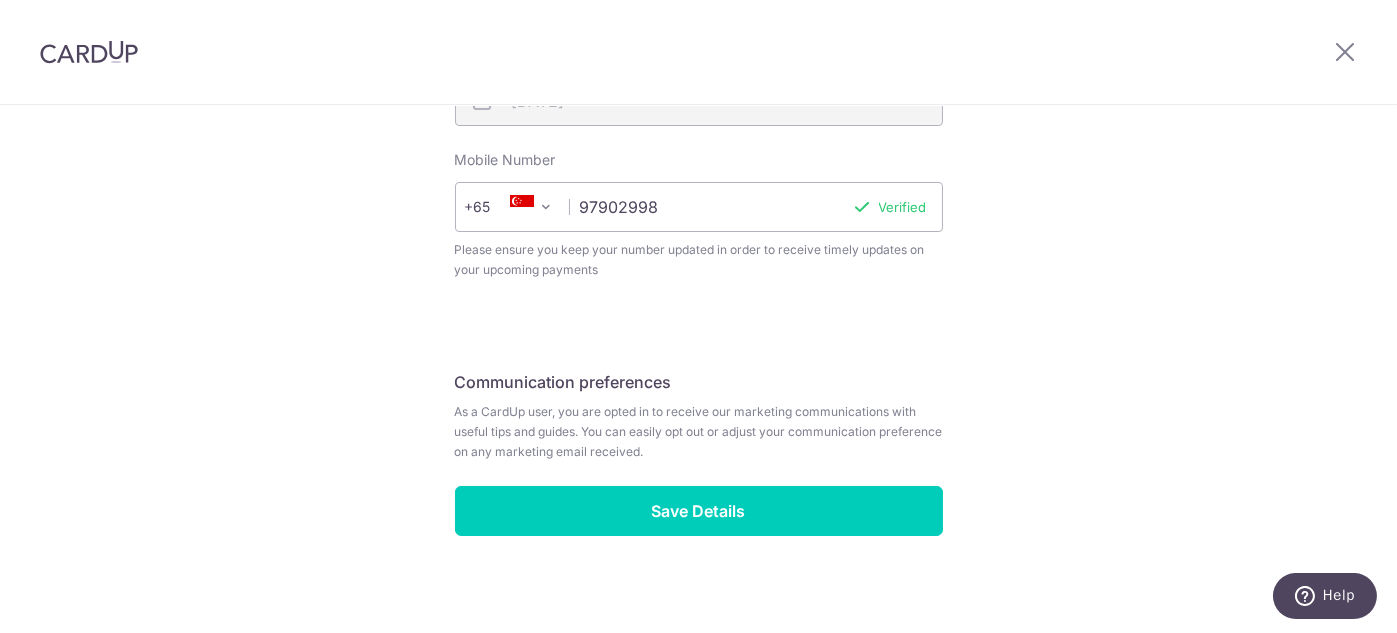 scroll, scrollTop: 847, scrollLeft: 0, axis: vertical 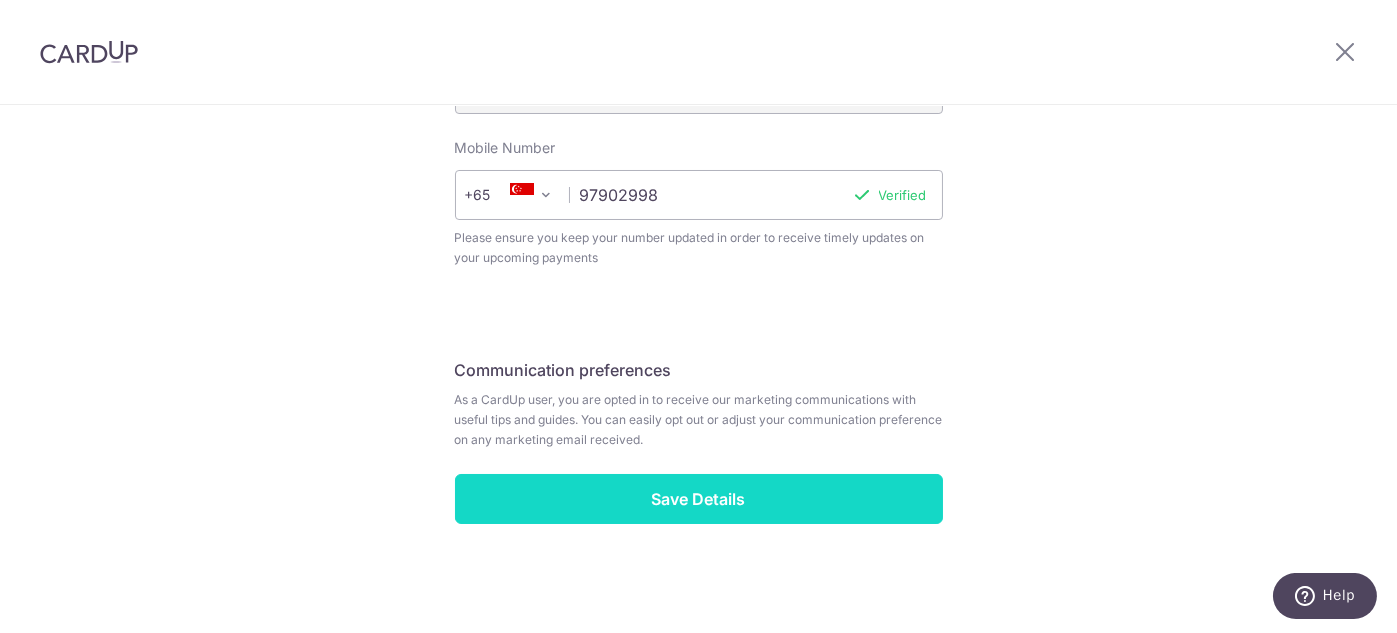 click on "Save Details" at bounding box center [699, 499] 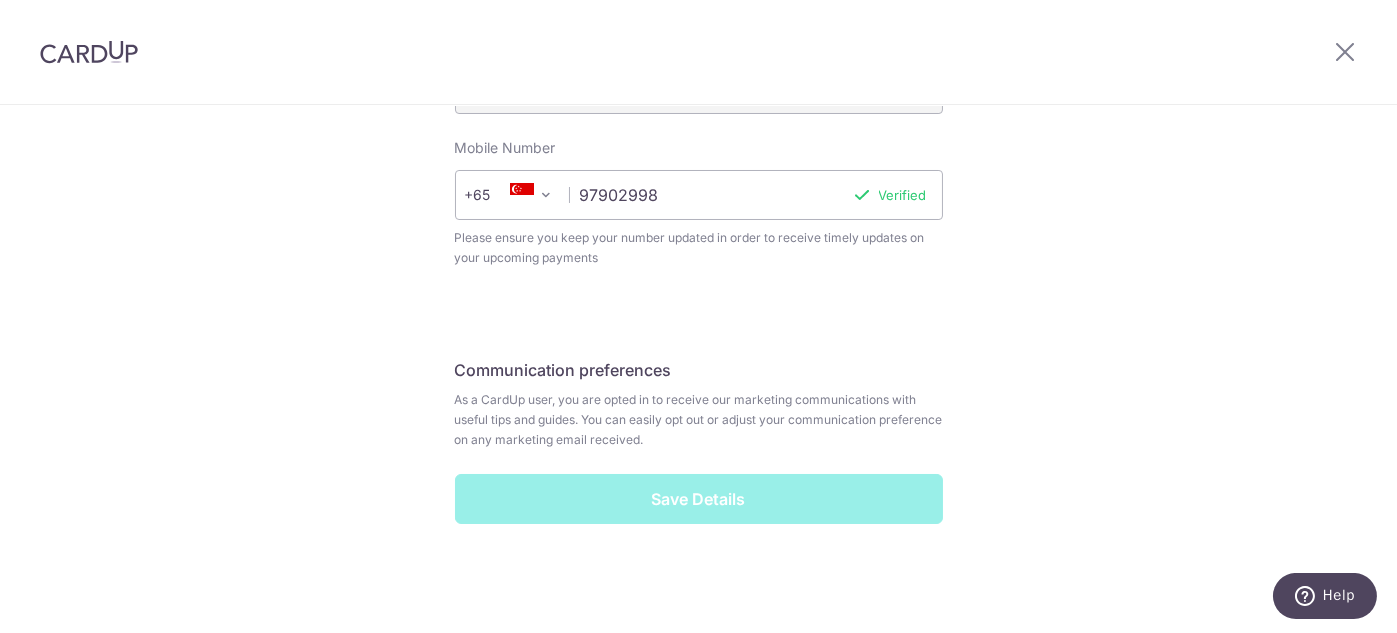 click on "Save Details" at bounding box center [699, 499] 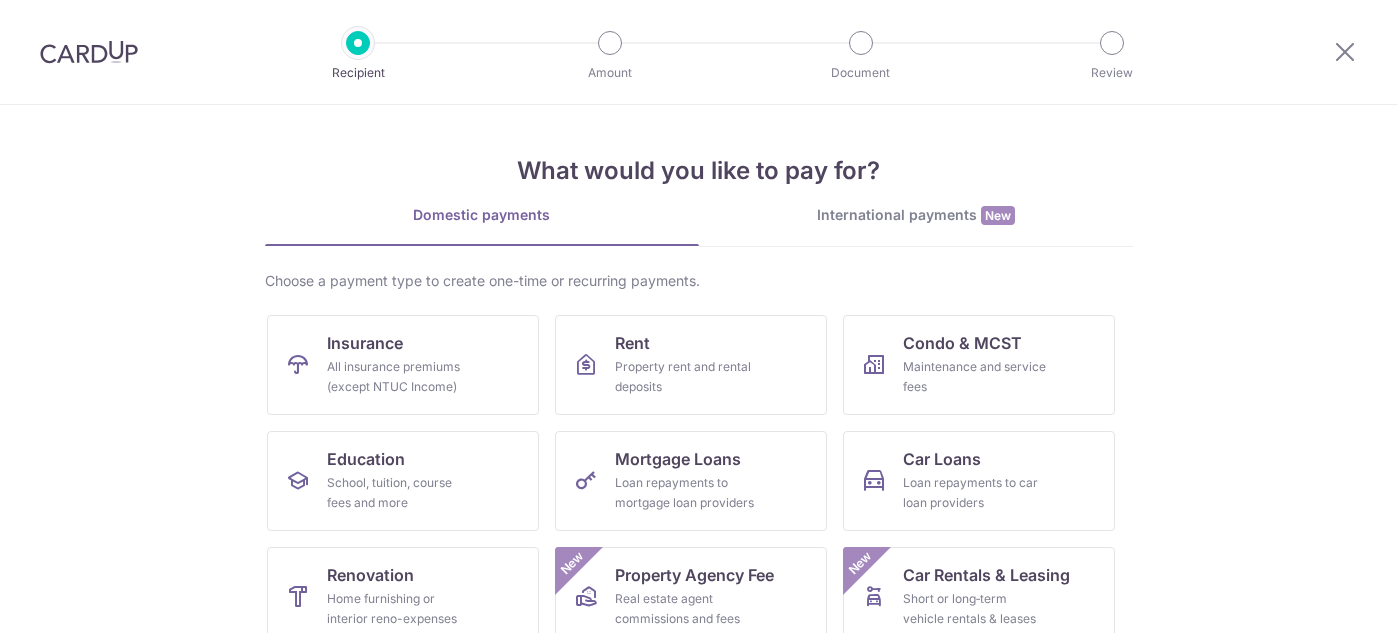 scroll, scrollTop: 0, scrollLeft: 0, axis: both 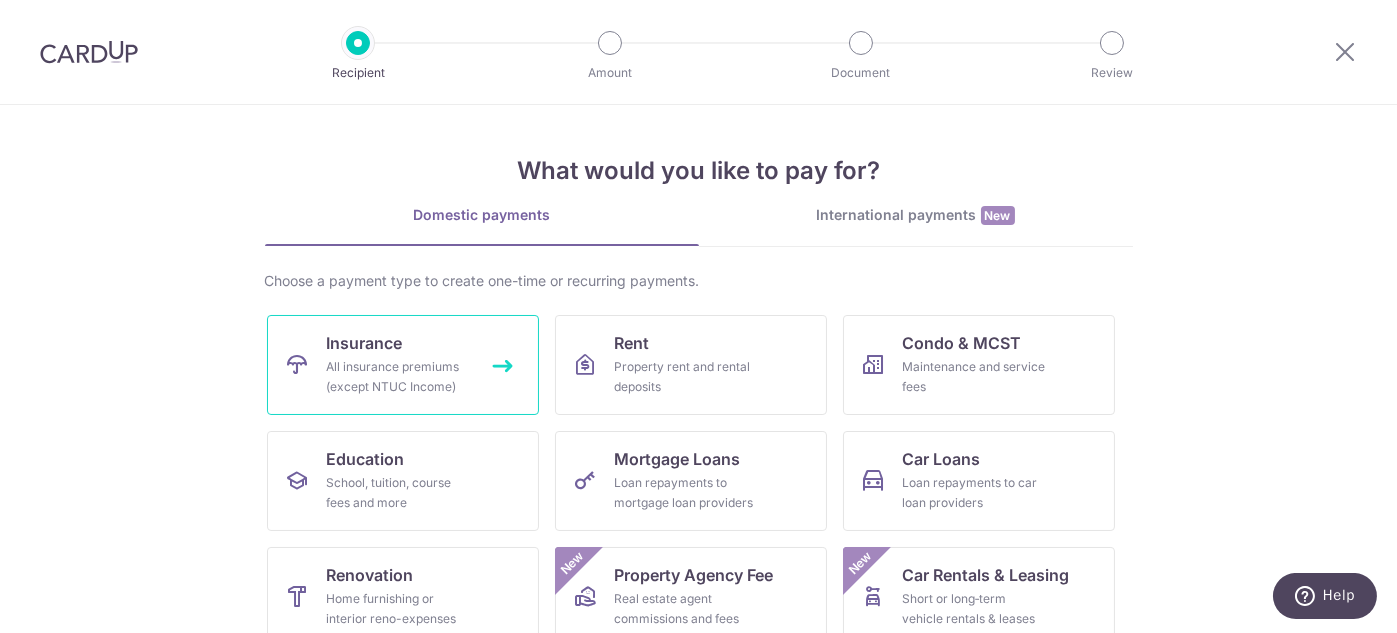 click on "All insurance premiums (except NTUC Income)" at bounding box center (399, 377) 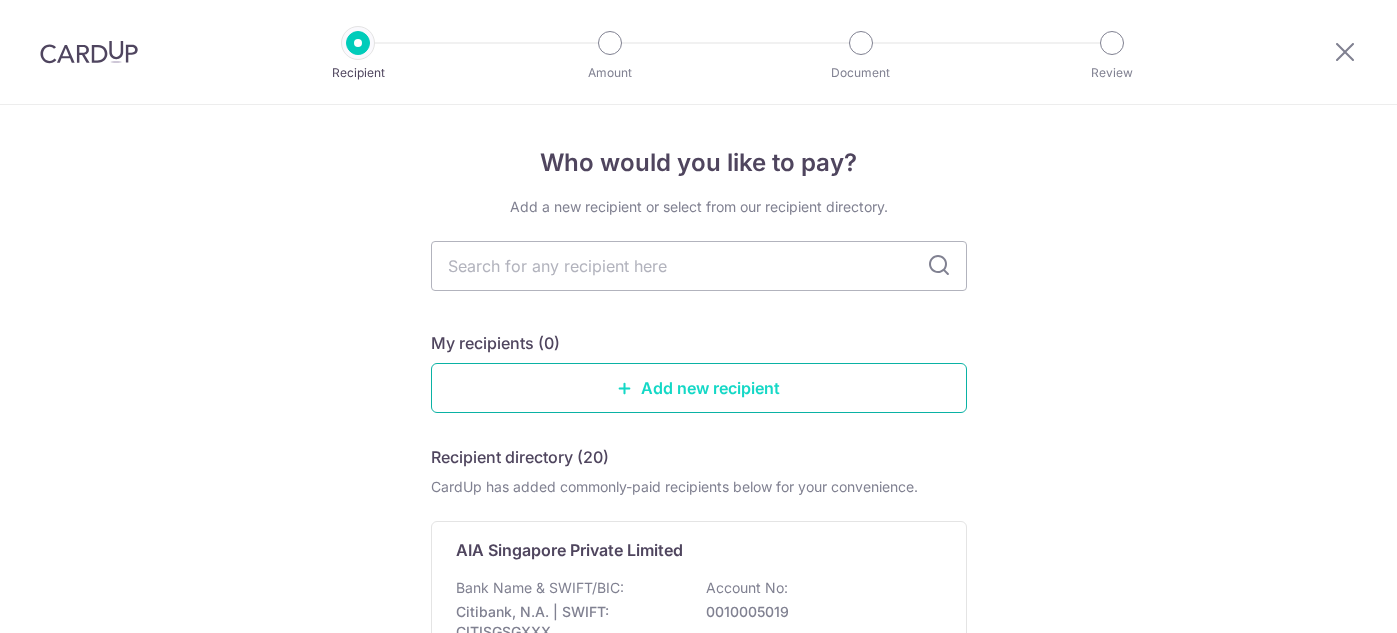 scroll, scrollTop: 0, scrollLeft: 0, axis: both 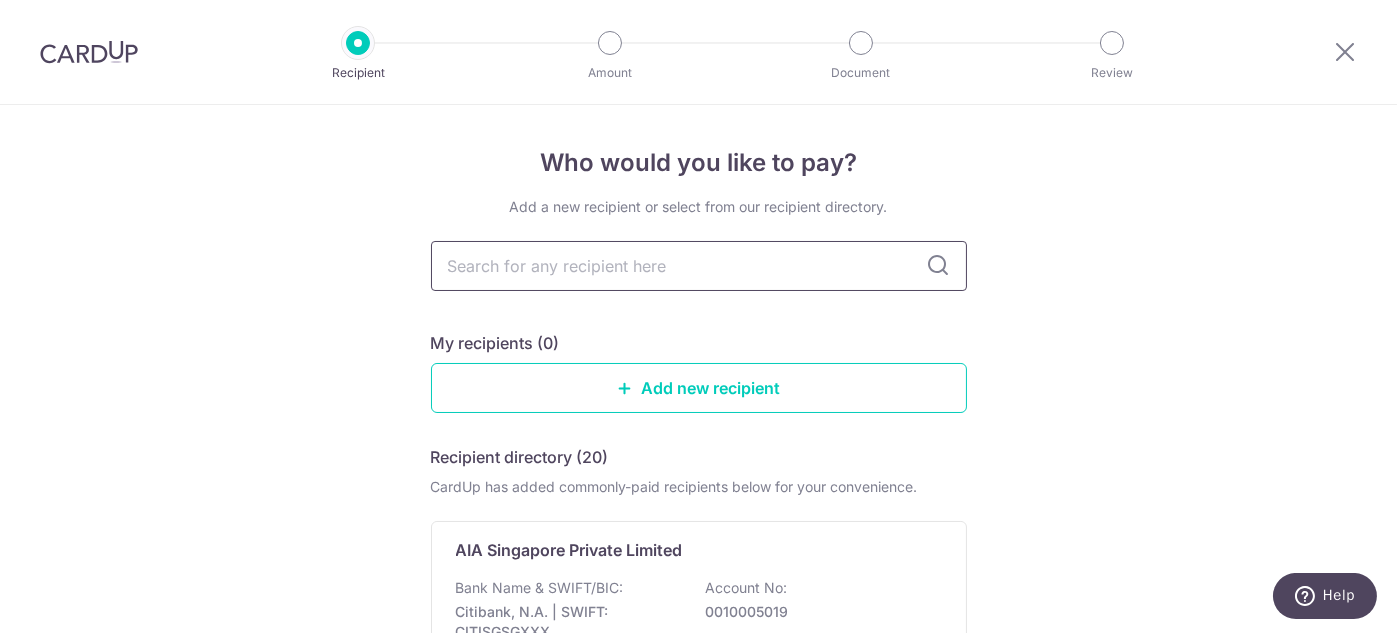 click at bounding box center [699, 266] 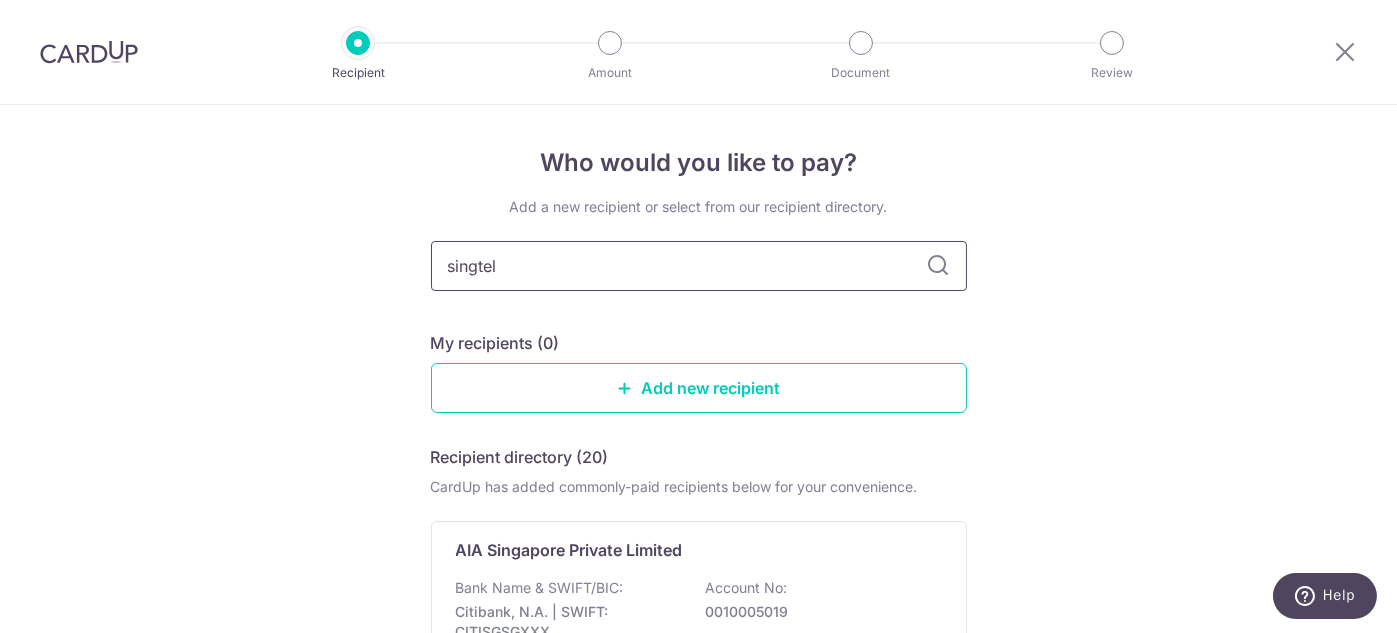 type on "singtel" 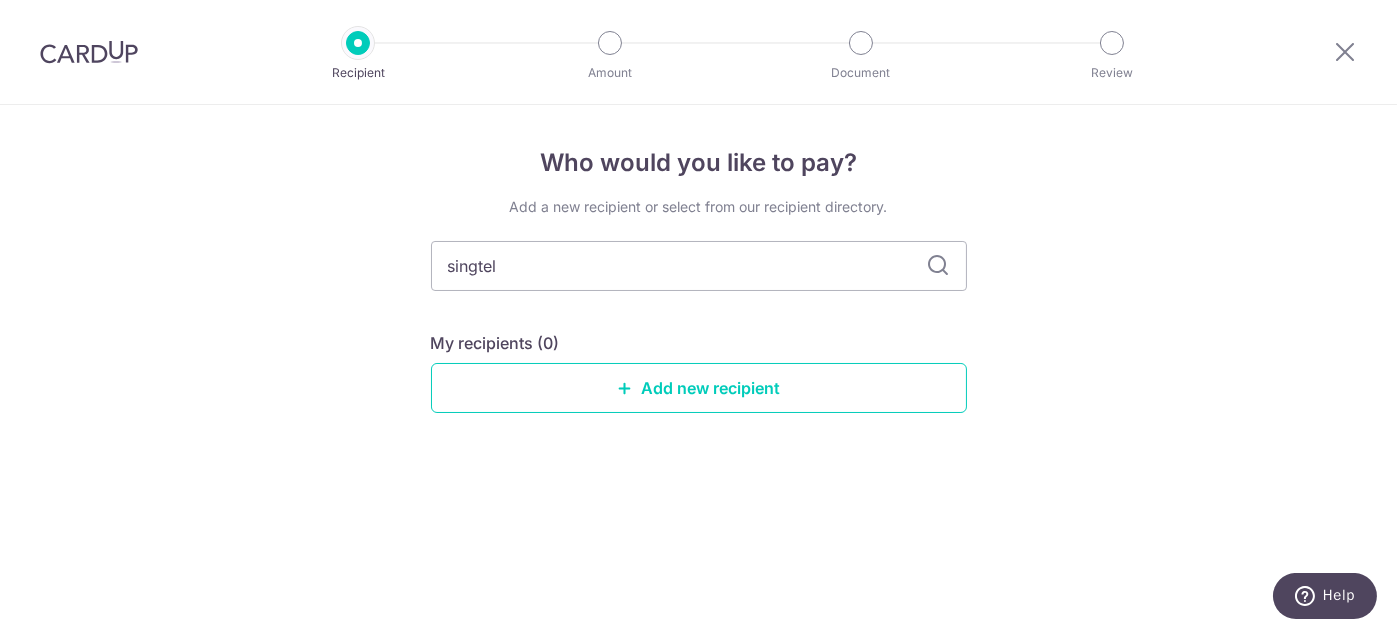 click at bounding box center (939, 266) 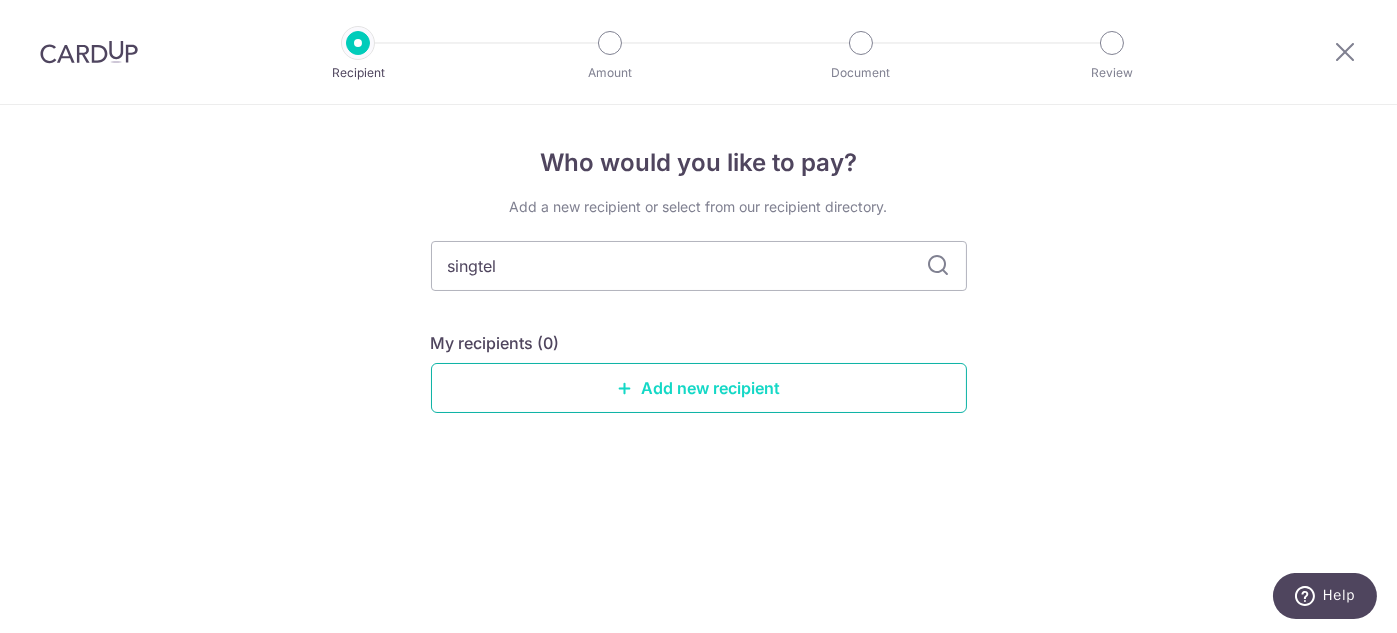 click on "Add new recipient" at bounding box center [699, 388] 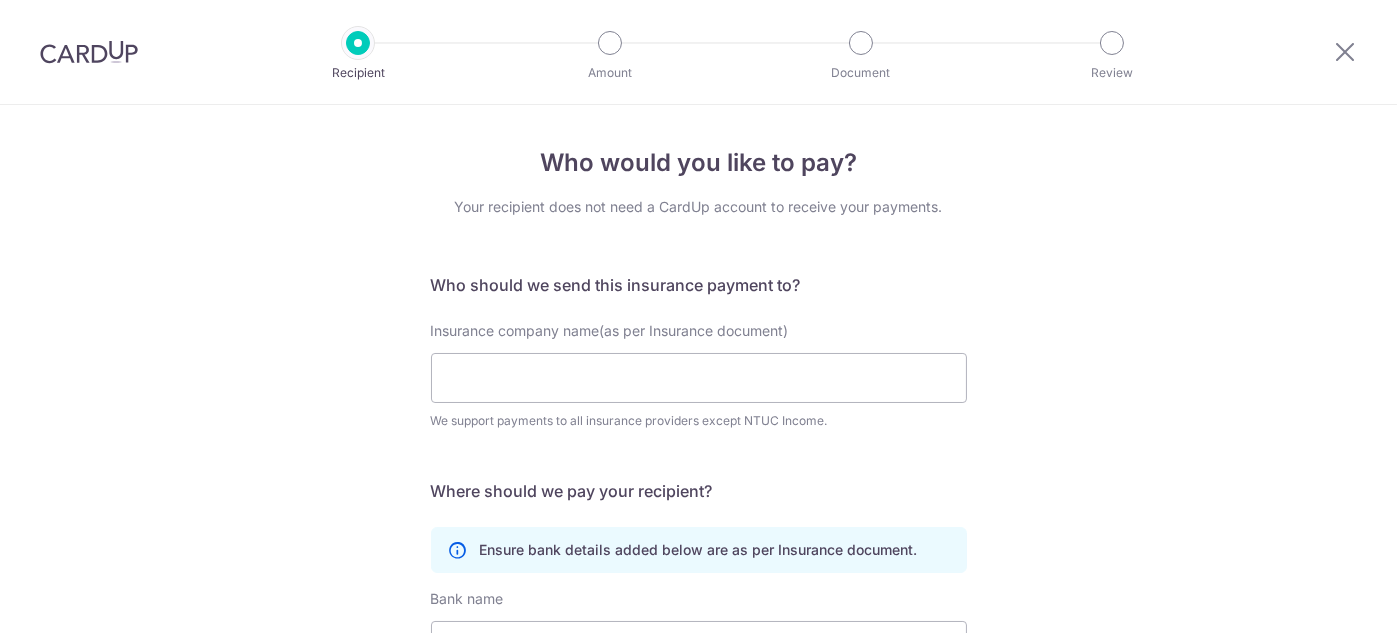 scroll, scrollTop: 0, scrollLeft: 0, axis: both 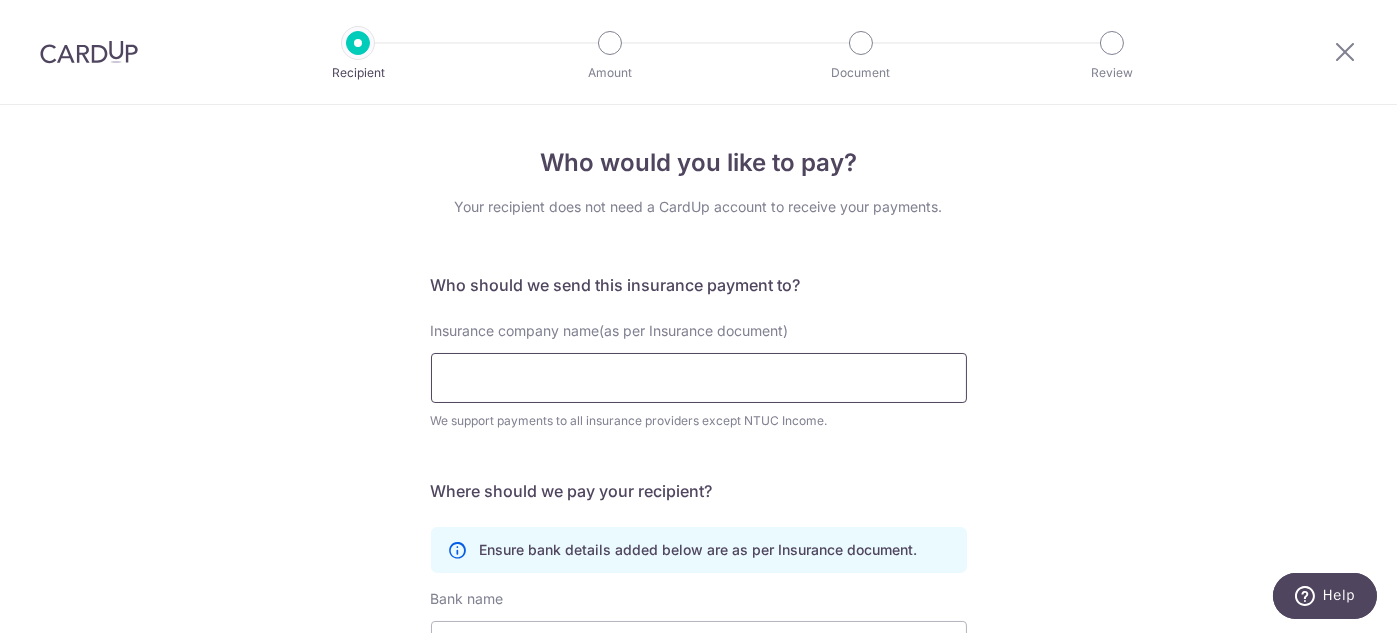 click on "Insurance company name(as per Insurance document)" at bounding box center [699, 378] 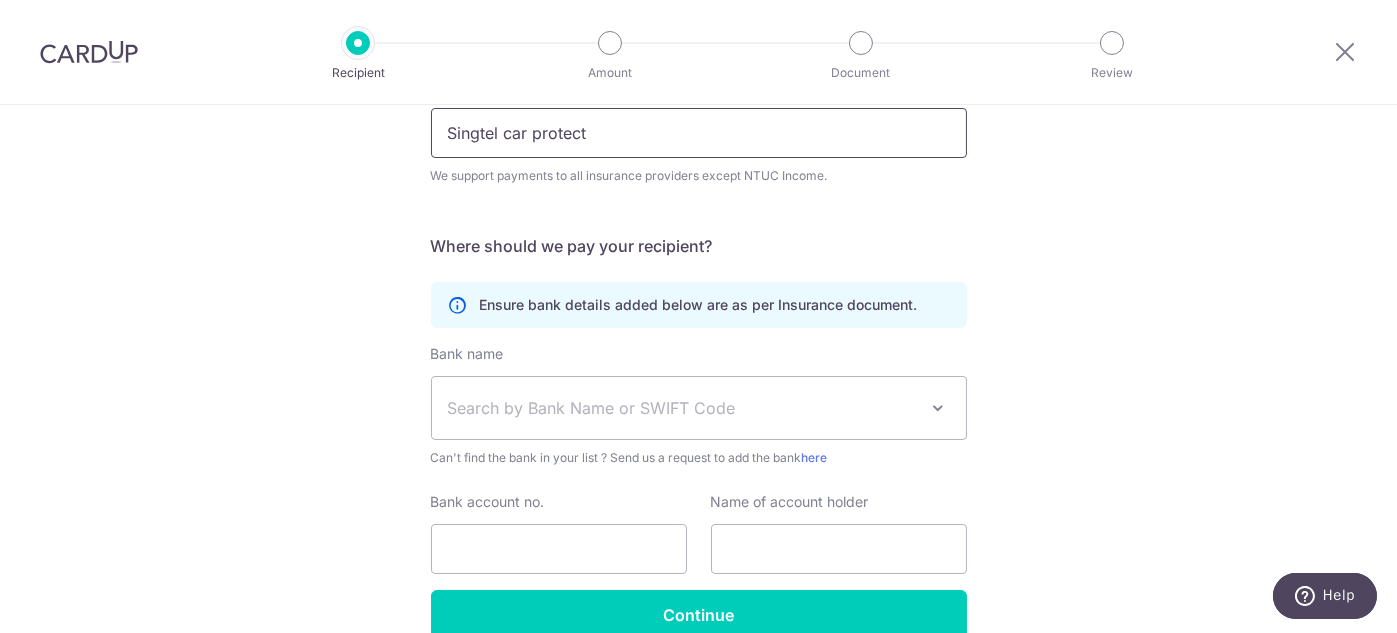 scroll, scrollTop: 144, scrollLeft: 0, axis: vertical 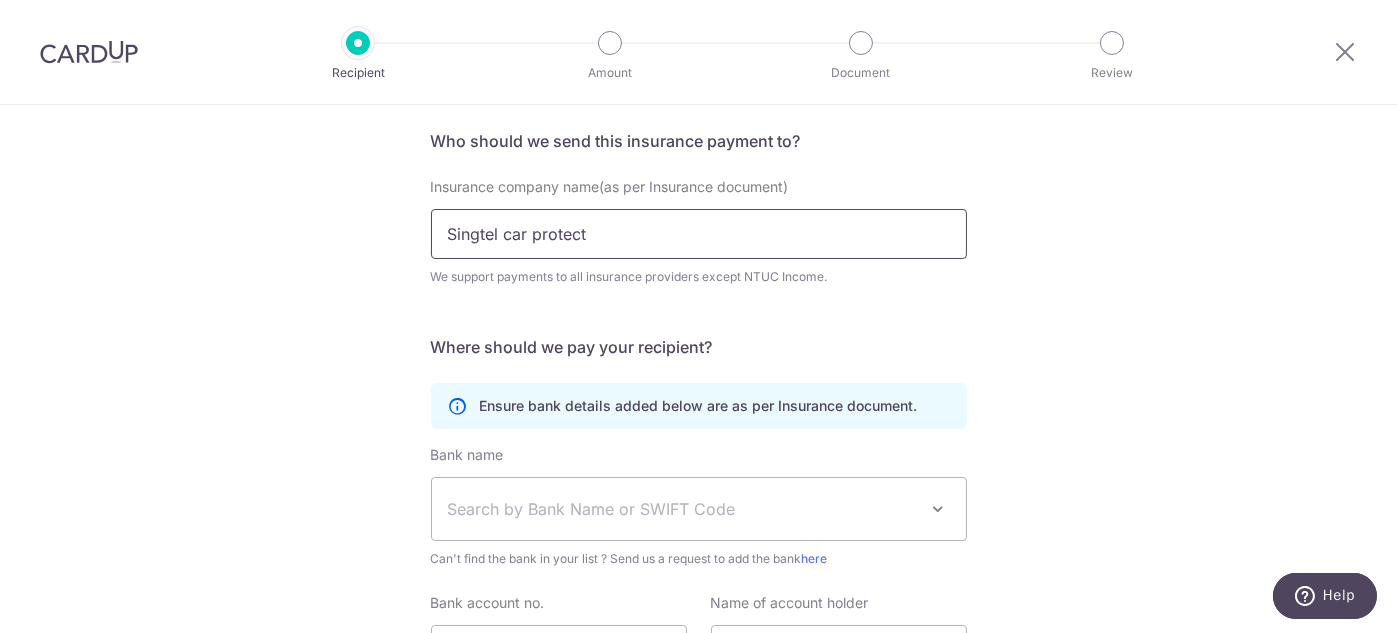 type on "Singtel car protect" 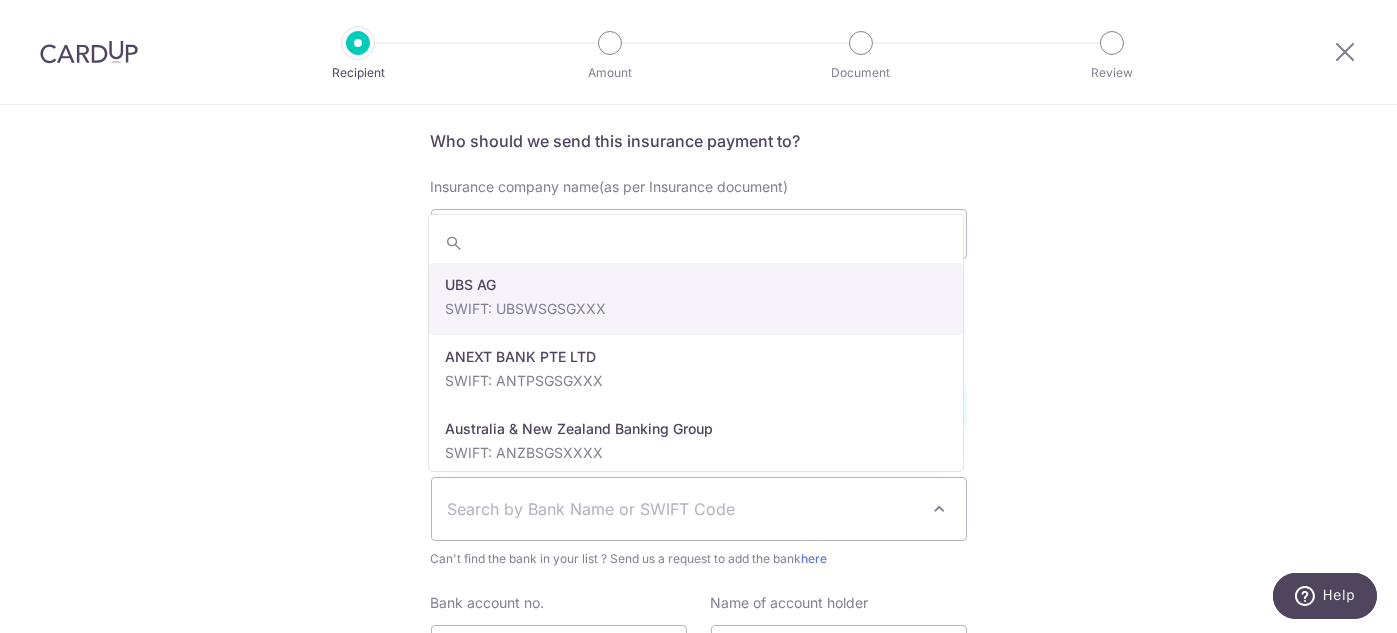 click at bounding box center (939, 509) 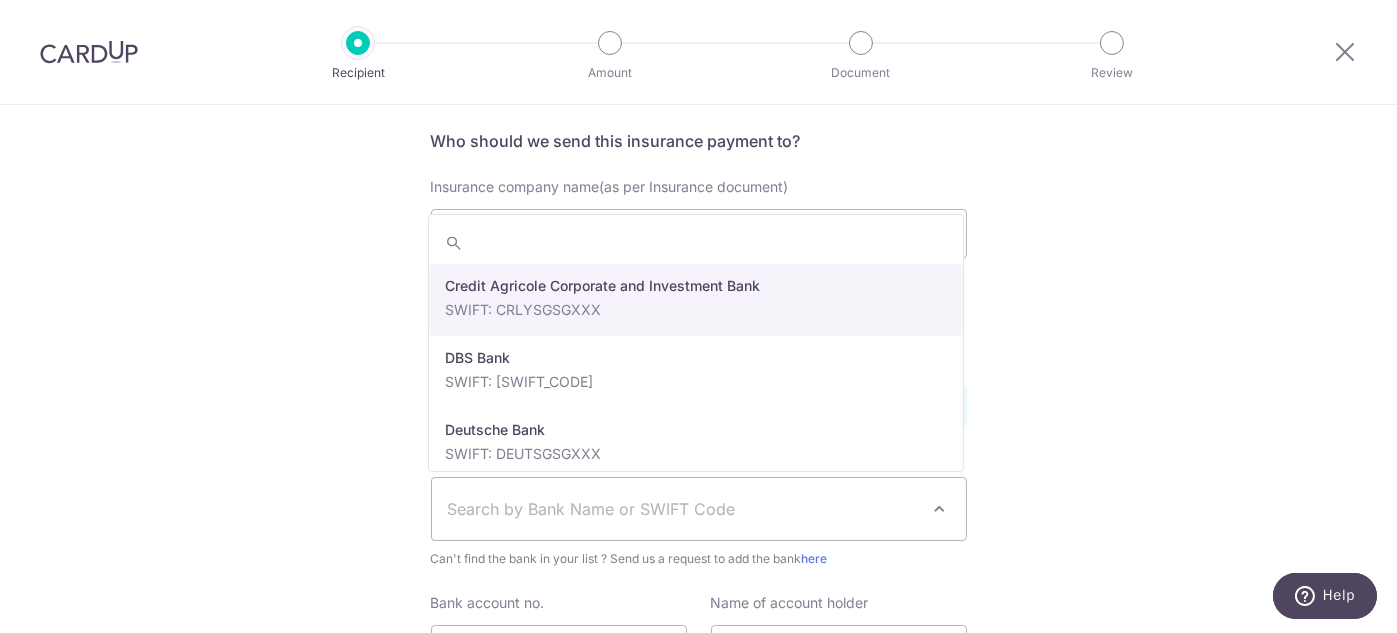 scroll, scrollTop: 1400, scrollLeft: 0, axis: vertical 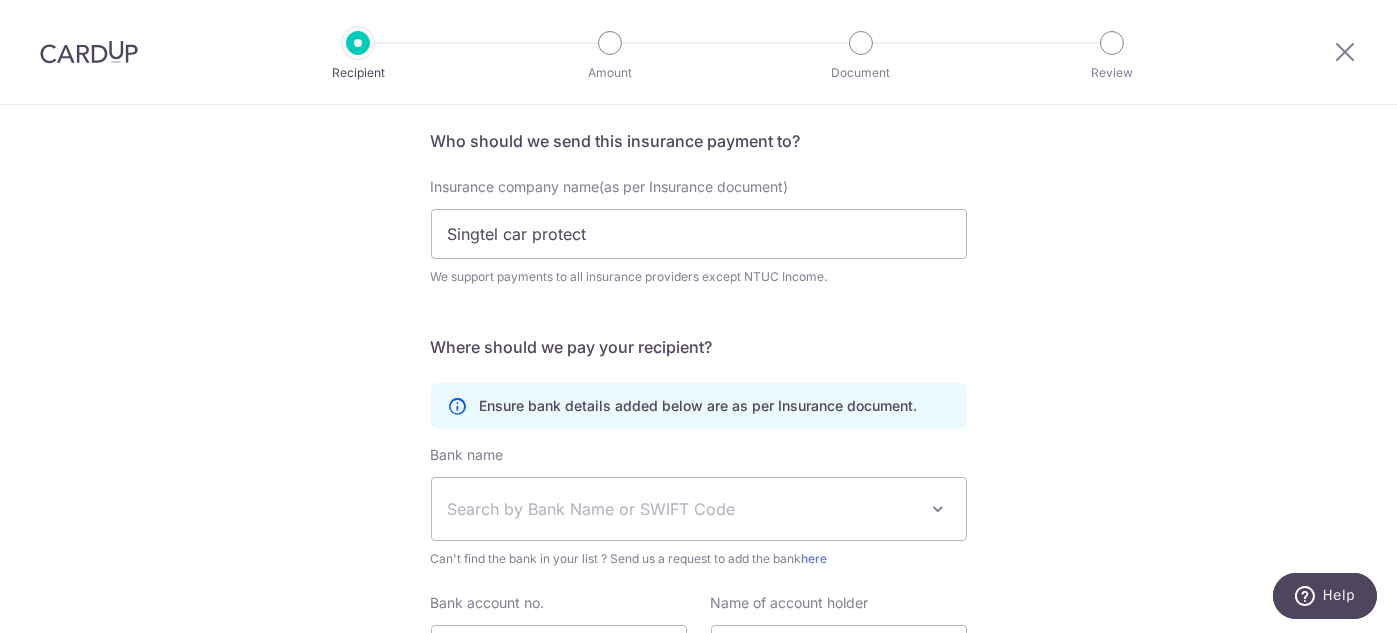 click on "Who would you like to pay?
Your recipient does not need a CardUp account to receive your payments.
Who should we send this insurance payment to?
Insurance company name(as per Insurance document)
Singtel car protect
We support payments to all insurance providers except NTUC Income.
translation missing: en.no key
URL
Telephone
Where should we pay your recipient?
Ensure bank details added below are as per Insurance document.
Bank name" at bounding box center (698, 398) 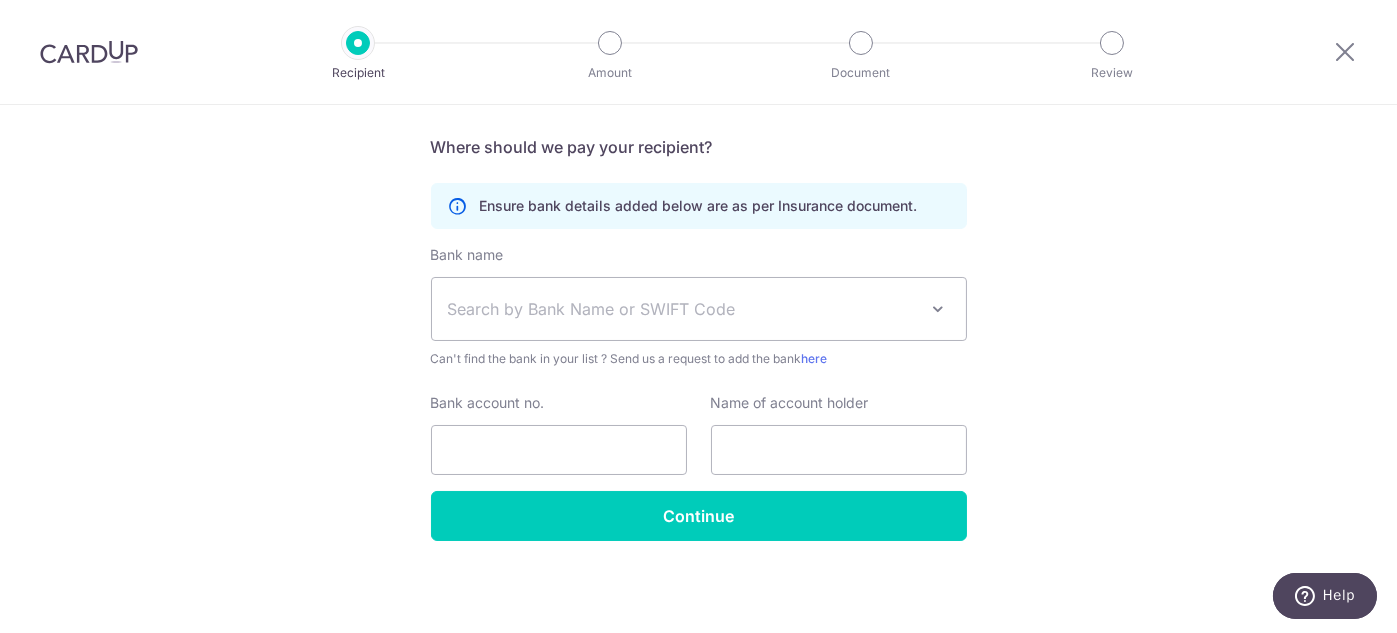 scroll, scrollTop: 0, scrollLeft: 0, axis: both 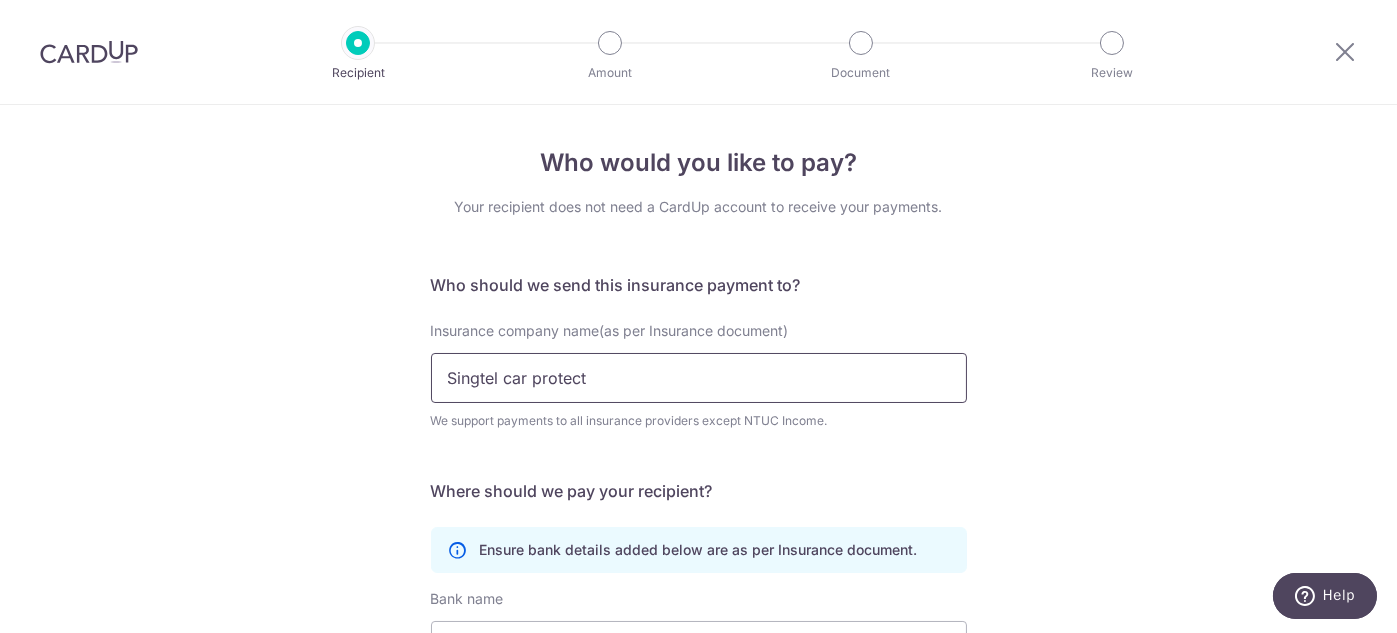 click on "Singtel car protect" at bounding box center [699, 378] 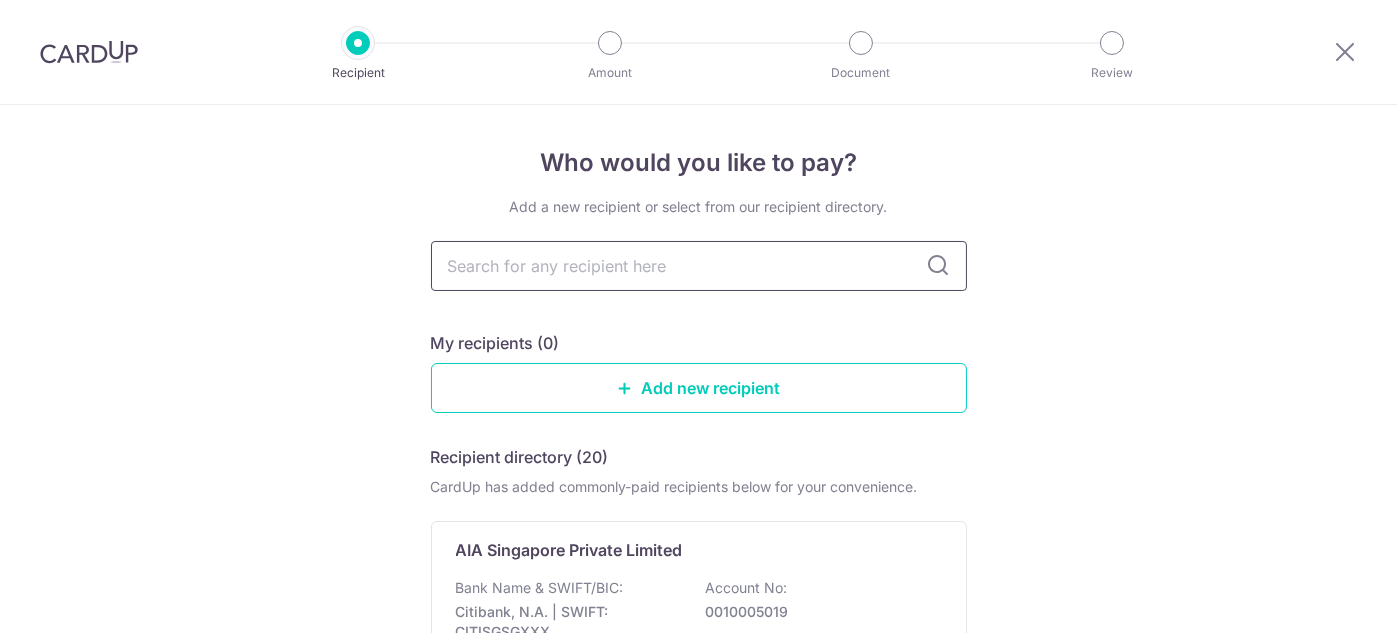 scroll, scrollTop: 0, scrollLeft: 0, axis: both 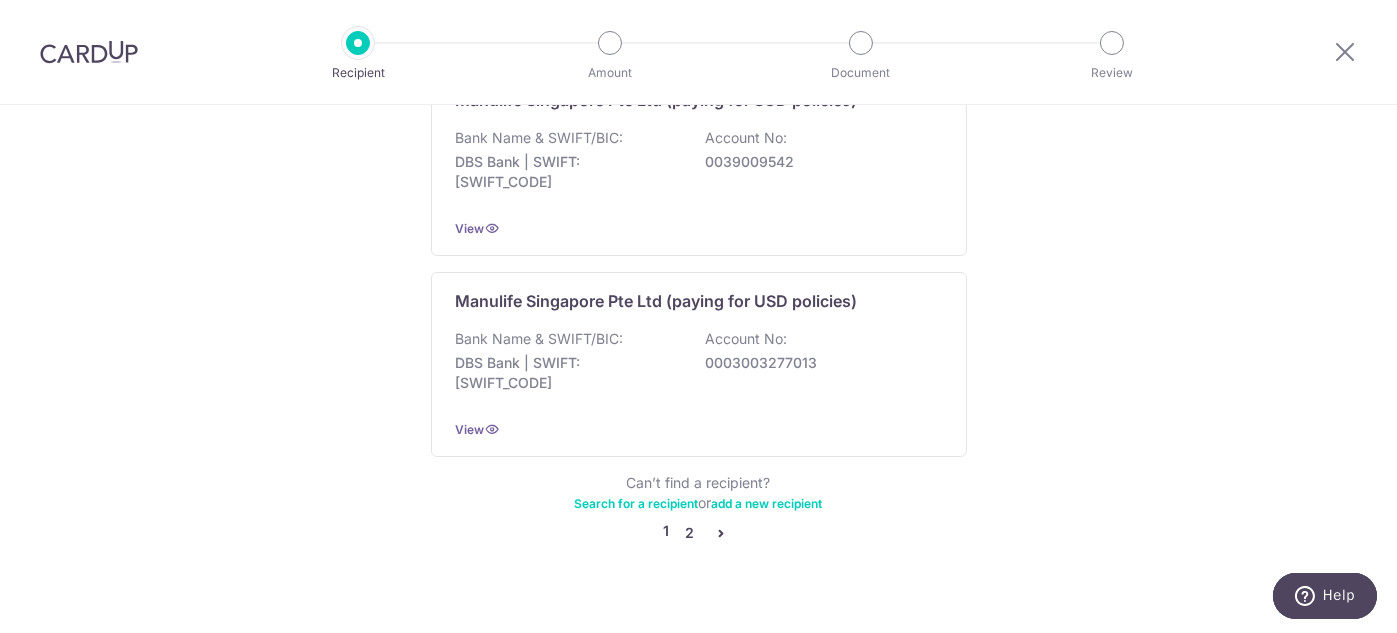 click on "2" at bounding box center [690, 533] 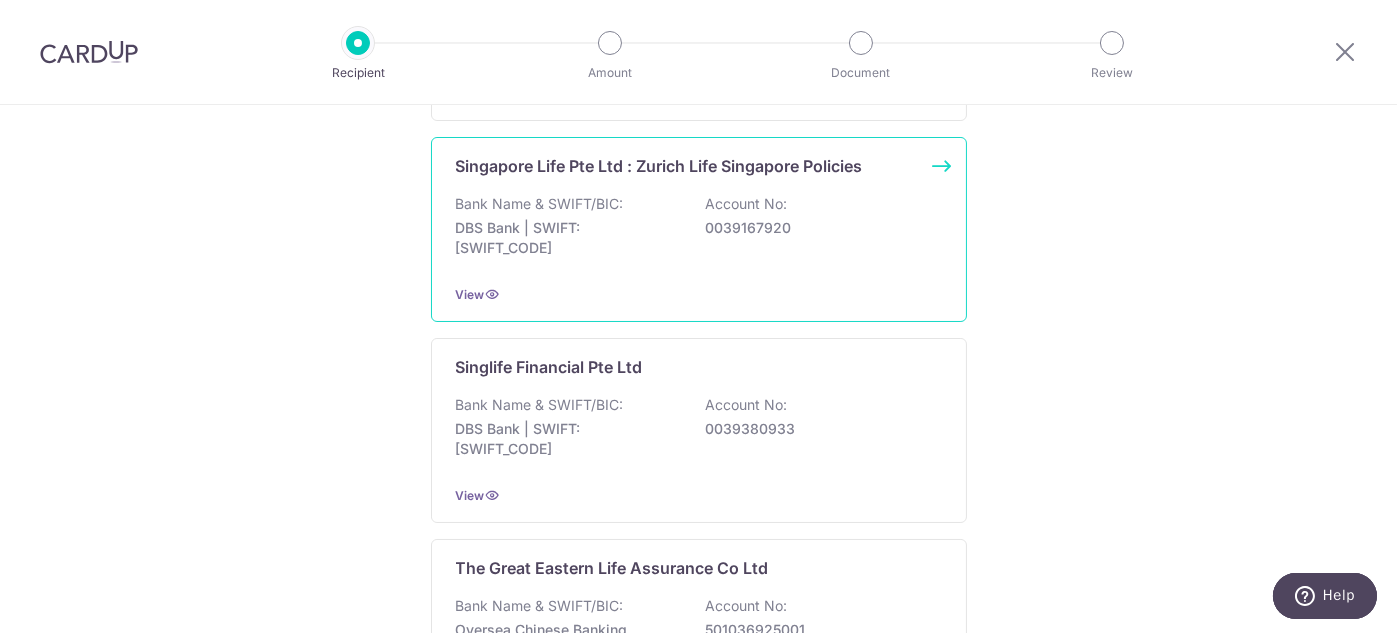 scroll, scrollTop: 1699, scrollLeft: 0, axis: vertical 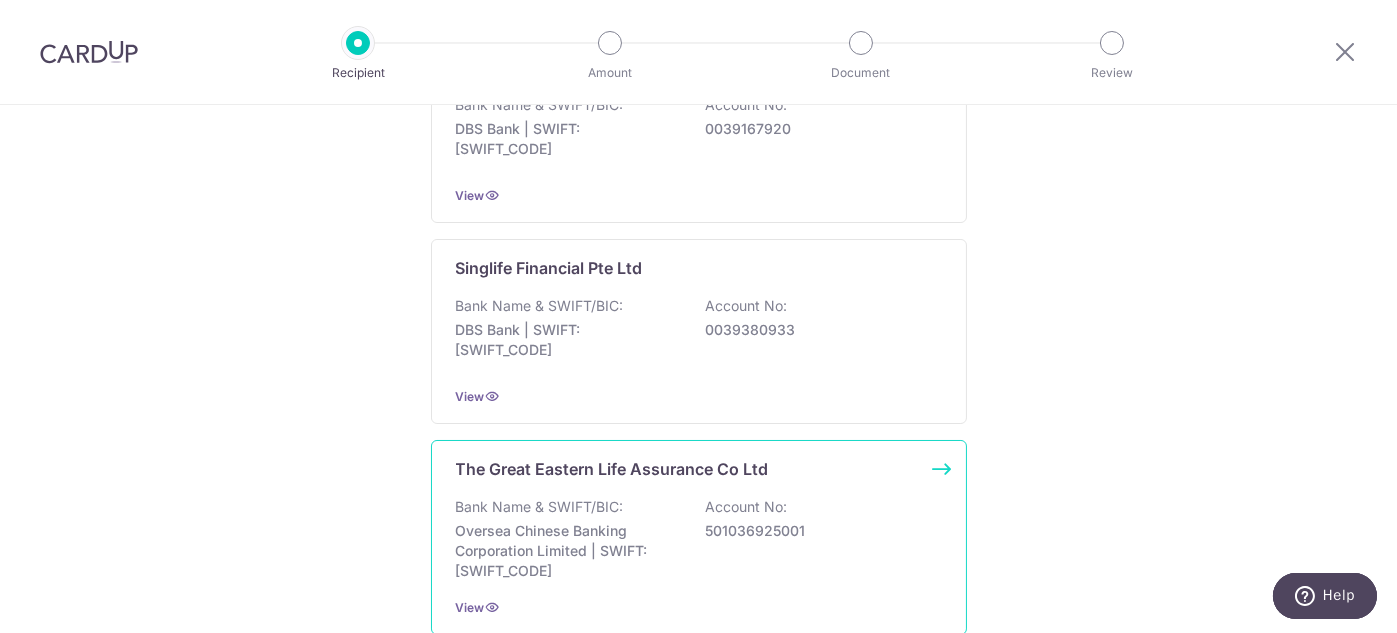click on "Oversea Chinese Banking Corporation Limited | SWIFT: OCBCSGSGXXX" at bounding box center [568, 551] 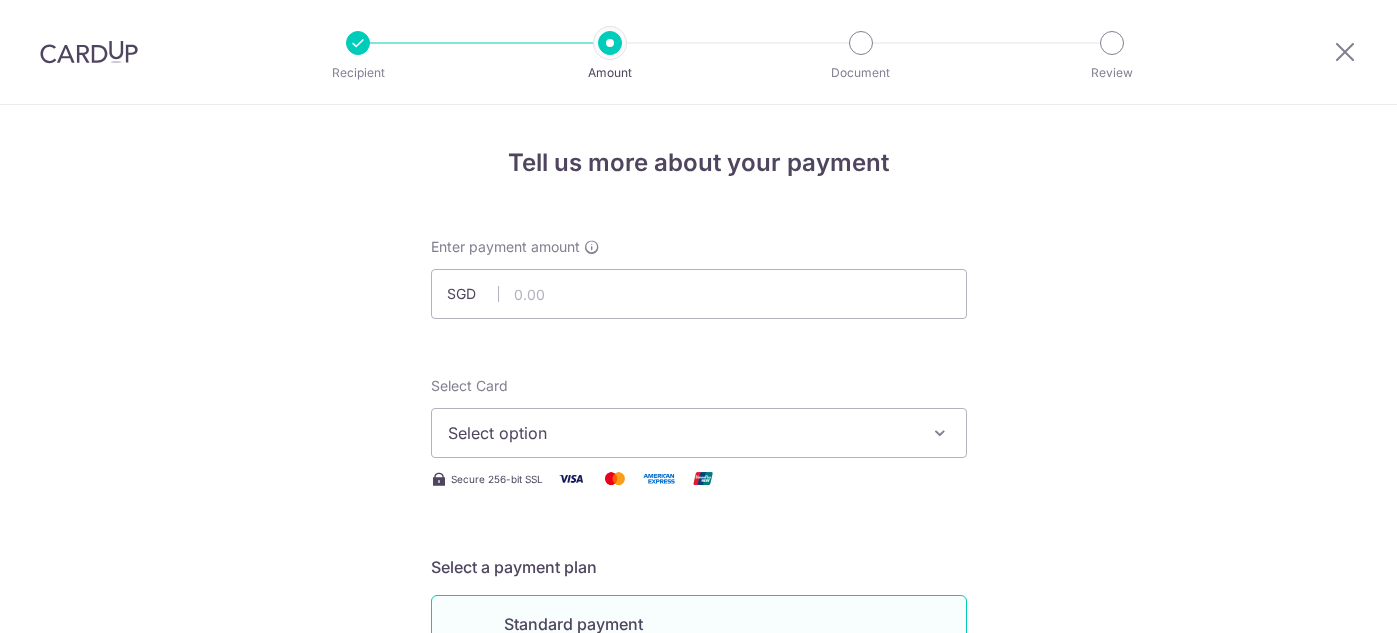 scroll, scrollTop: 0, scrollLeft: 0, axis: both 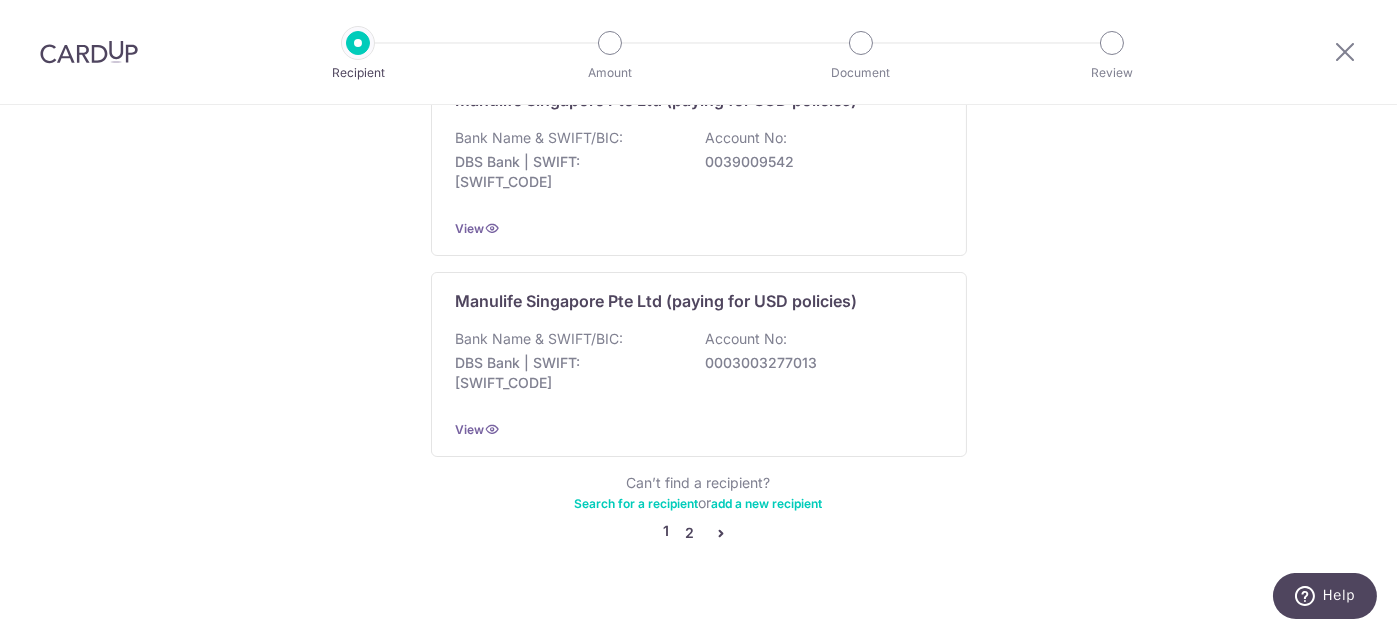 click on "2" at bounding box center [690, 533] 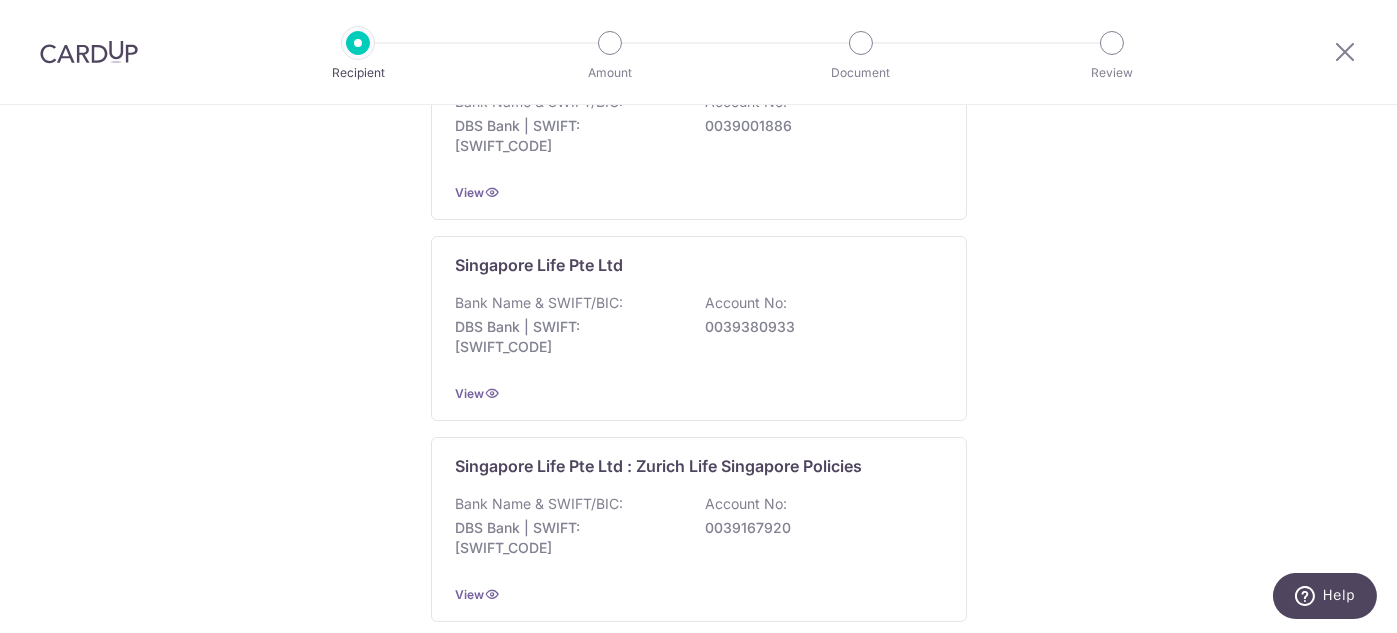 scroll, scrollTop: 1700, scrollLeft: 0, axis: vertical 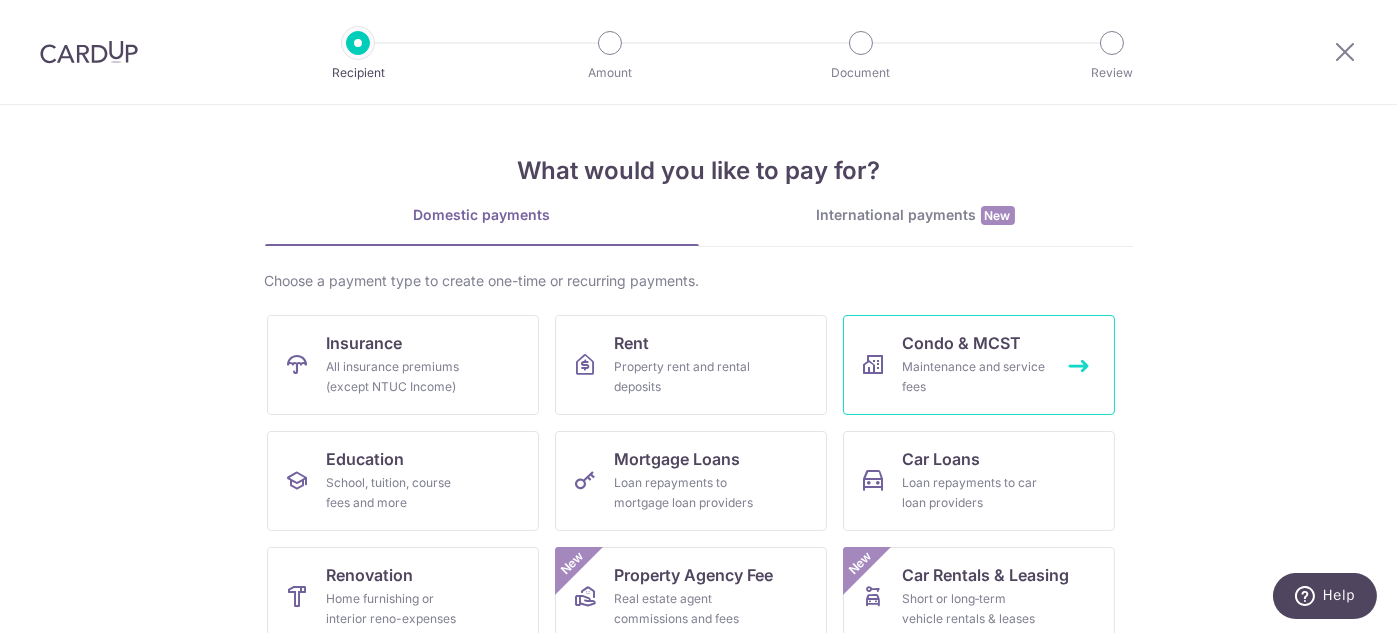 click on "Maintenance and service fees" at bounding box center (975, 377) 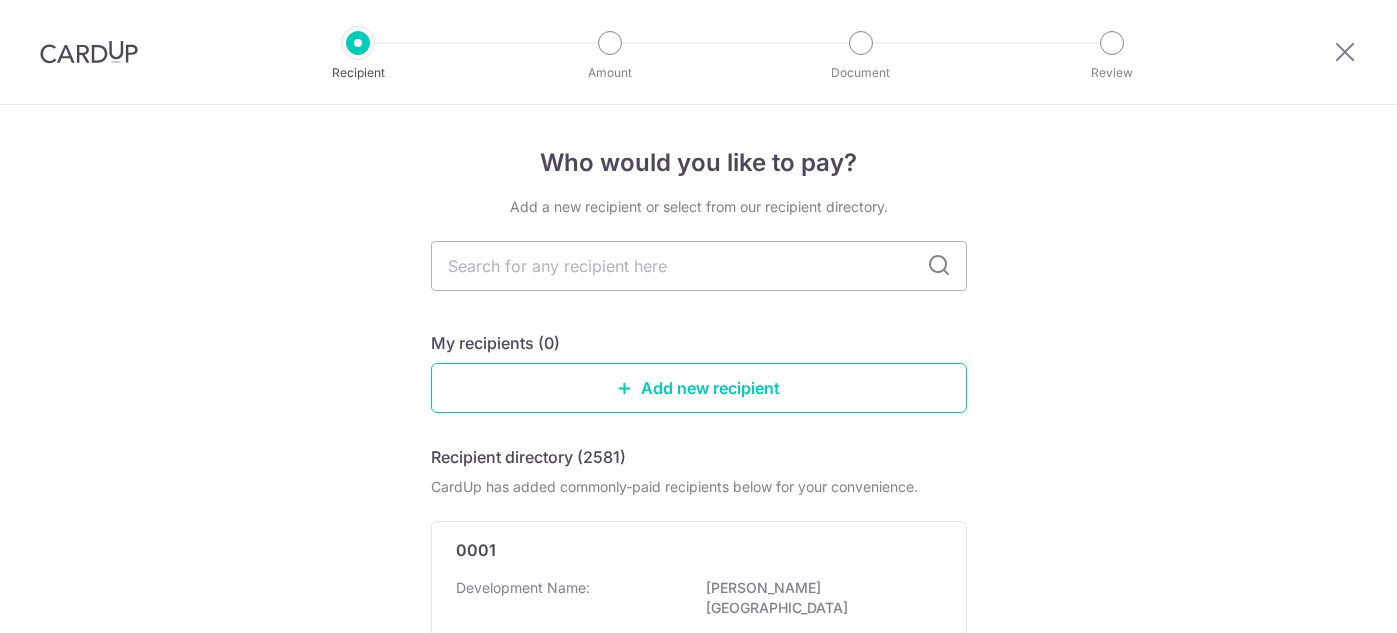 scroll, scrollTop: 0, scrollLeft: 0, axis: both 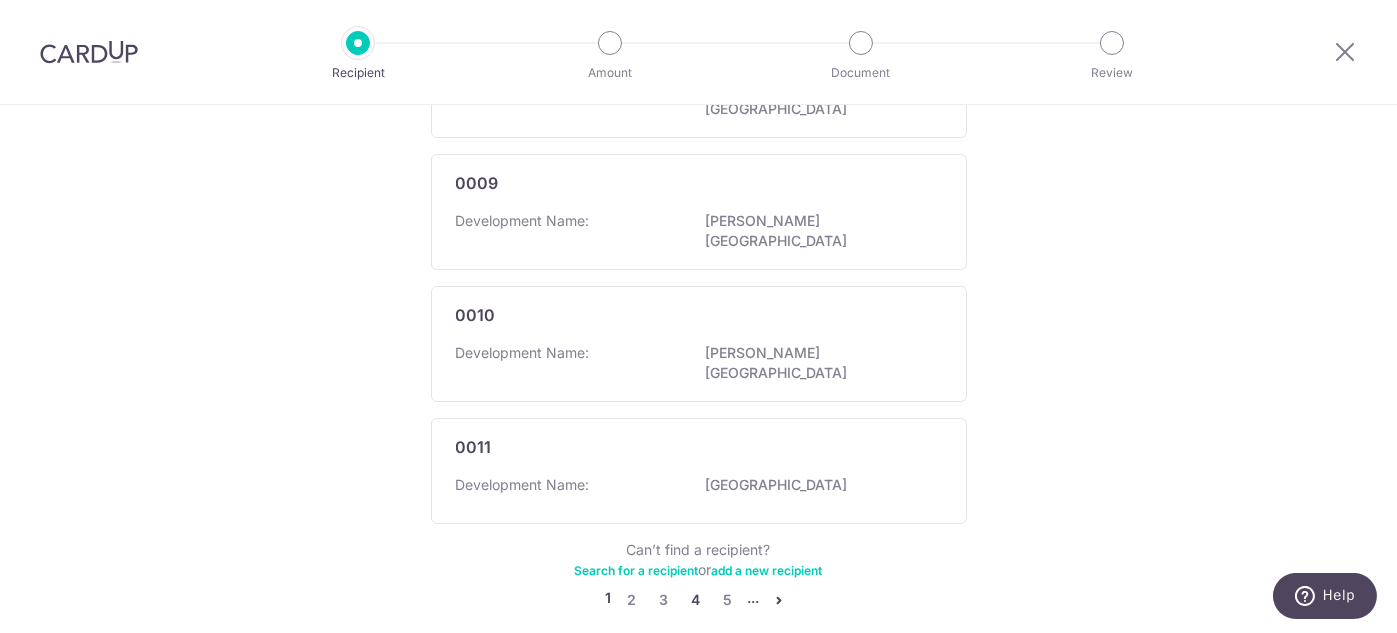 click on "4" at bounding box center [696, 600] 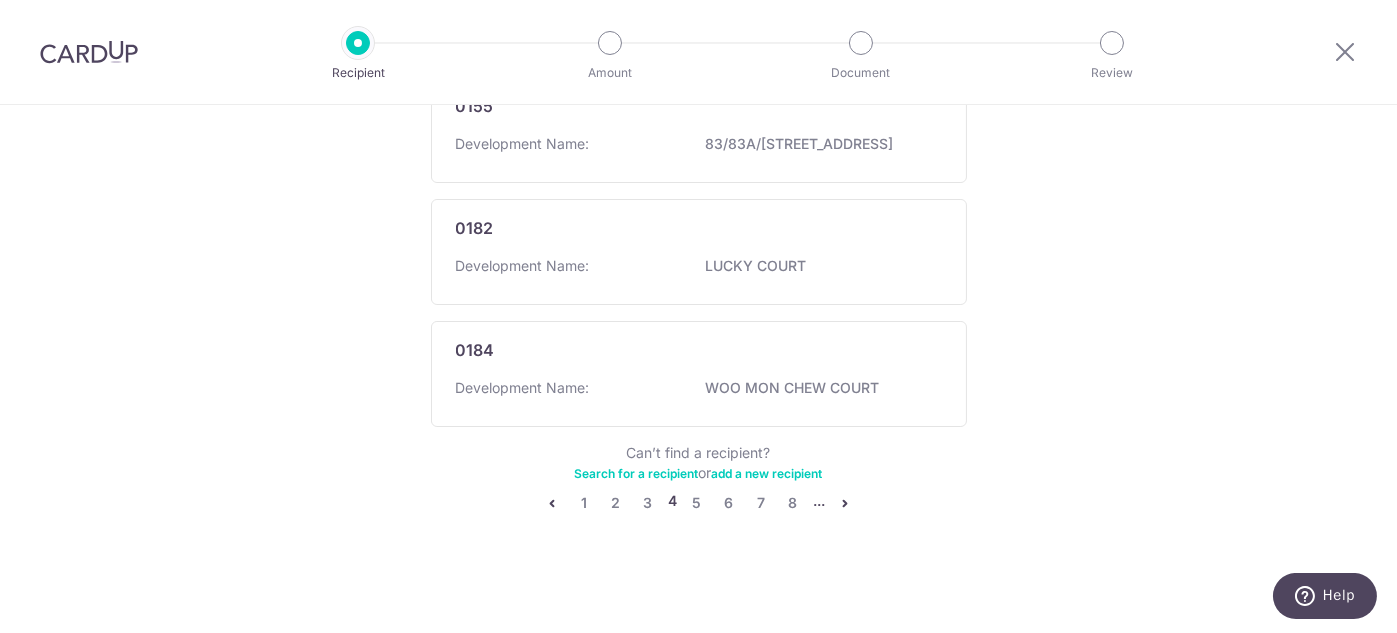 scroll, scrollTop: 1312, scrollLeft: 0, axis: vertical 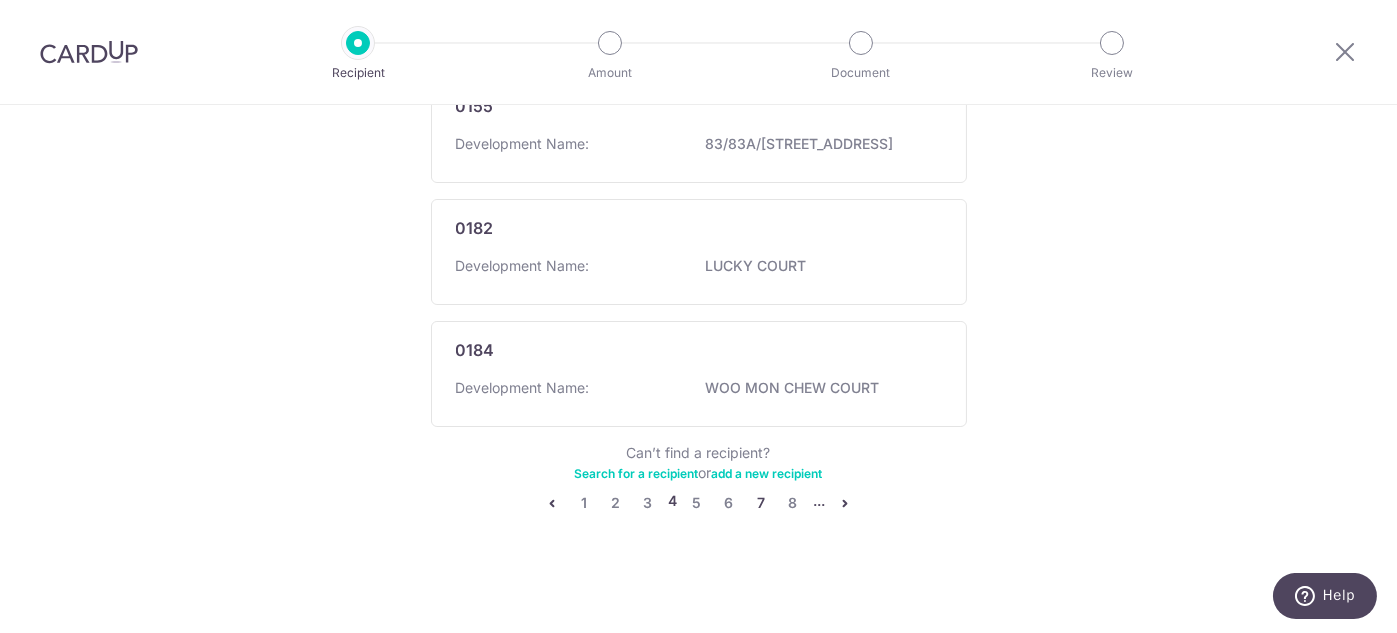 click on "7" at bounding box center (761, 503) 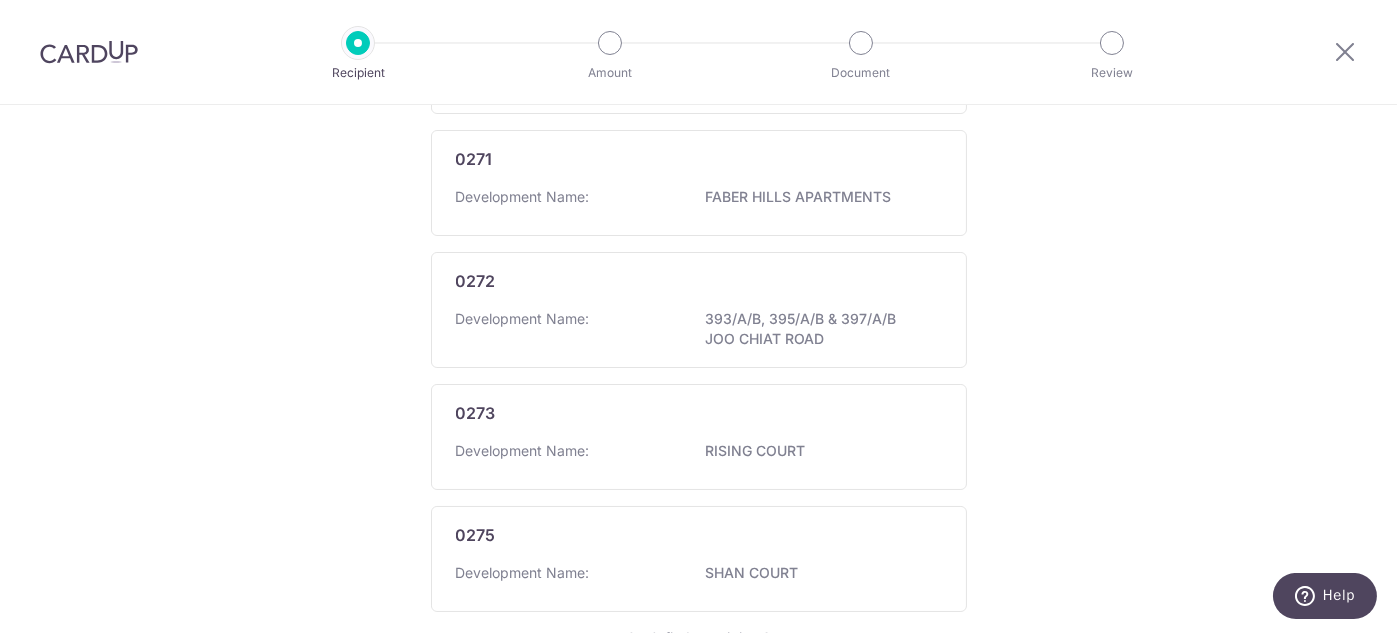 scroll, scrollTop: 1300, scrollLeft: 0, axis: vertical 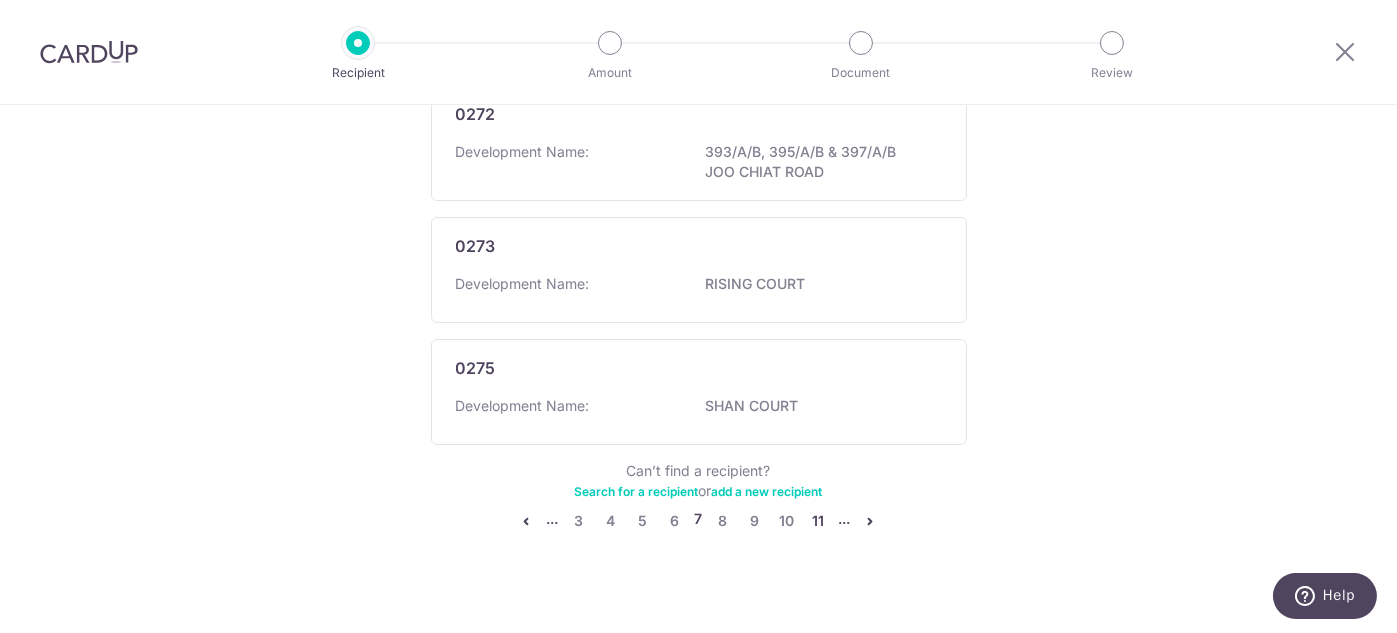 click on "11" at bounding box center (819, 521) 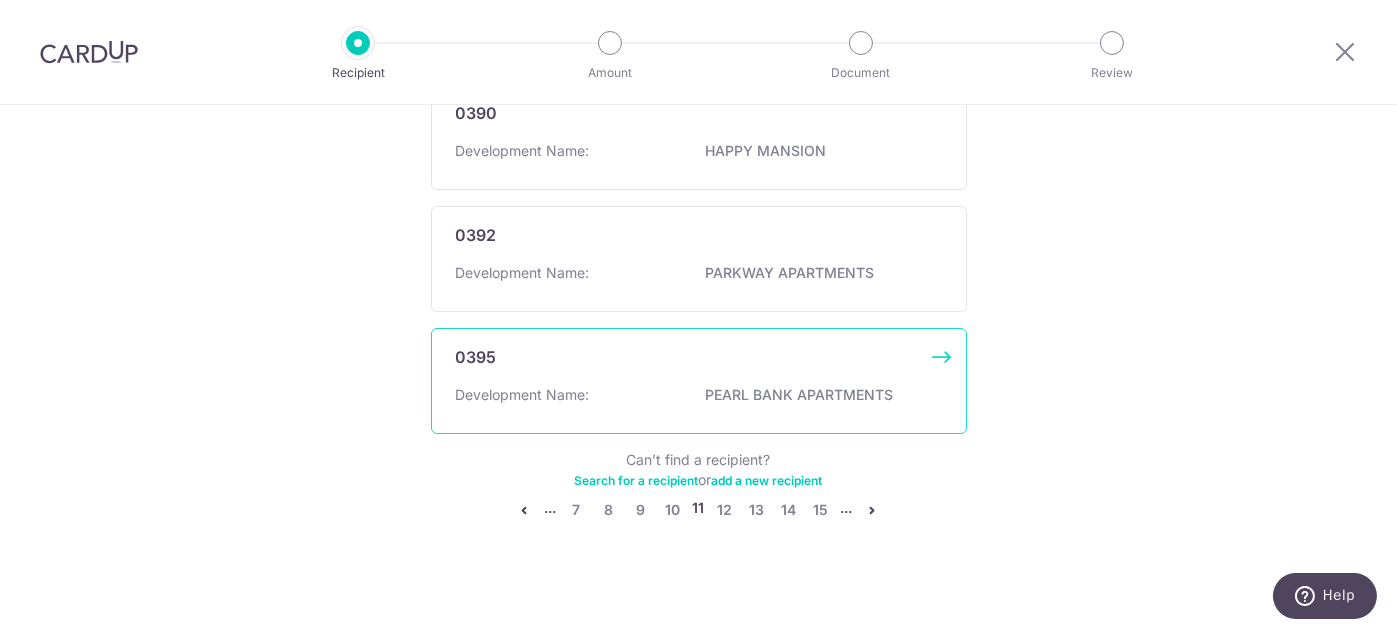 scroll, scrollTop: 1338, scrollLeft: 0, axis: vertical 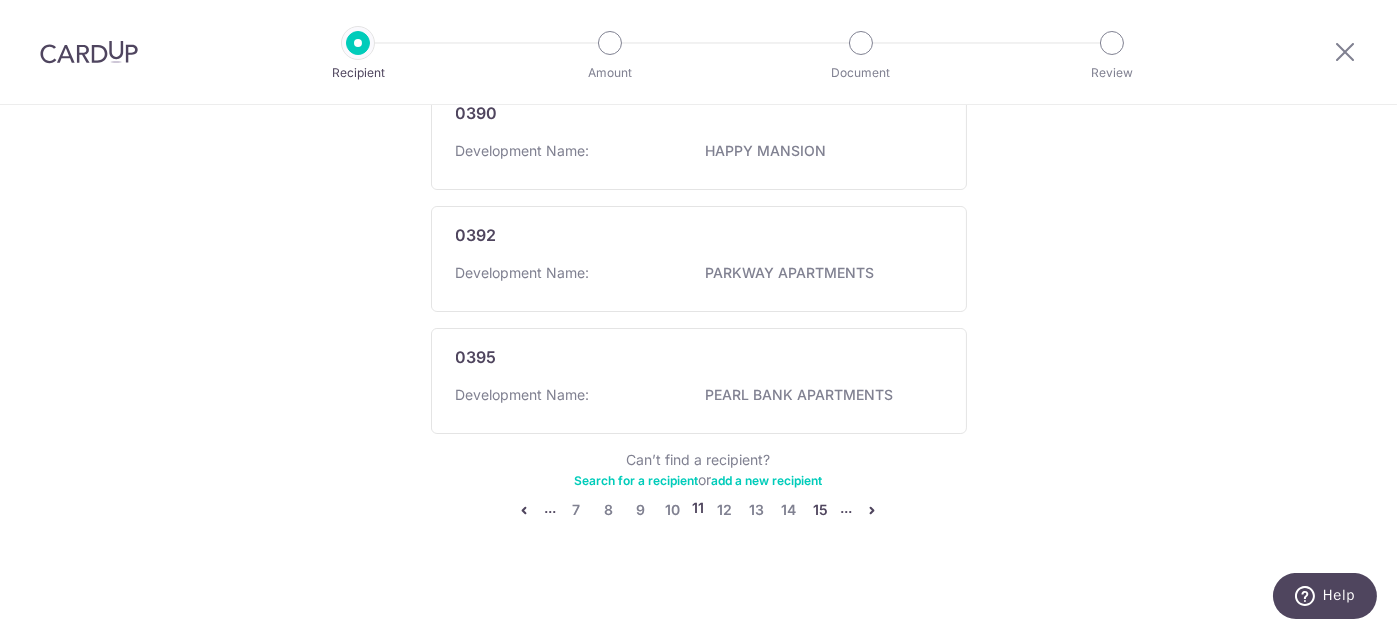 click on "15" at bounding box center [821, 510] 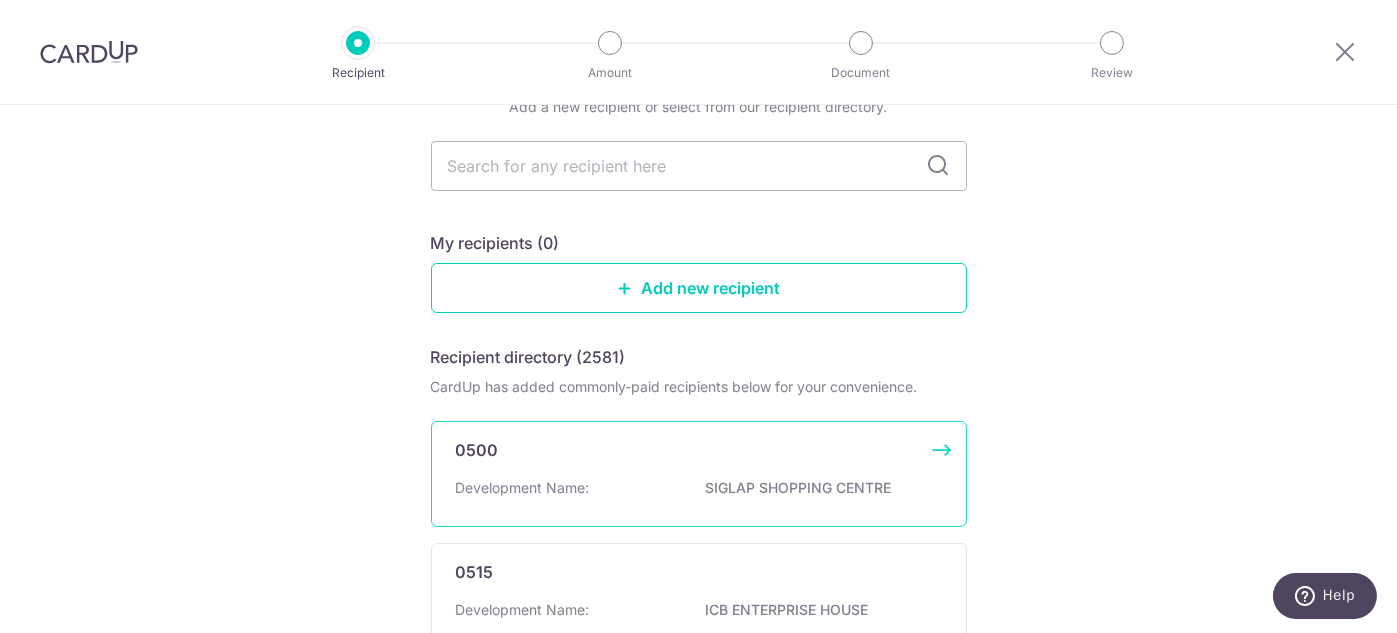 scroll, scrollTop: 0, scrollLeft: 0, axis: both 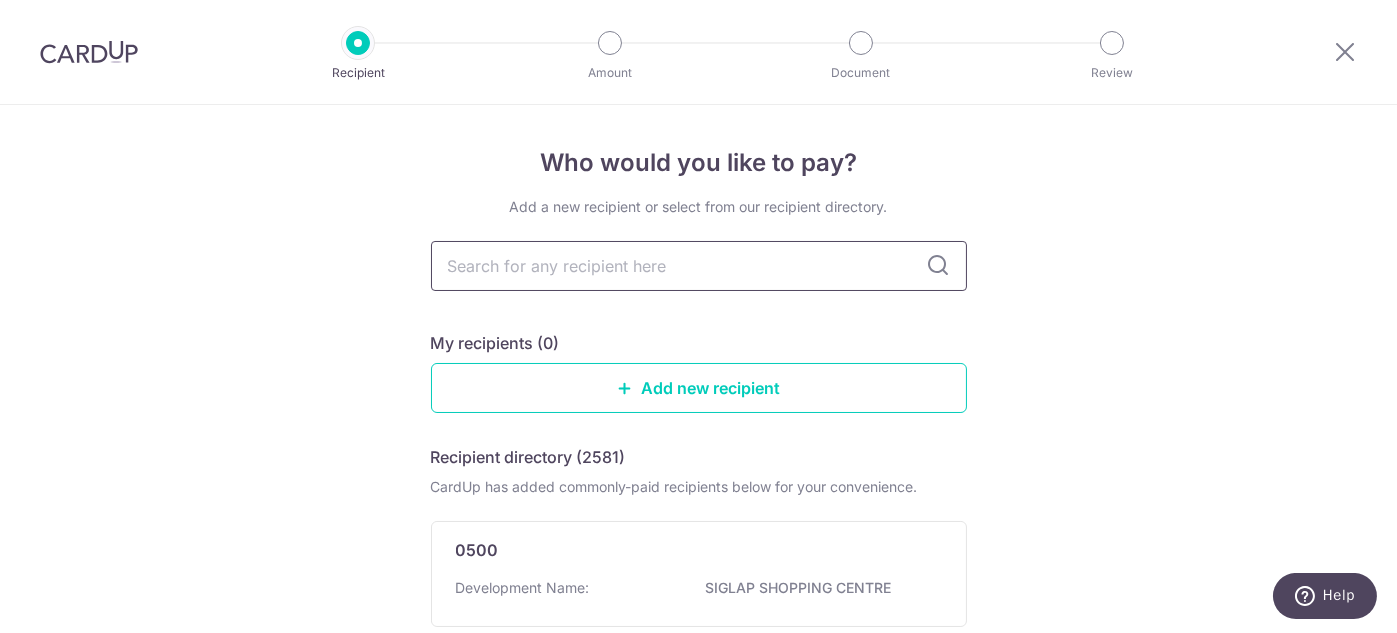 click at bounding box center (699, 266) 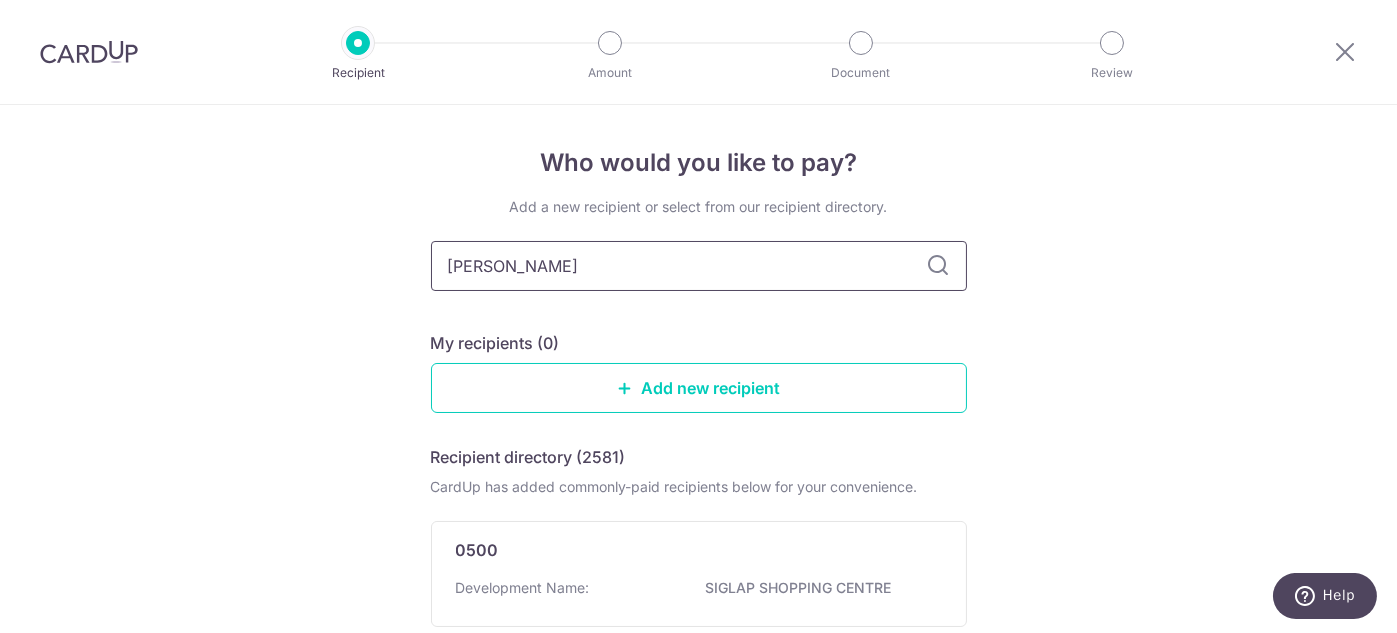 type on "nicole green" 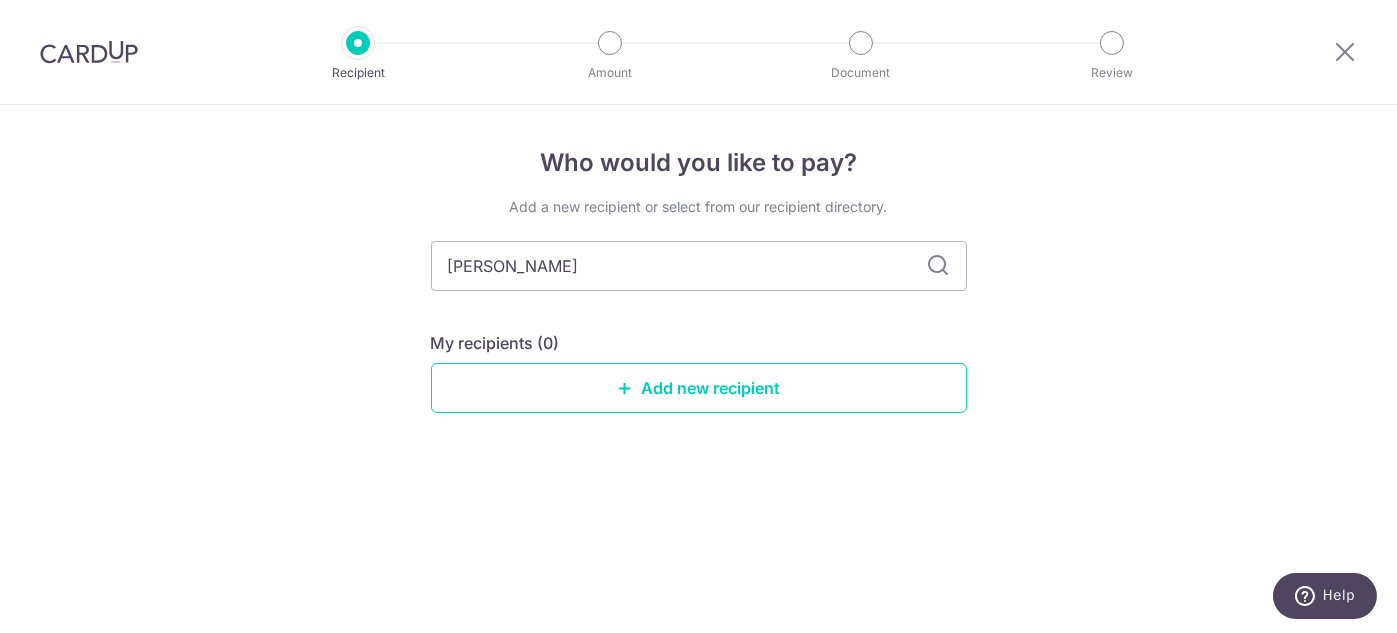click at bounding box center [939, 266] 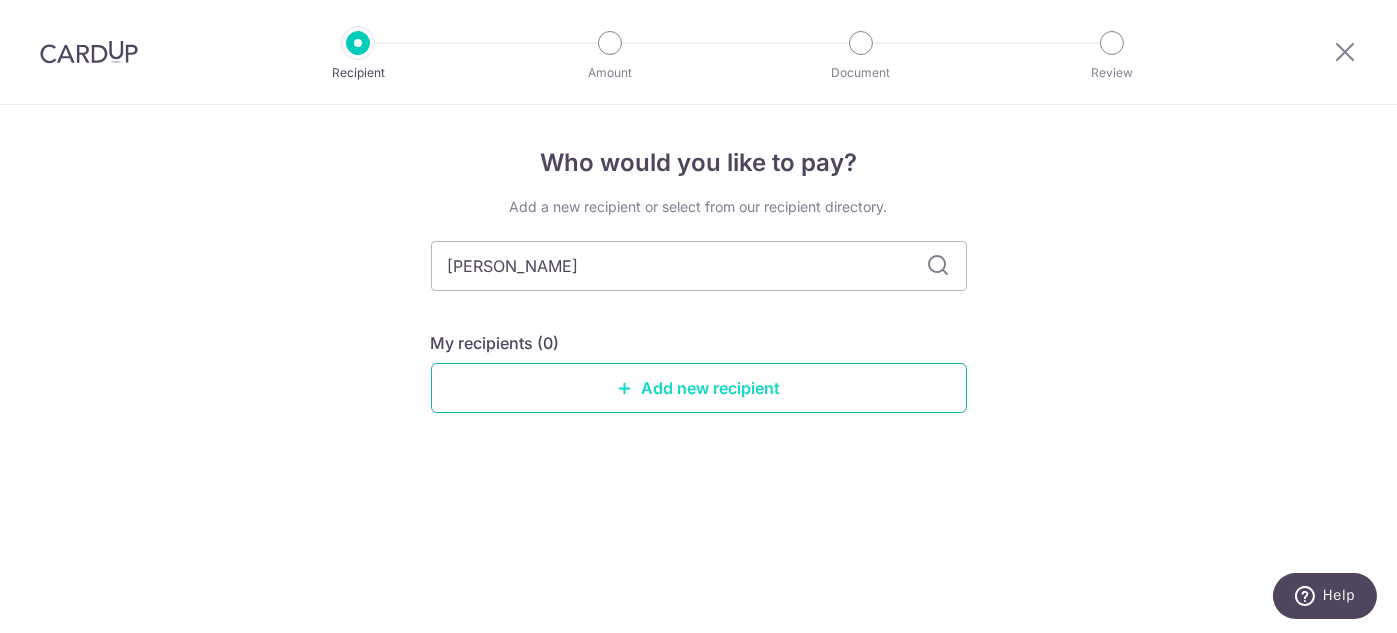 click on "Add new recipient" at bounding box center (699, 388) 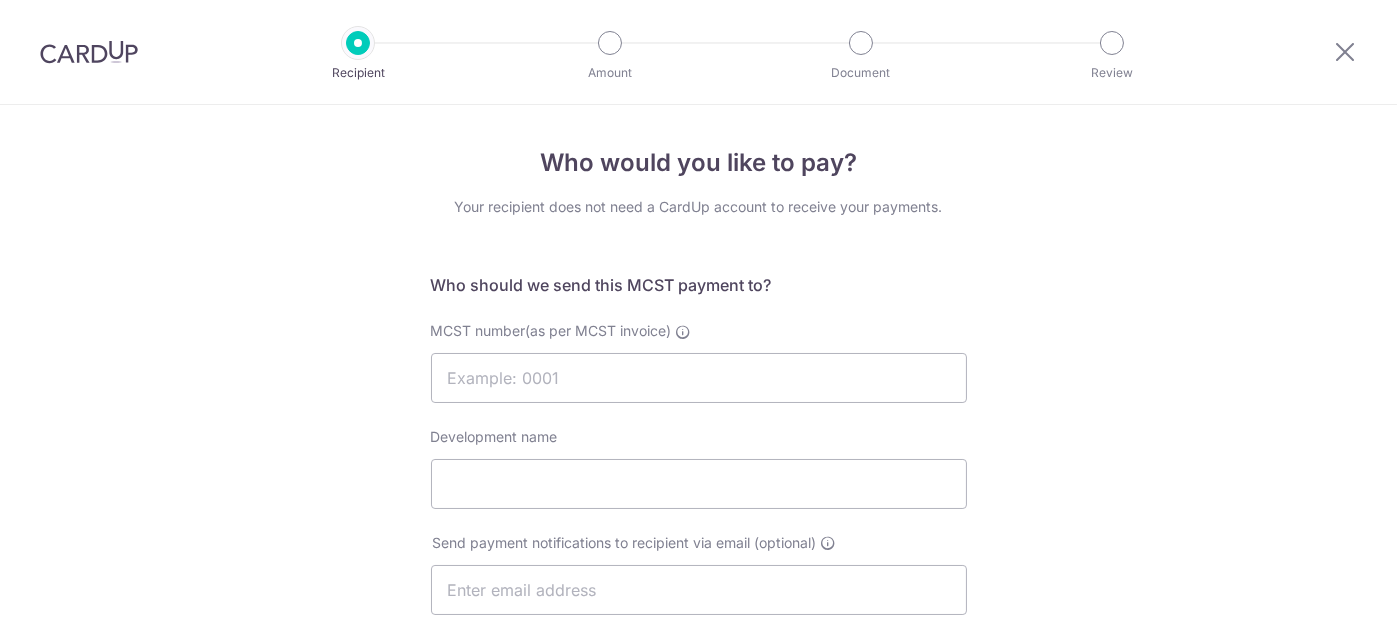 scroll, scrollTop: 0, scrollLeft: 0, axis: both 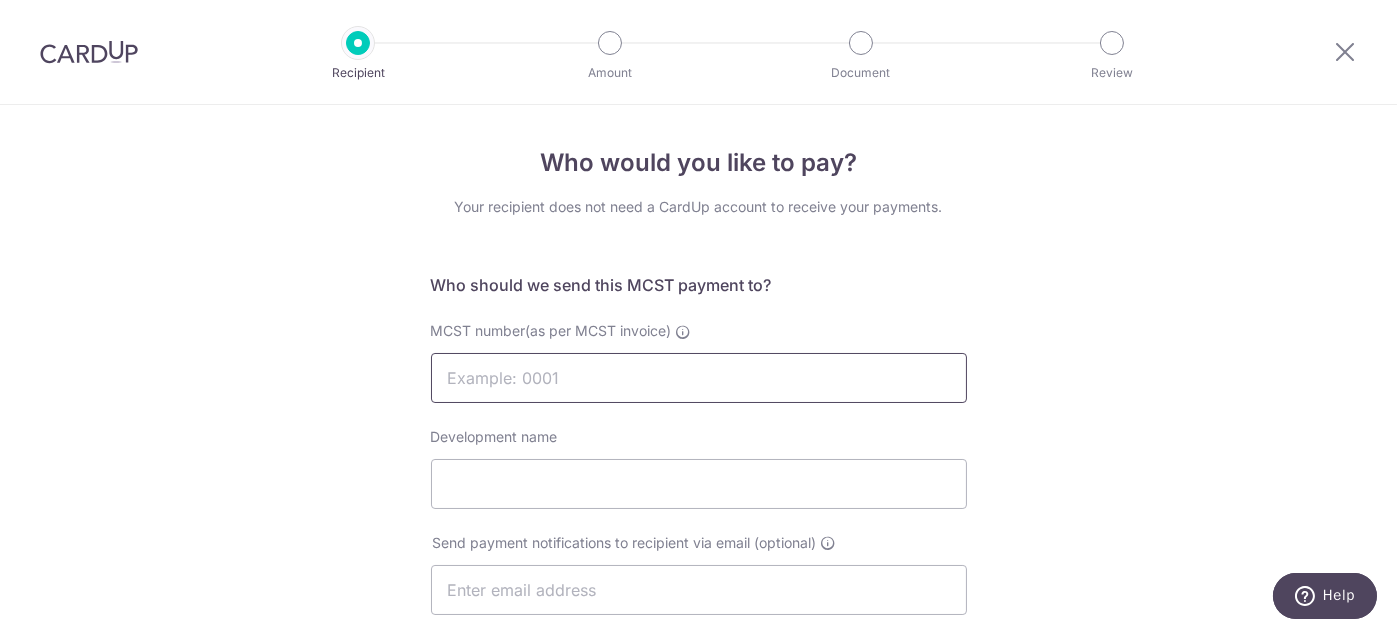 click on "MCST number(as per MCST invoice)" at bounding box center (699, 378) 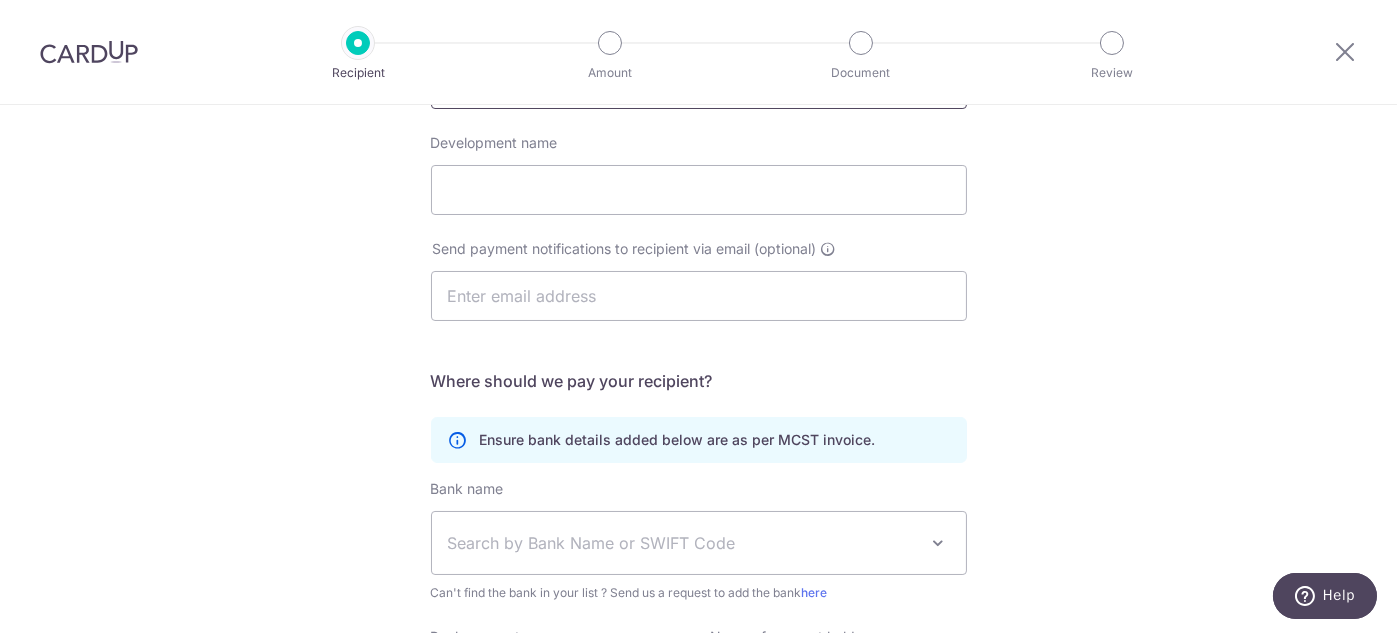 scroll, scrollTop: 300, scrollLeft: 0, axis: vertical 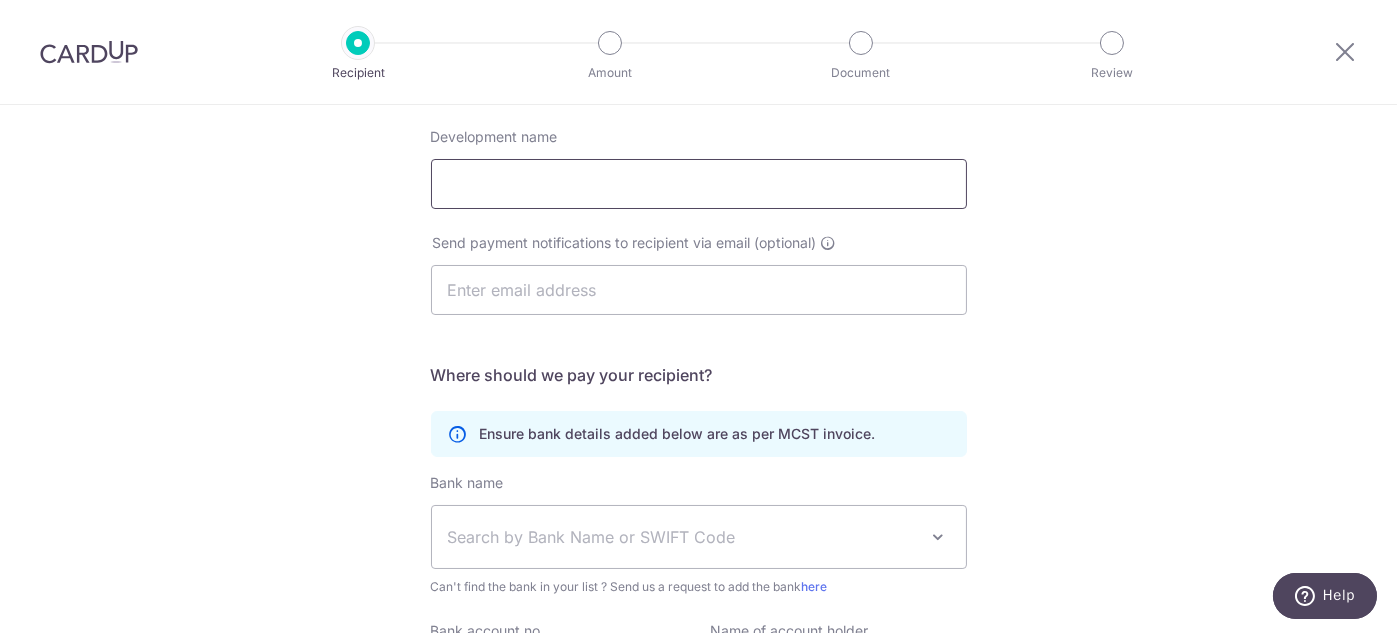 click on "Development name" at bounding box center (699, 184) 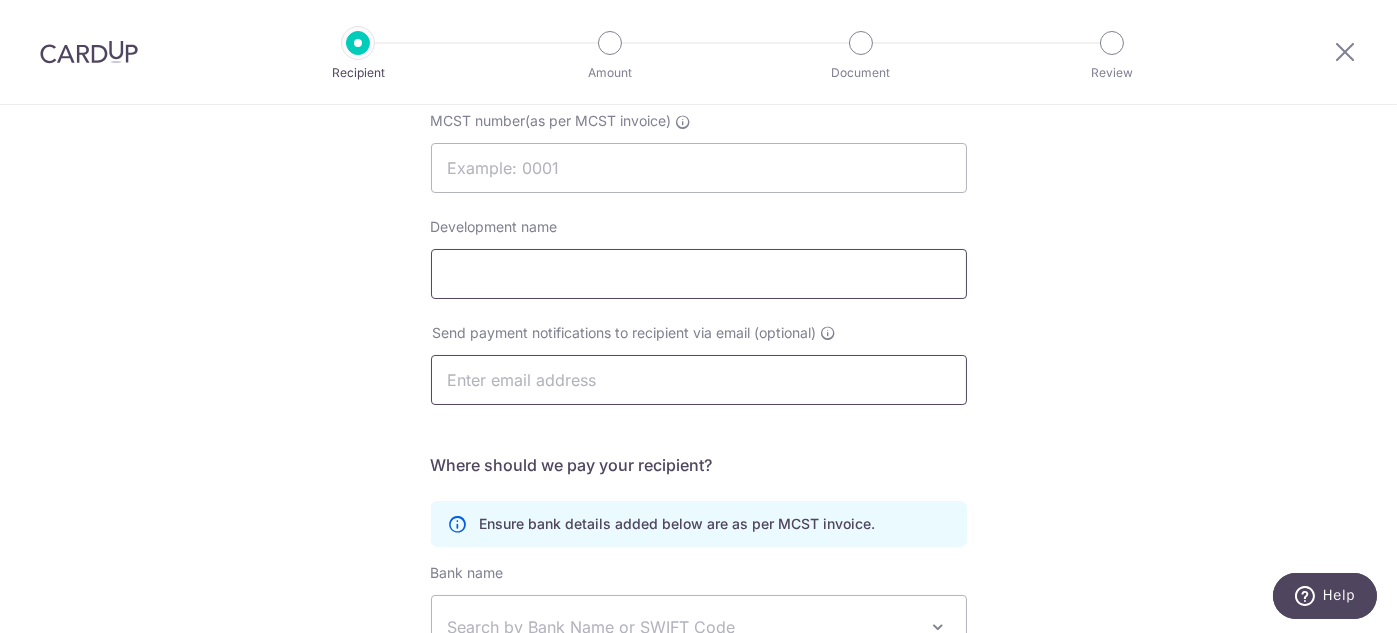 scroll, scrollTop: 100, scrollLeft: 0, axis: vertical 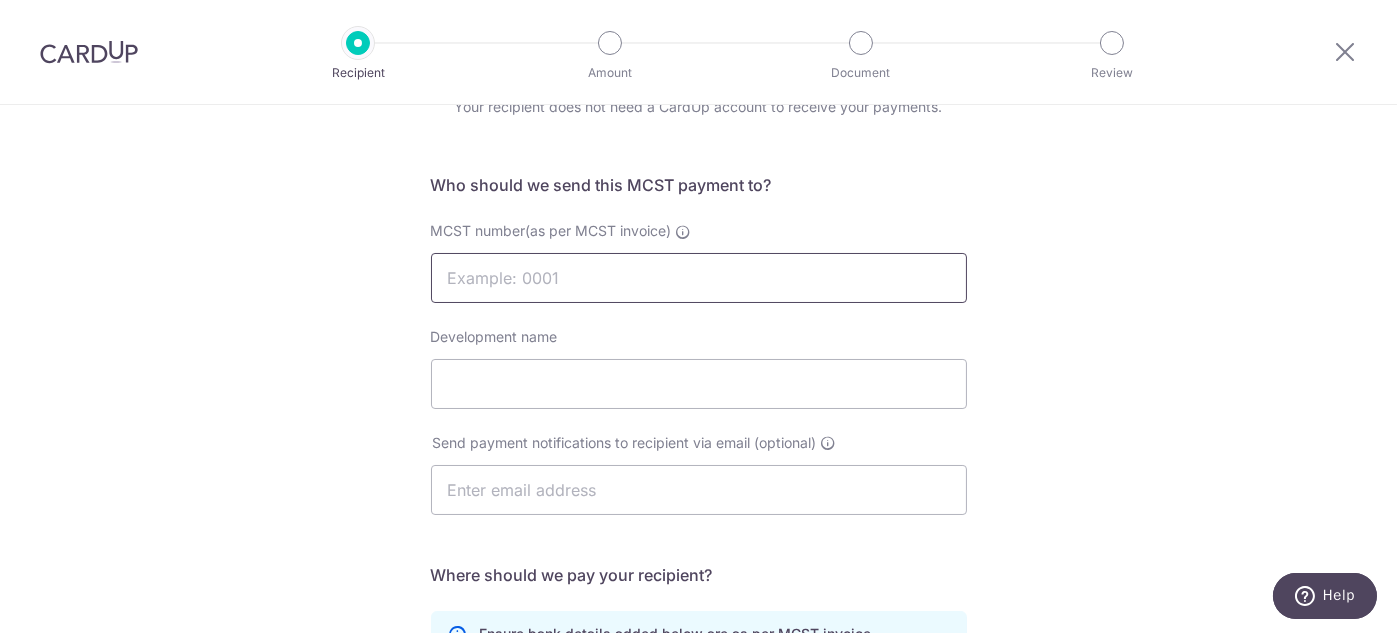 click on "MCST number(as per MCST invoice)" at bounding box center [699, 278] 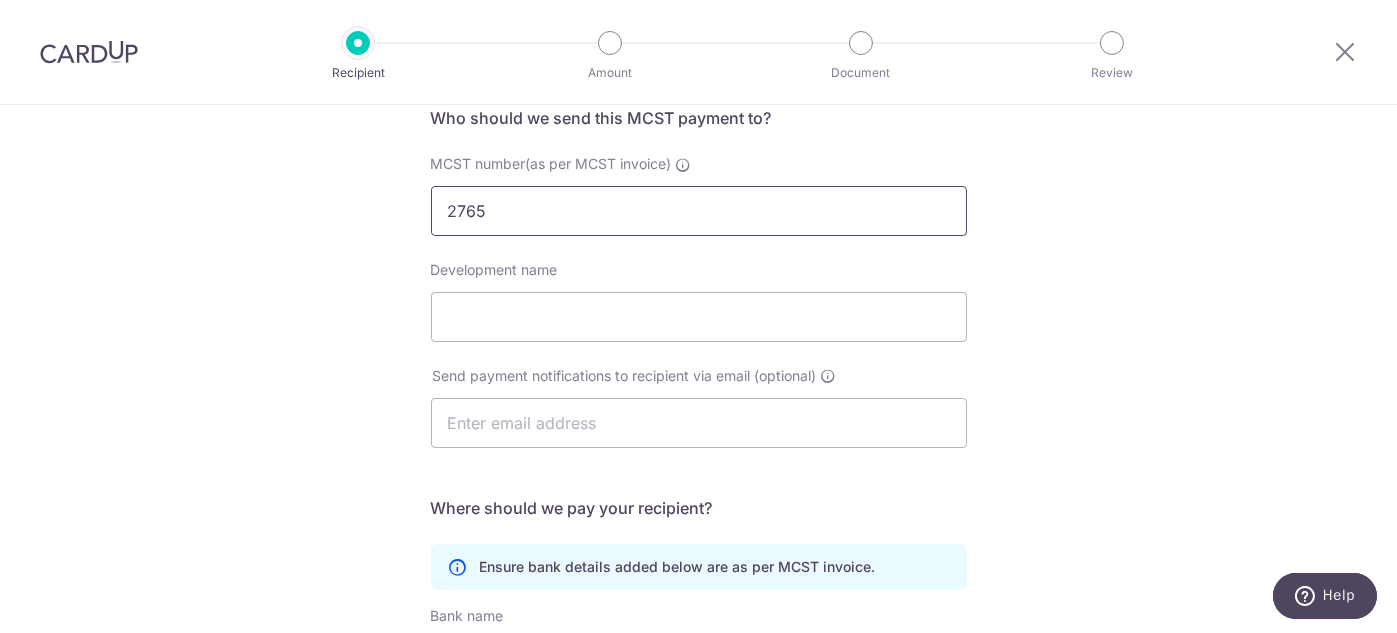 scroll, scrollTop: 200, scrollLeft: 0, axis: vertical 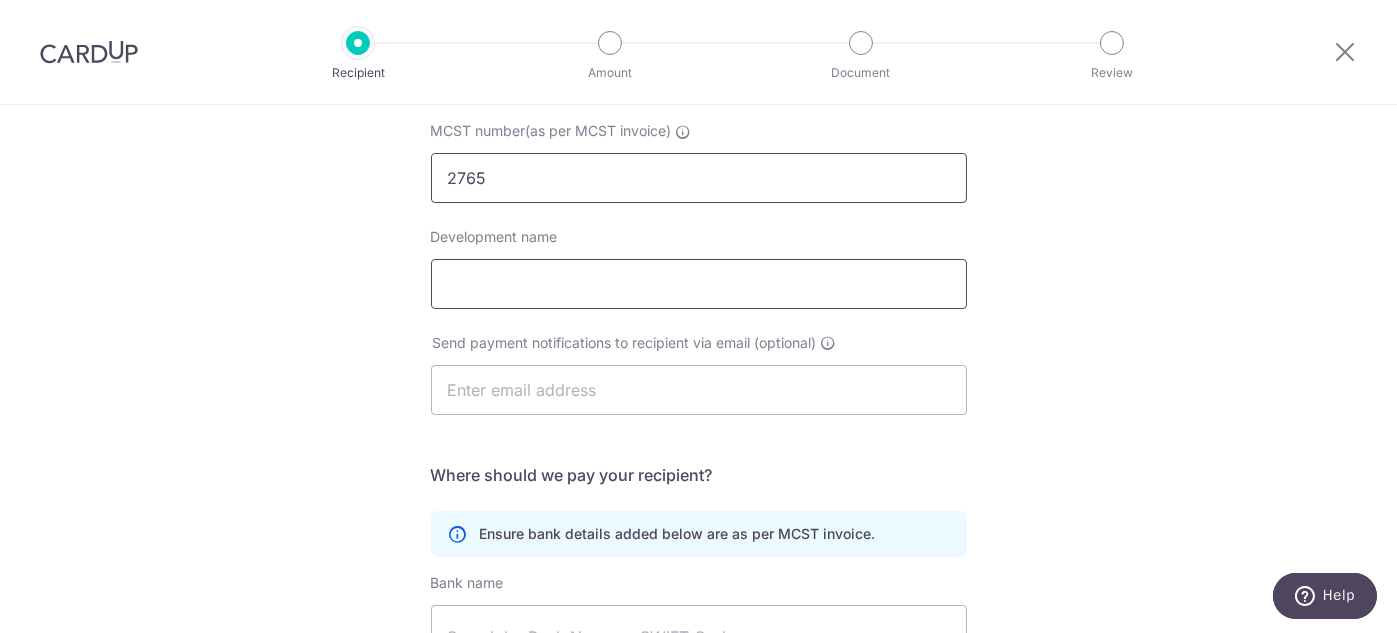 type on "2765" 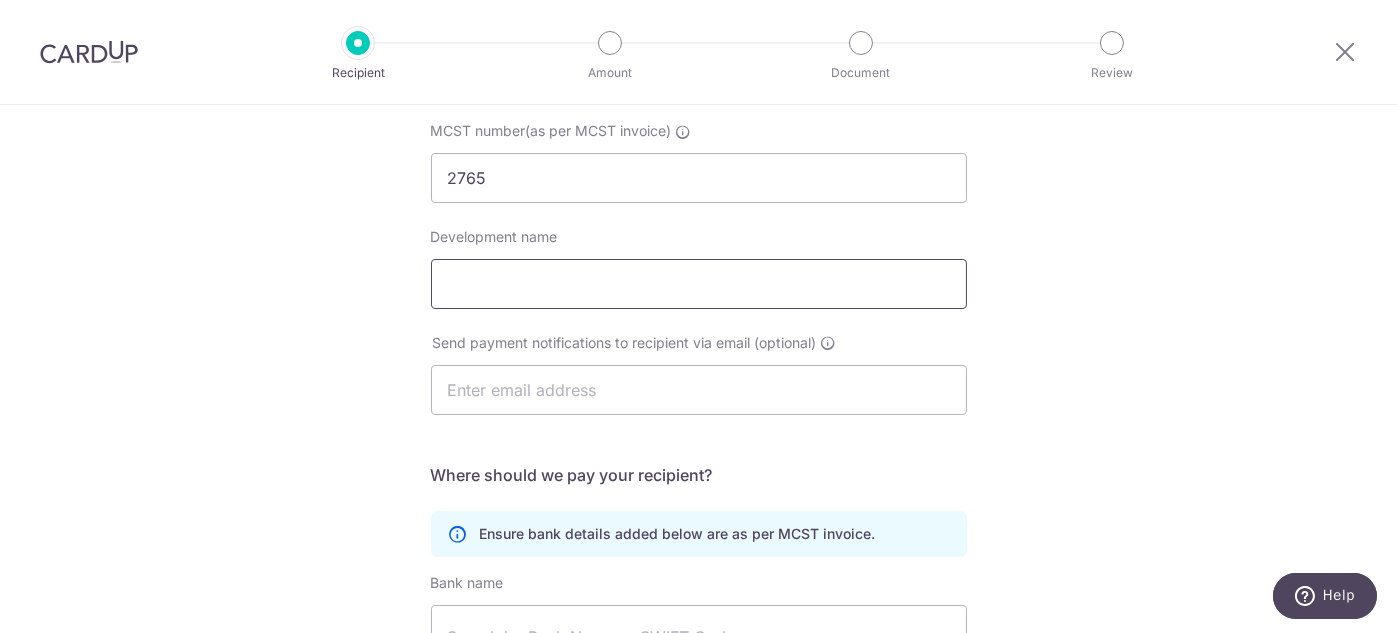 click on "Development name" at bounding box center [699, 284] 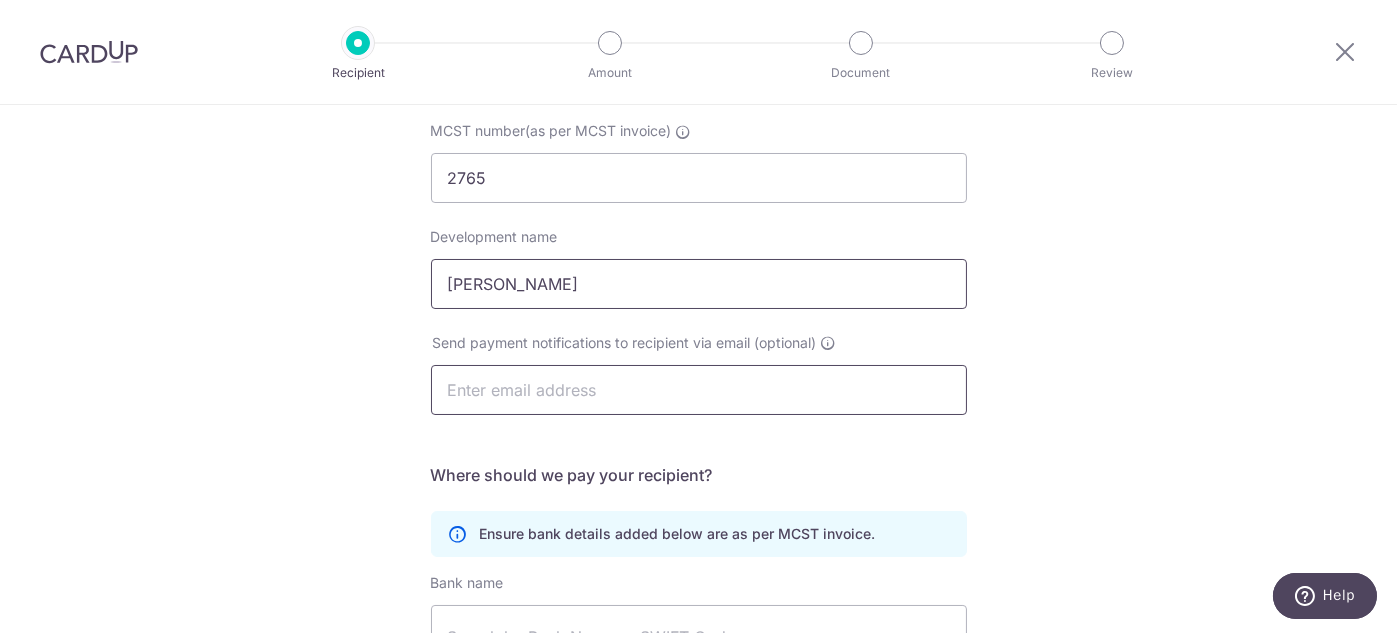 type on "Nicole Green" 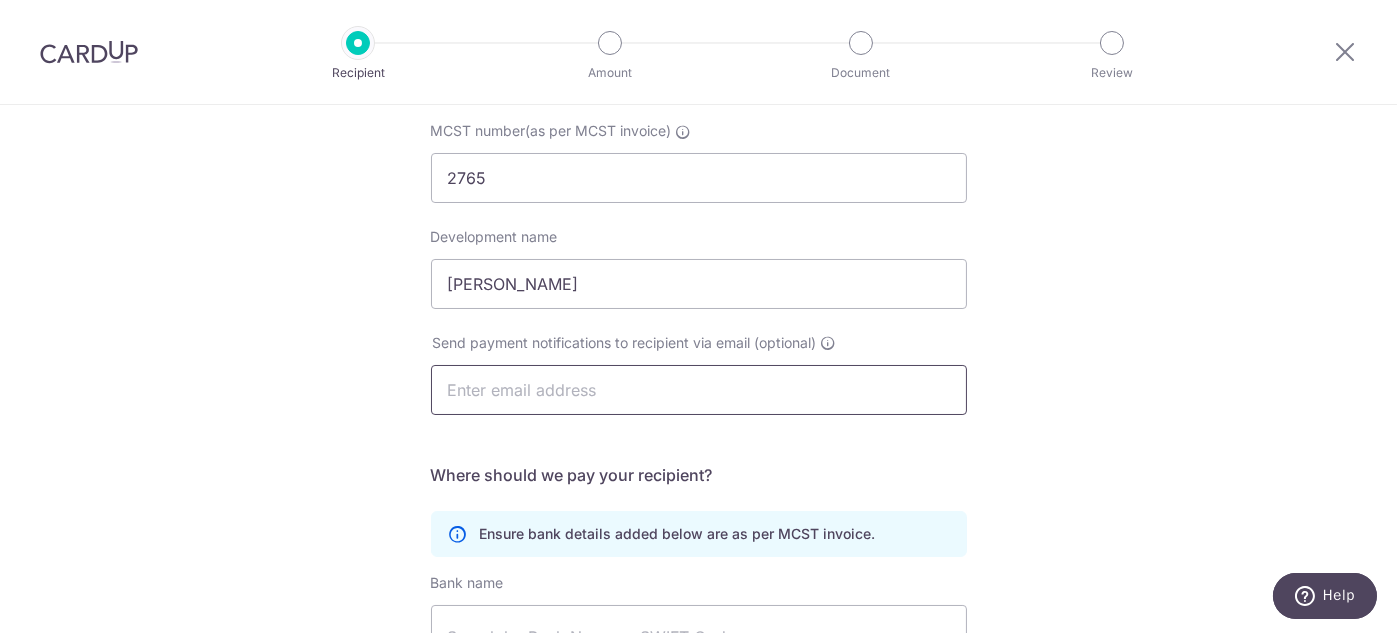 click at bounding box center (699, 390) 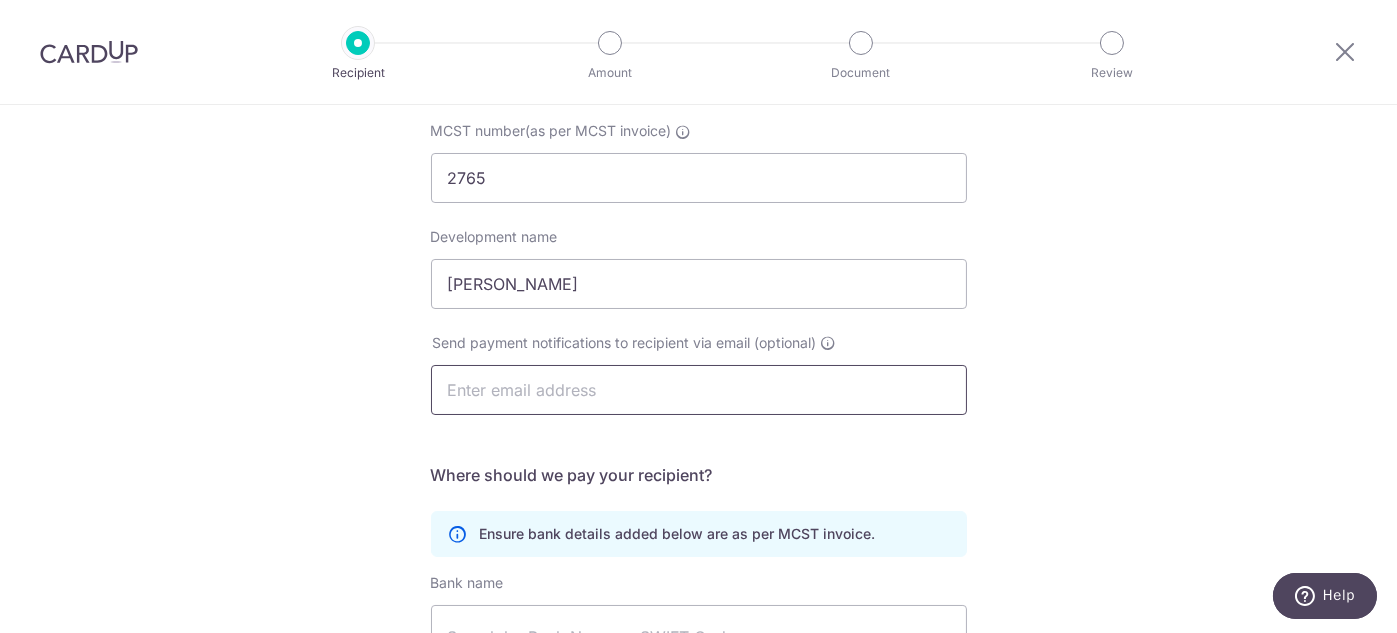click at bounding box center (699, 390) 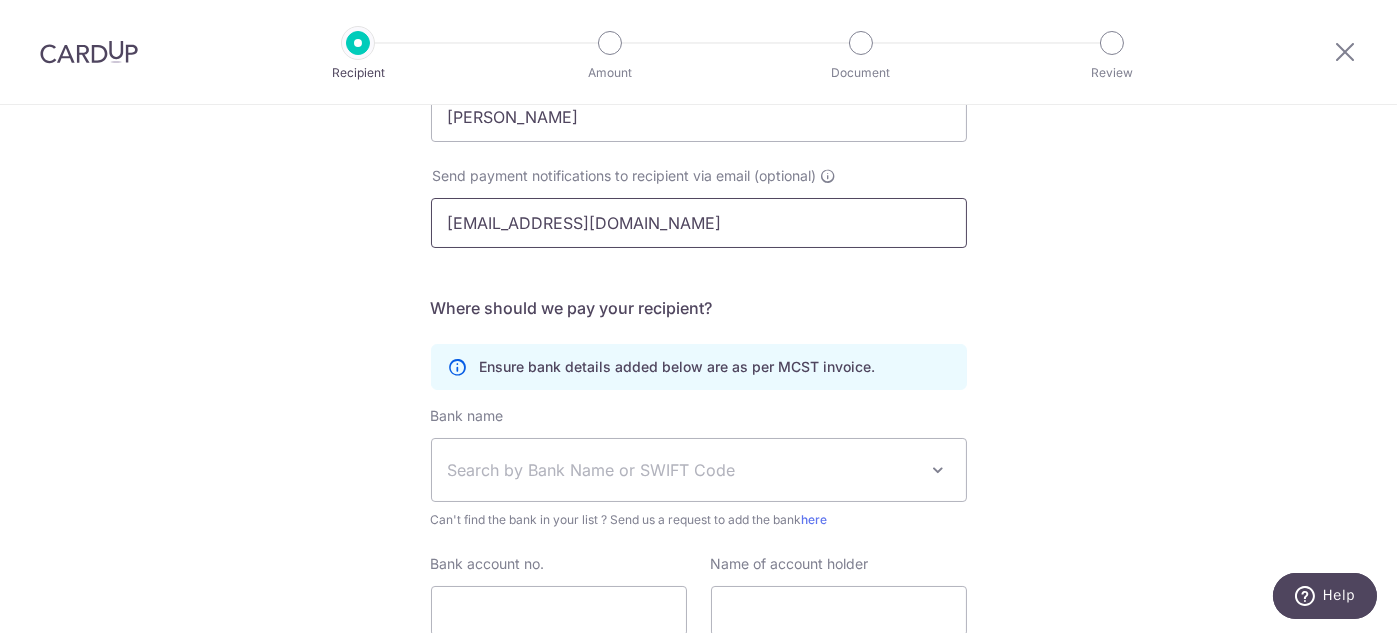 scroll, scrollTop: 400, scrollLeft: 0, axis: vertical 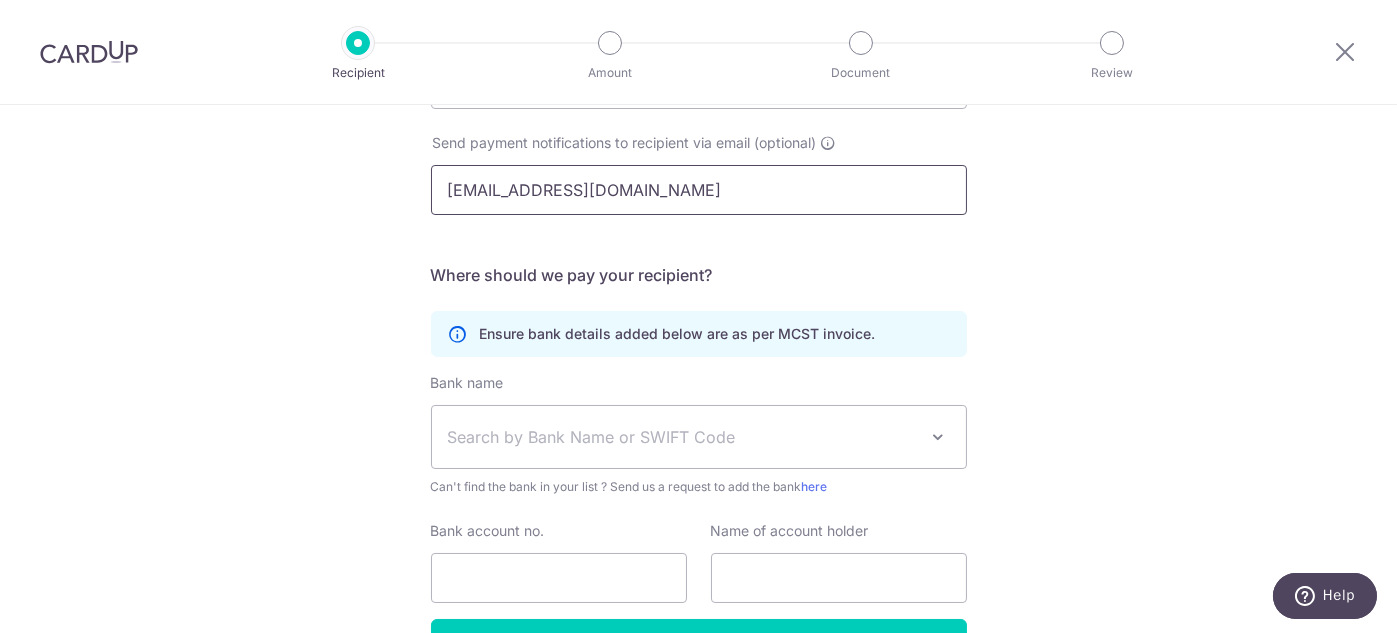 type on "accounts@ruam.sg" 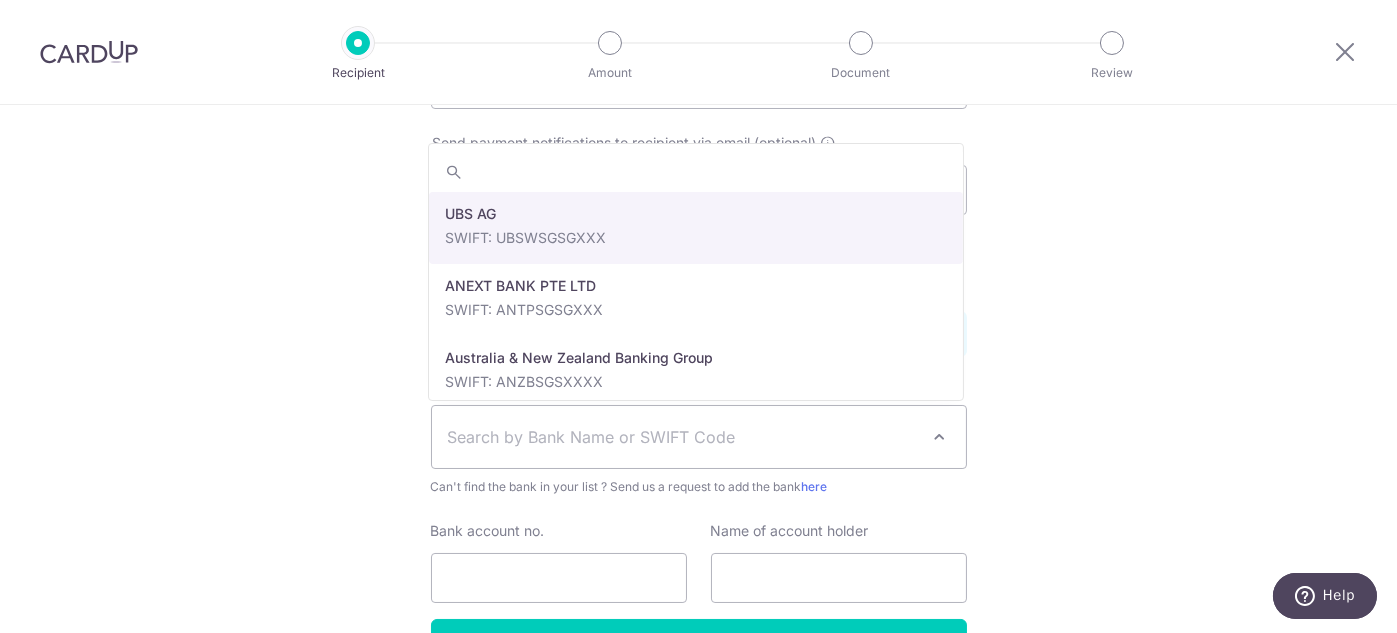 click at bounding box center [939, 437] 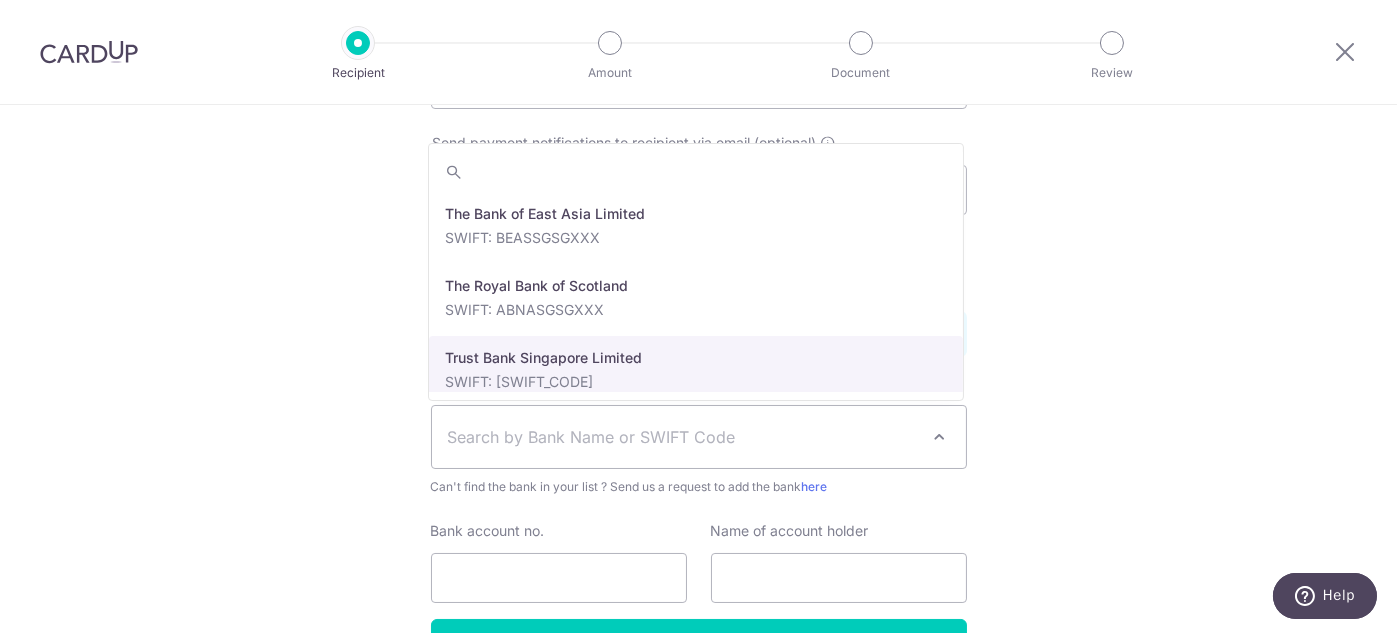 scroll, scrollTop: 3700, scrollLeft: 0, axis: vertical 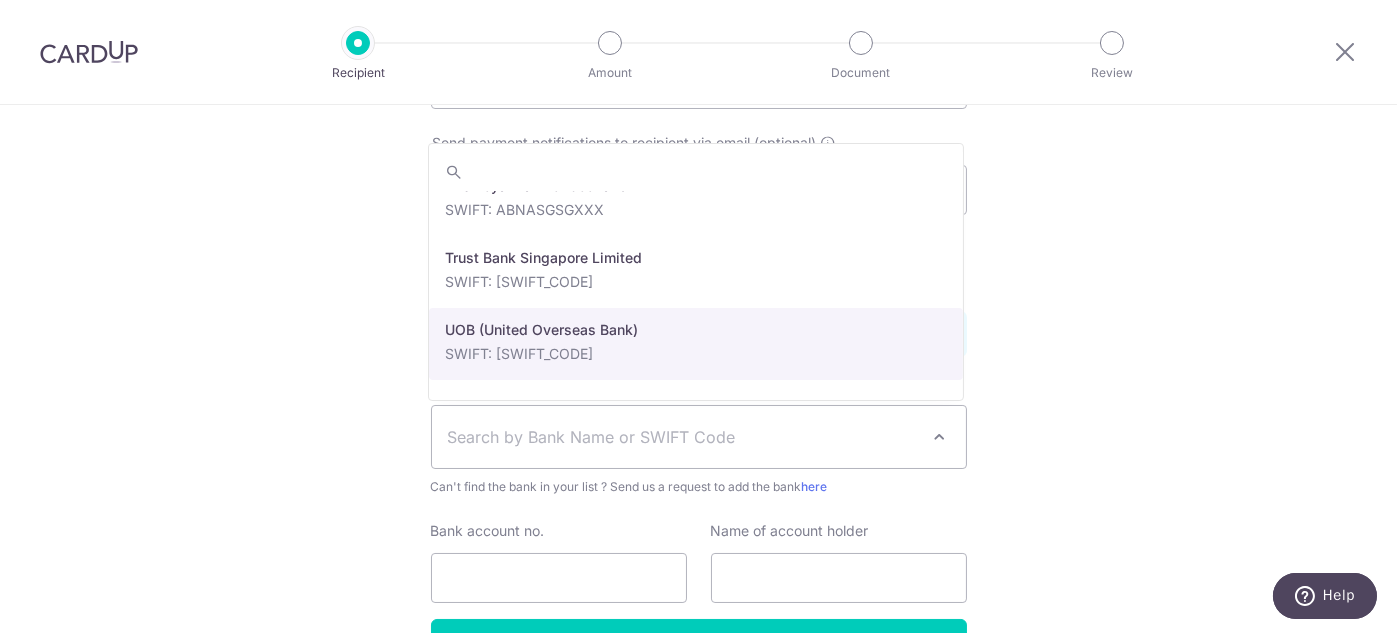 select on "18" 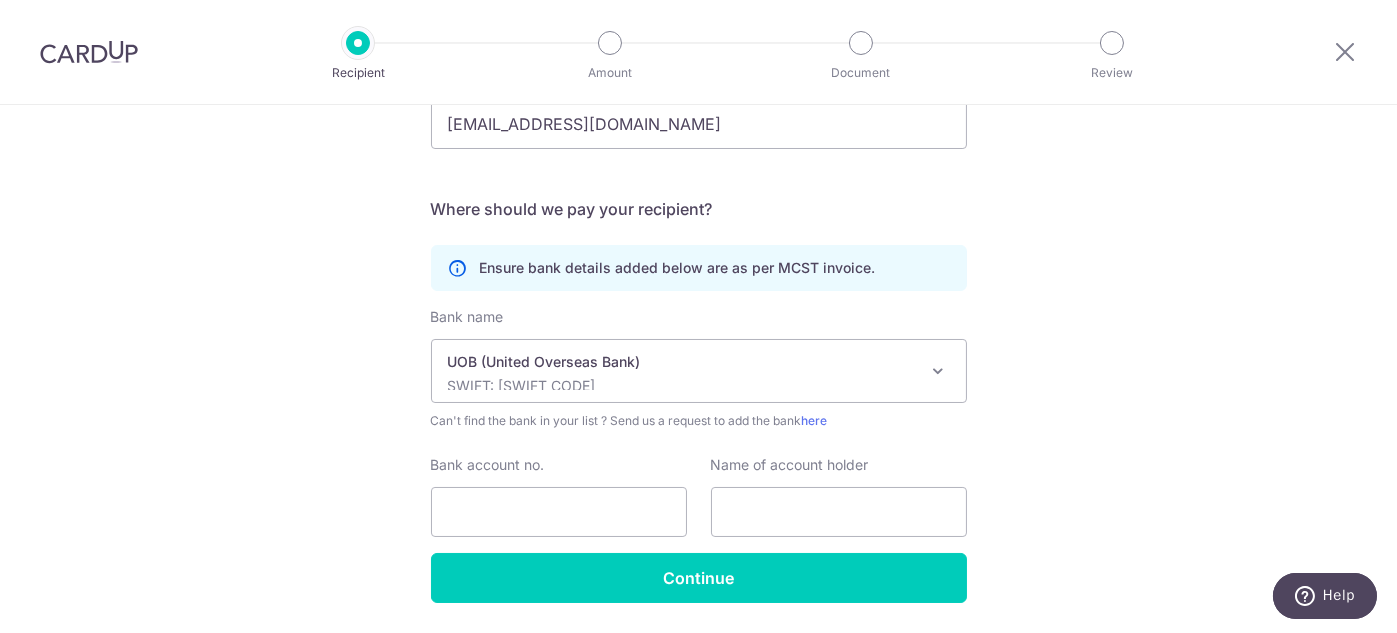 scroll, scrollTop: 500, scrollLeft: 0, axis: vertical 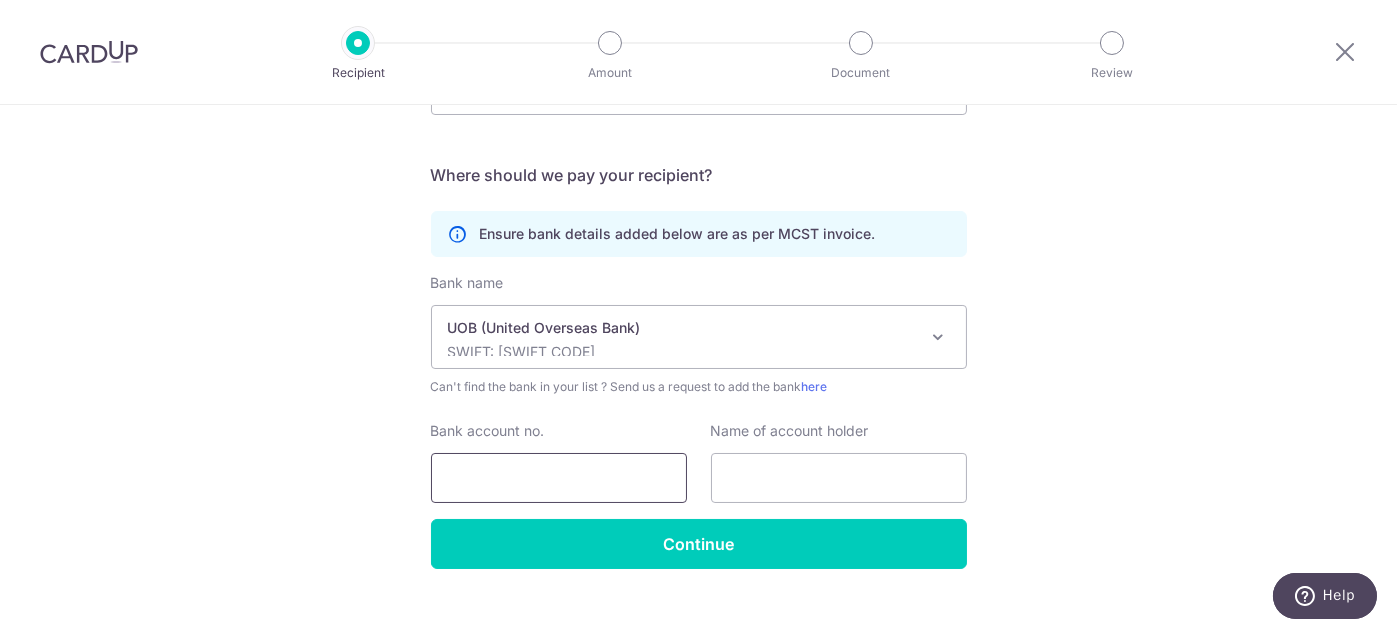 click on "Bank account no." at bounding box center [559, 478] 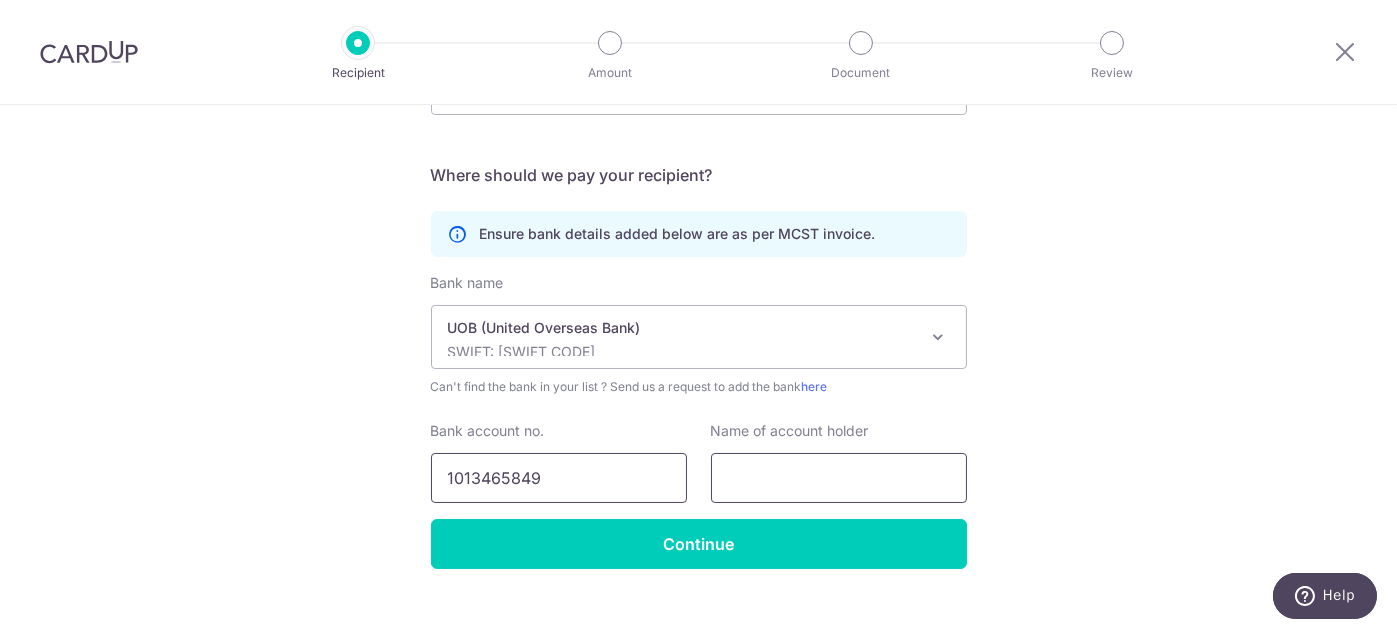 type on "1013465849" 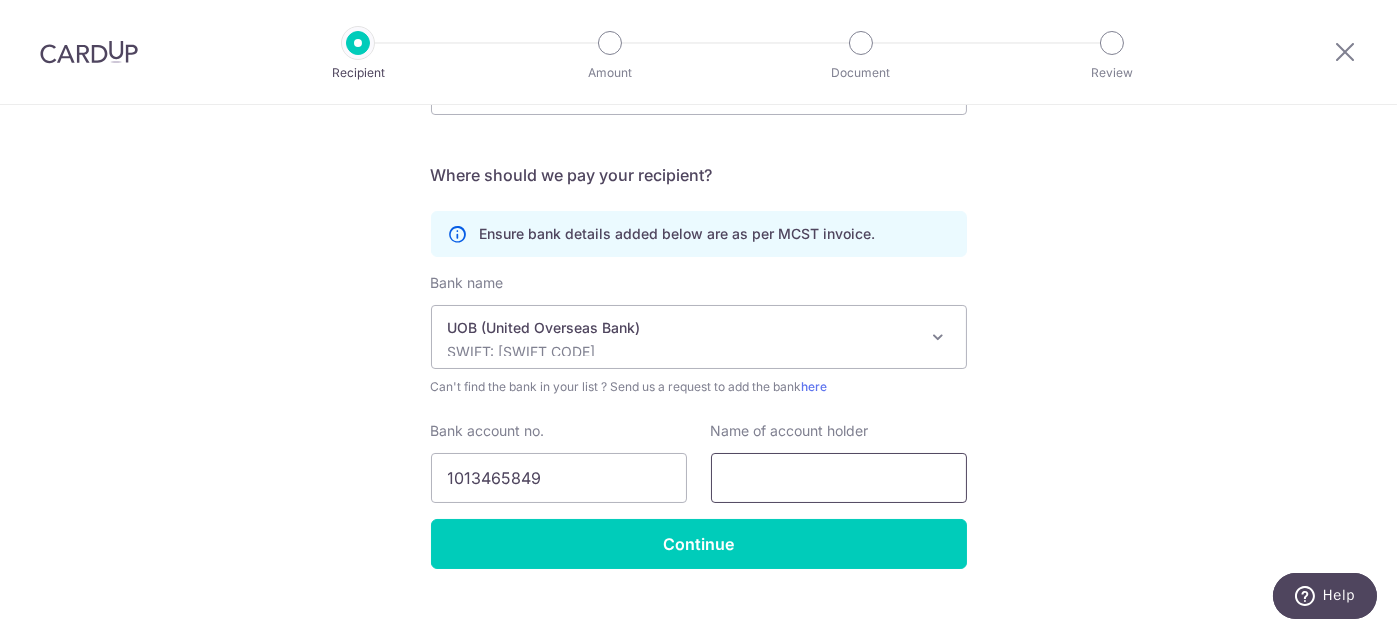 click at bounding box center [839, 478] 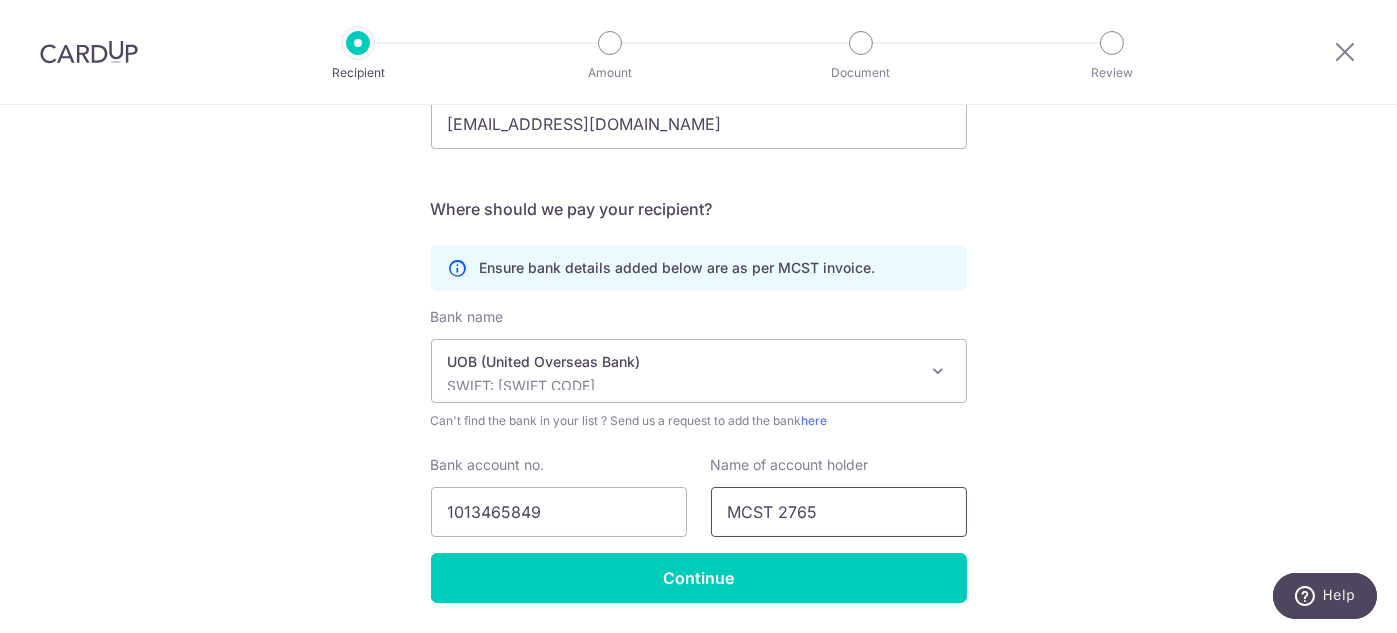 scroll, scrollTop: 528, scrollLeft: 0, axis: vertical 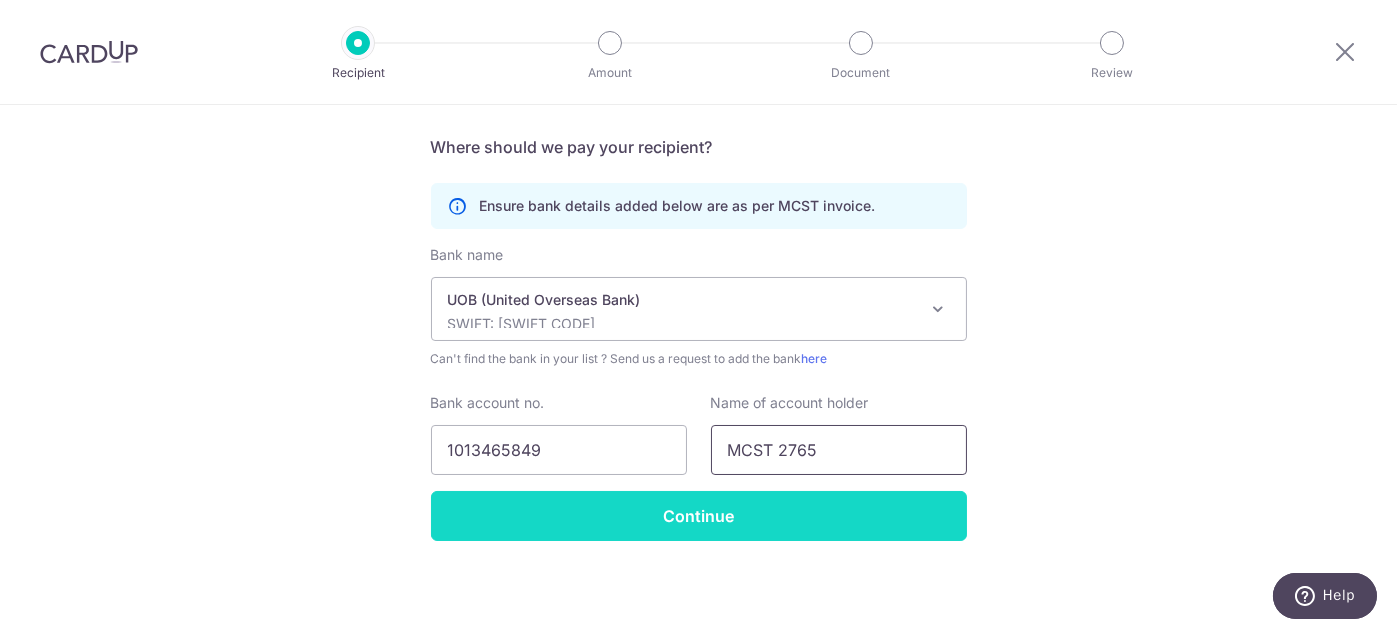type on "MCST 2765" 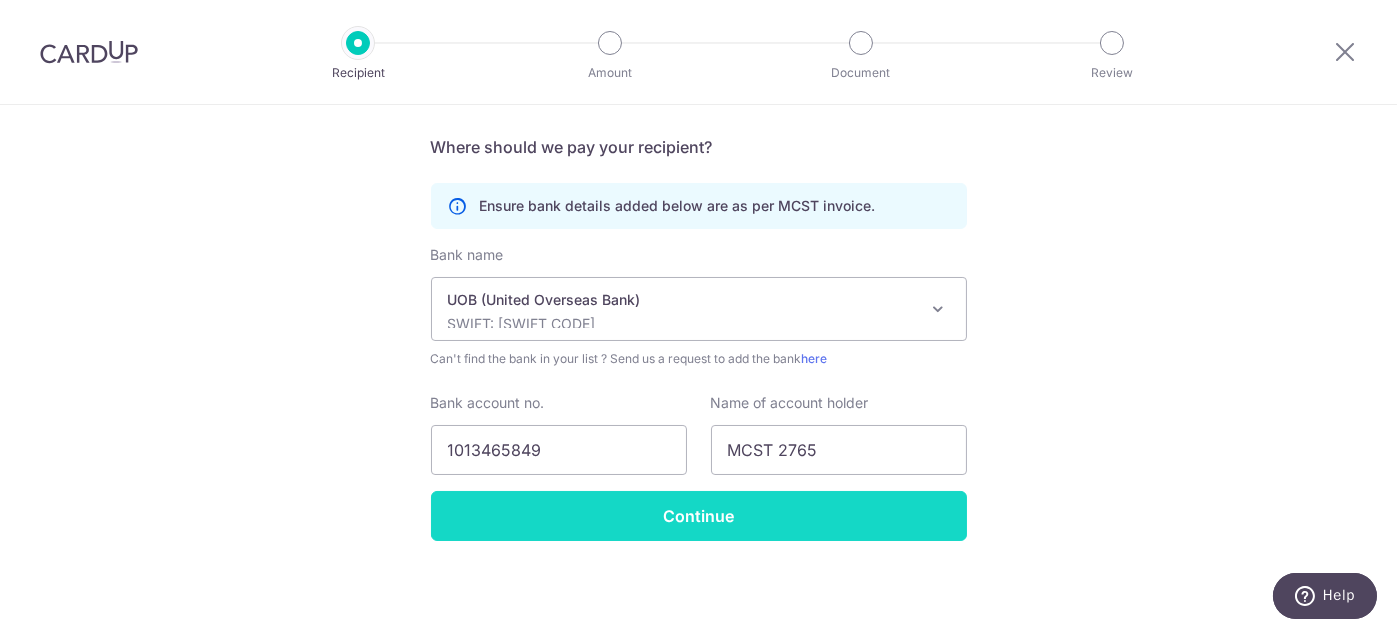 click on "Continue" at bounding box center (699, 516) 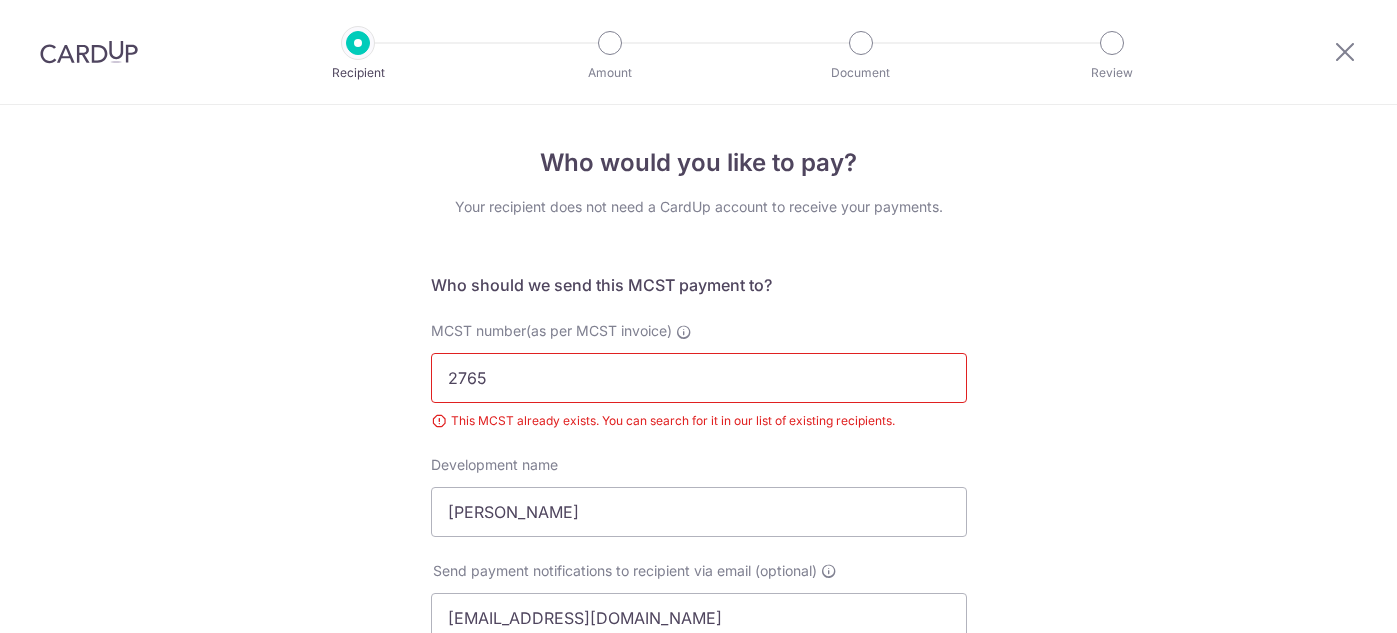 scroll, scrollTop: 0, scrollLeft: 0, axis: both 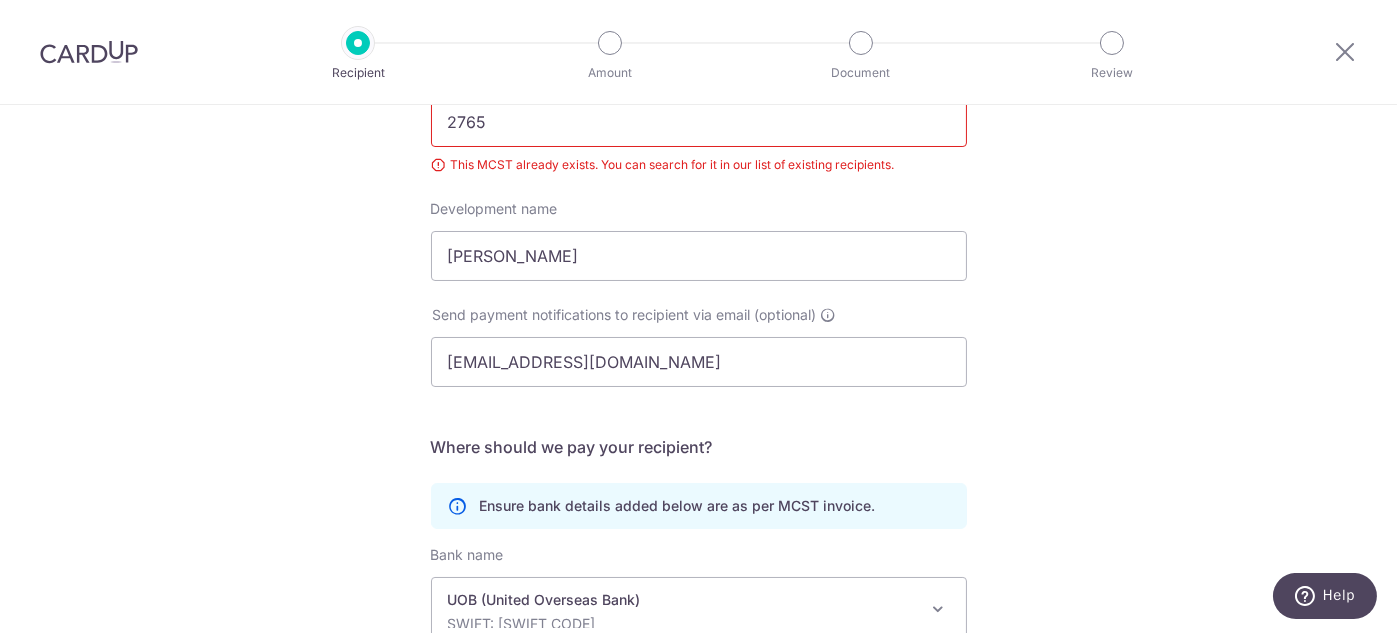 click on "2765" at bounding box center (699, 122) 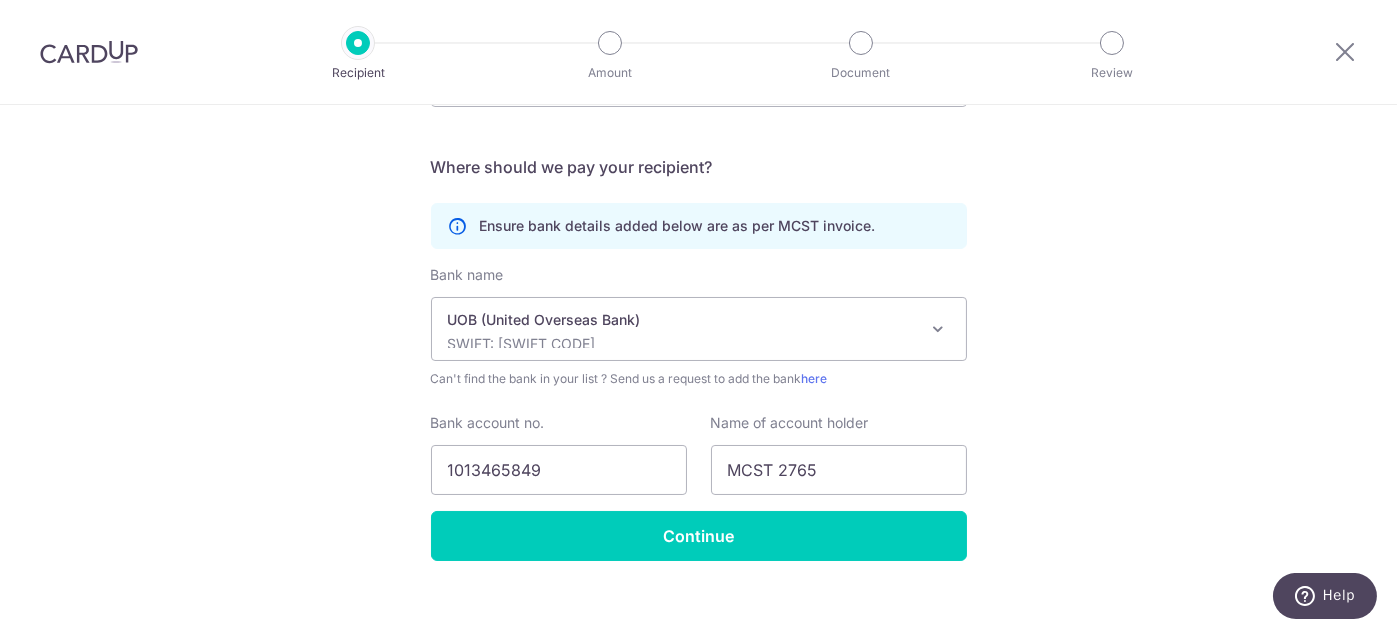 scroll, scrollTop: 556, scrollLeft: 0, axis: vertical 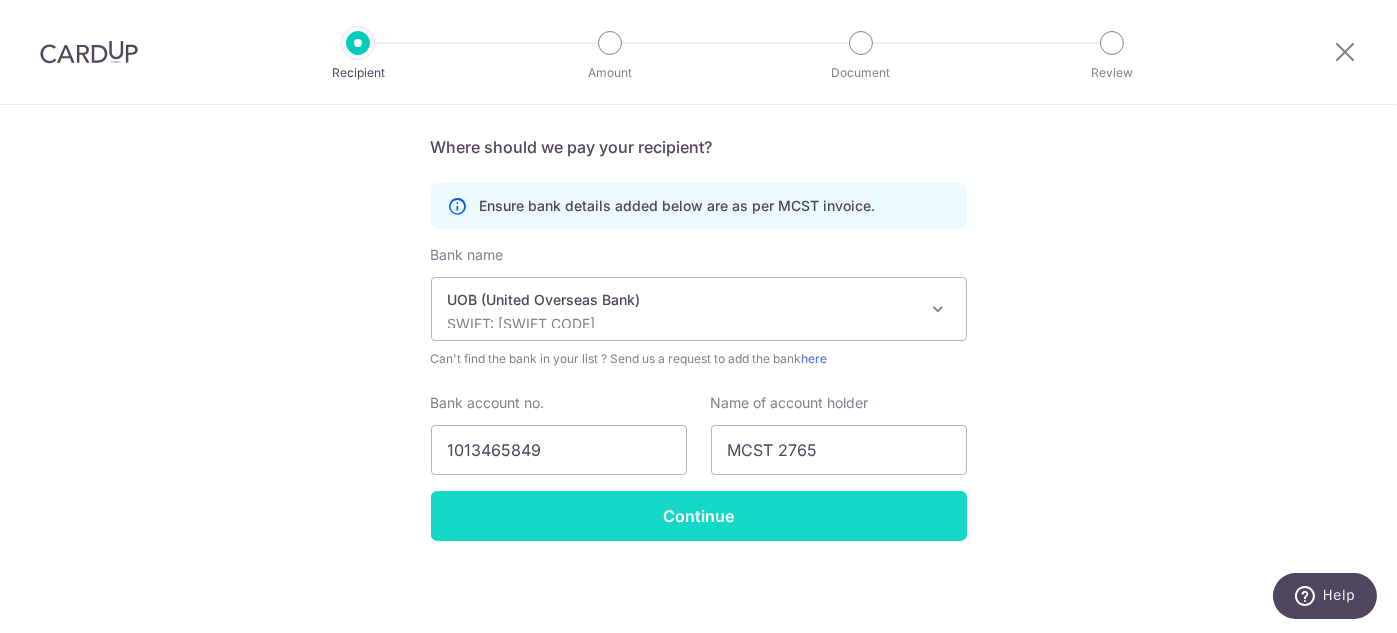 click on "Continue" at bounding box center (699, 516) 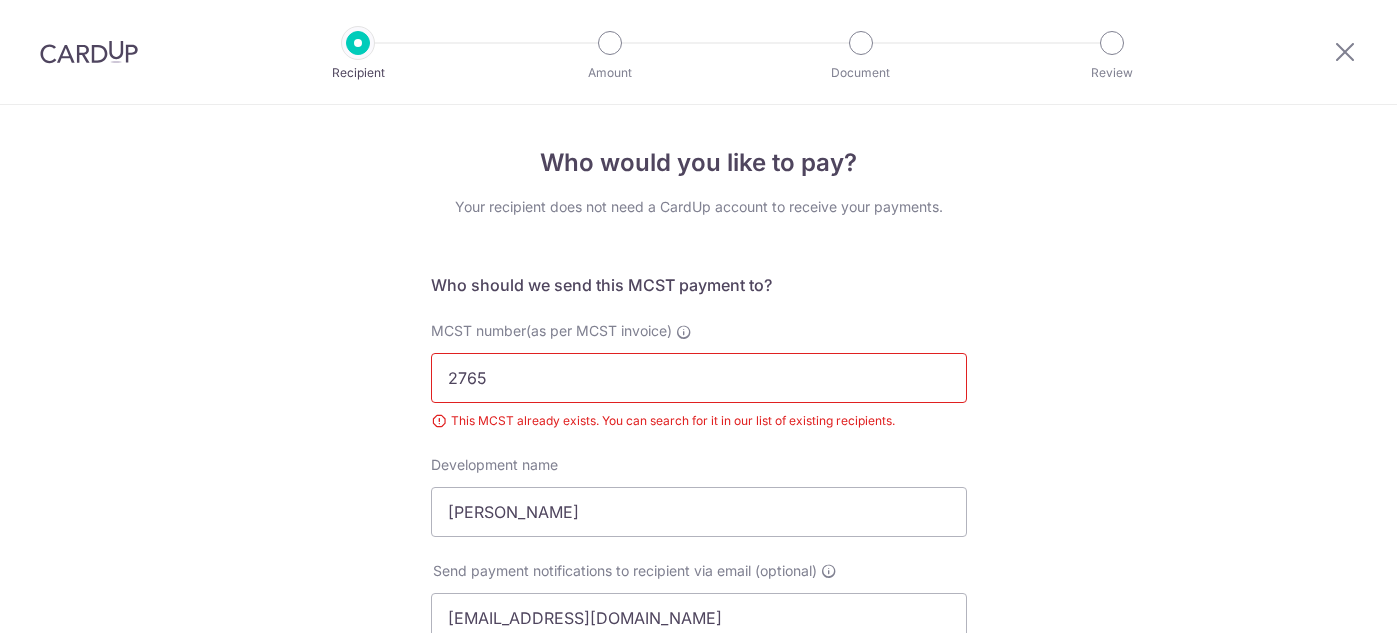 scroll, scrollTop: 0, scrollLeft: 0, axis: both 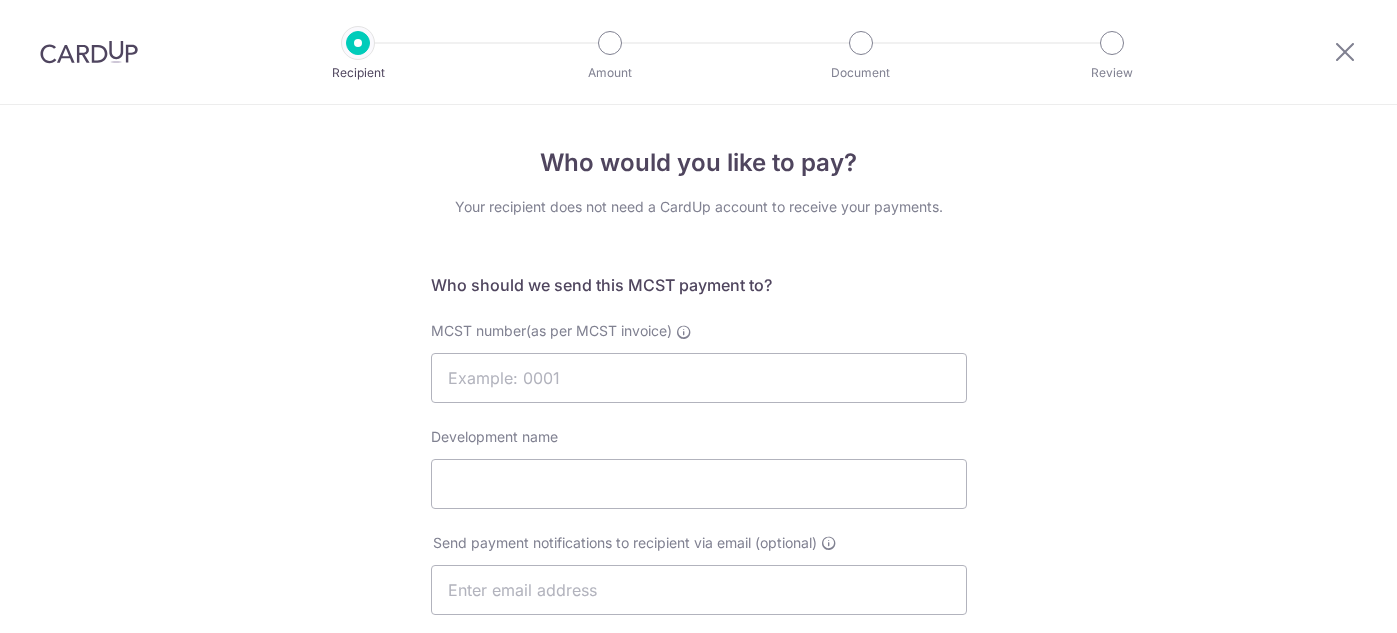 select on "18" 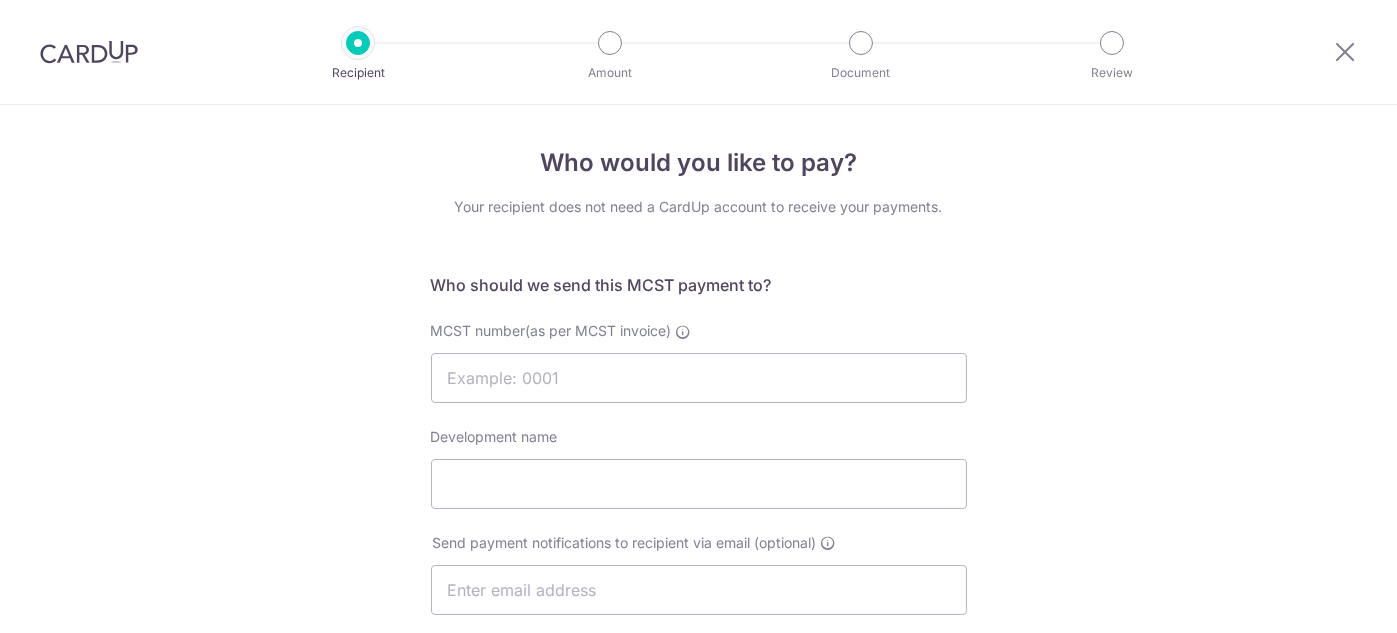 scroll, scrollTop: 0, scrollLeft: 0, axis: both 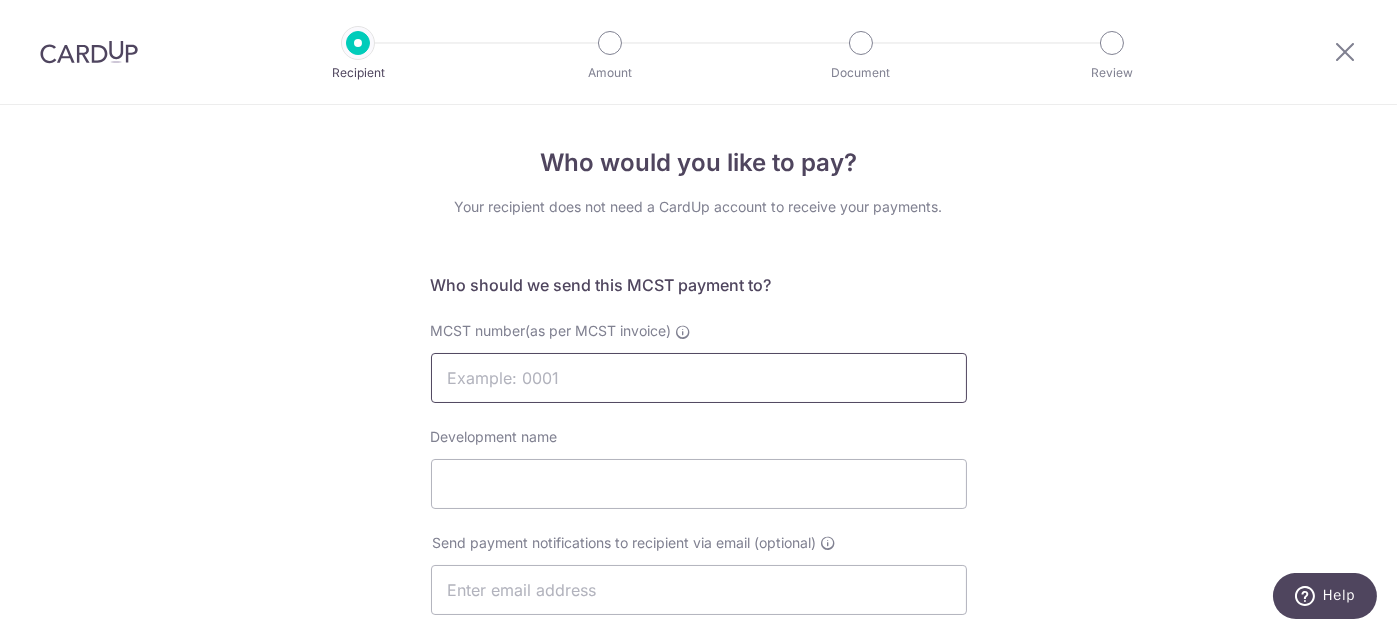 click on "MCST number(as per MCST invoice)" at bounding box center [699, 378] 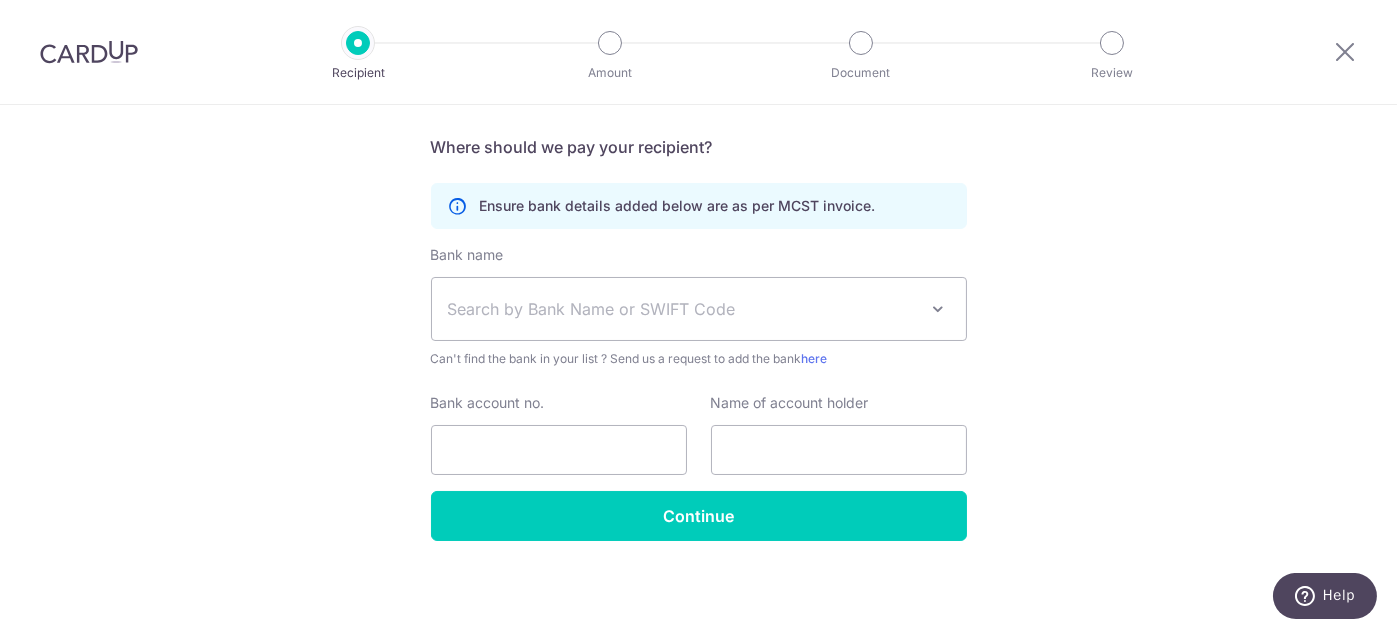 scroll, scrollTop: 0, scrollLeft: 0, axis: both 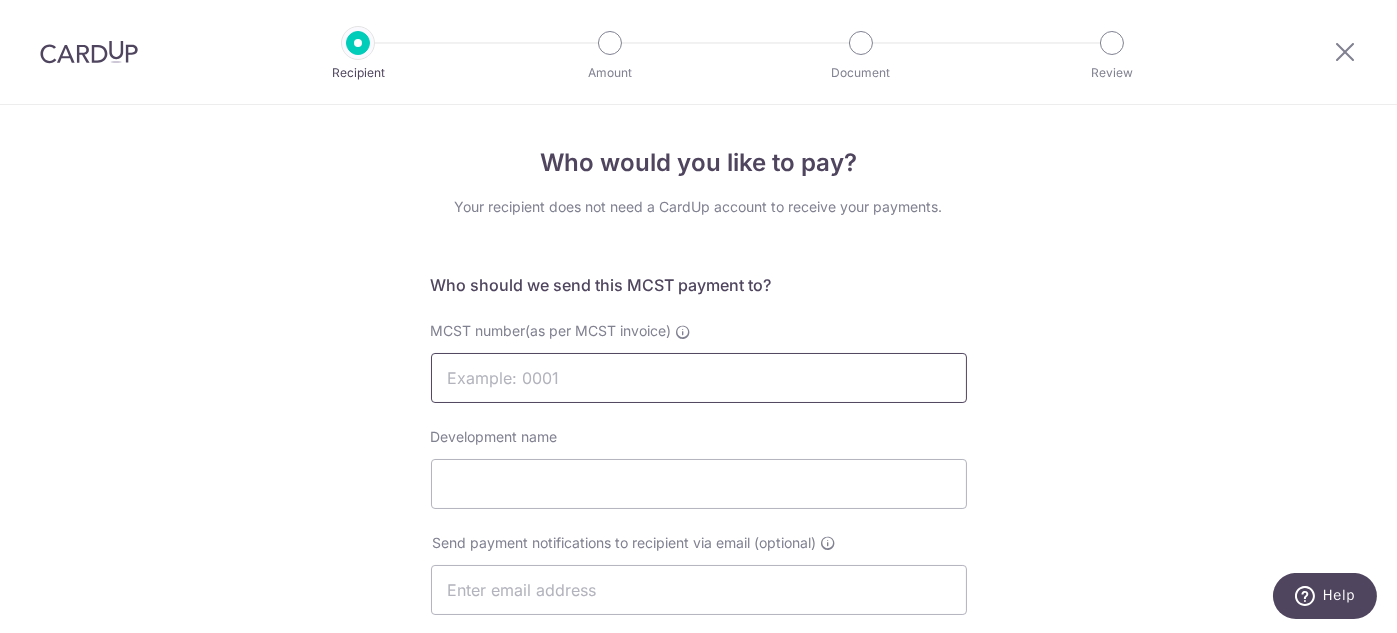 click on "MCST number(as per MCST invoice)" at bounding box center [699, 378] 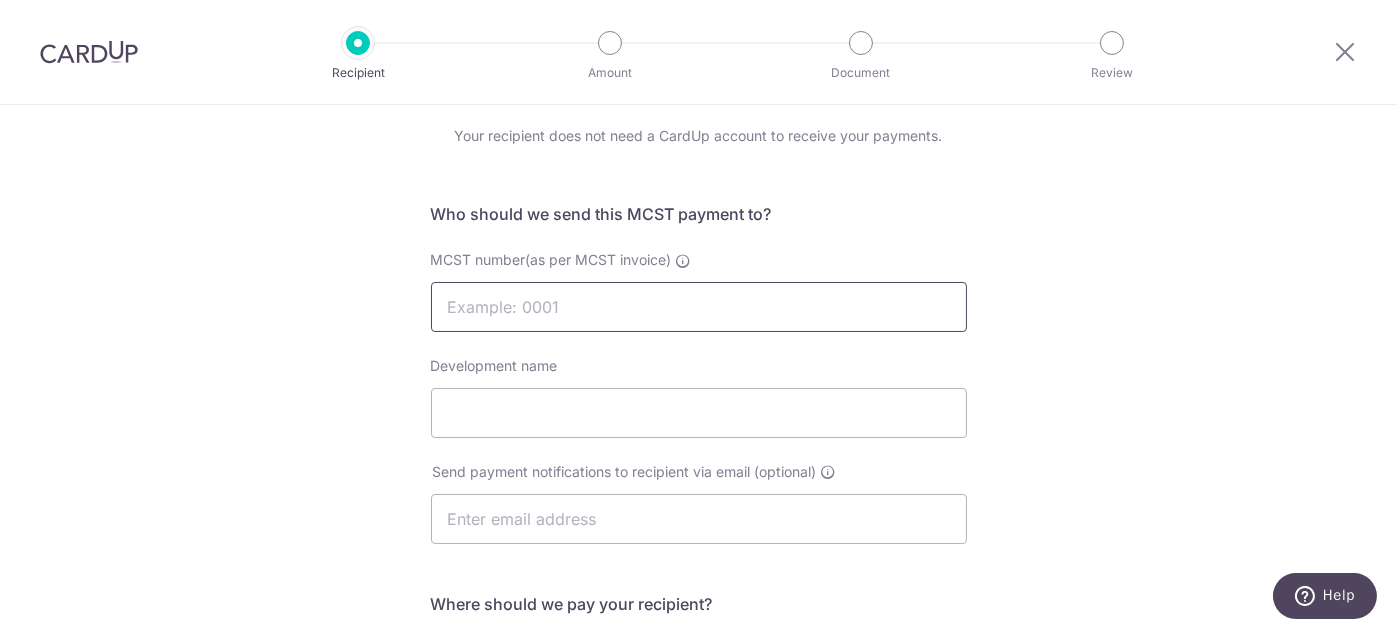 scroll, scrollTop: 0, scrollLeft: 0, axis: both 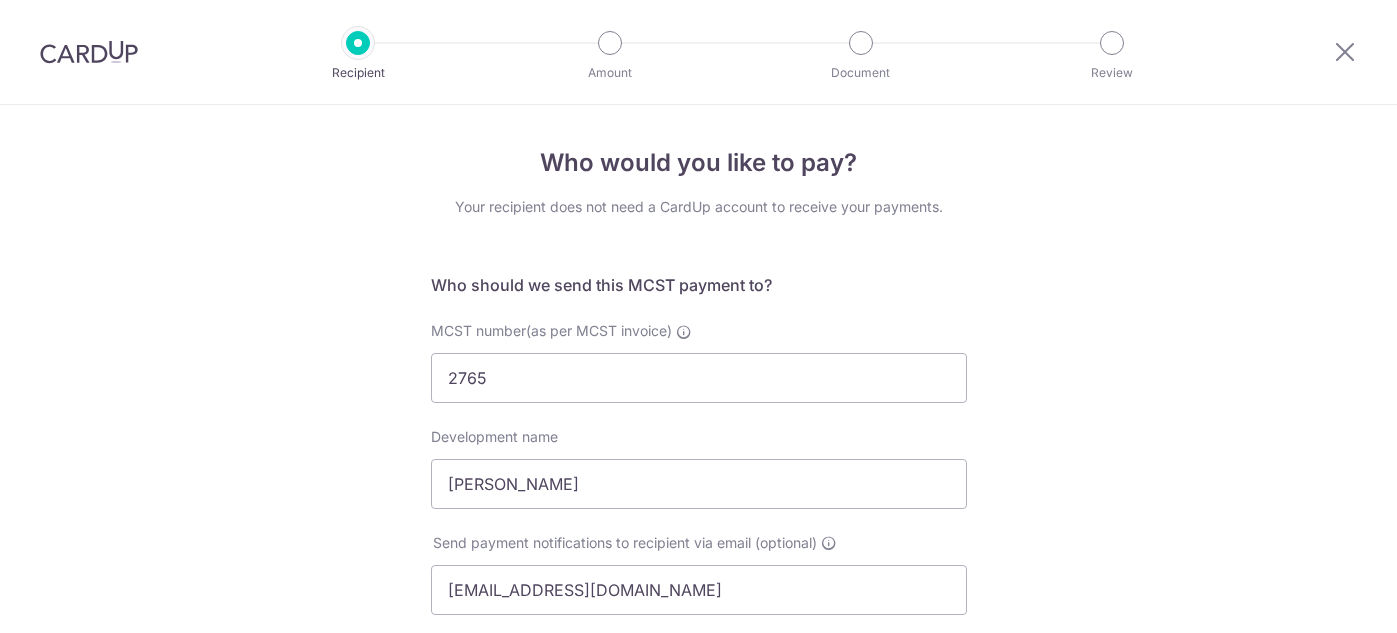 select on "18" 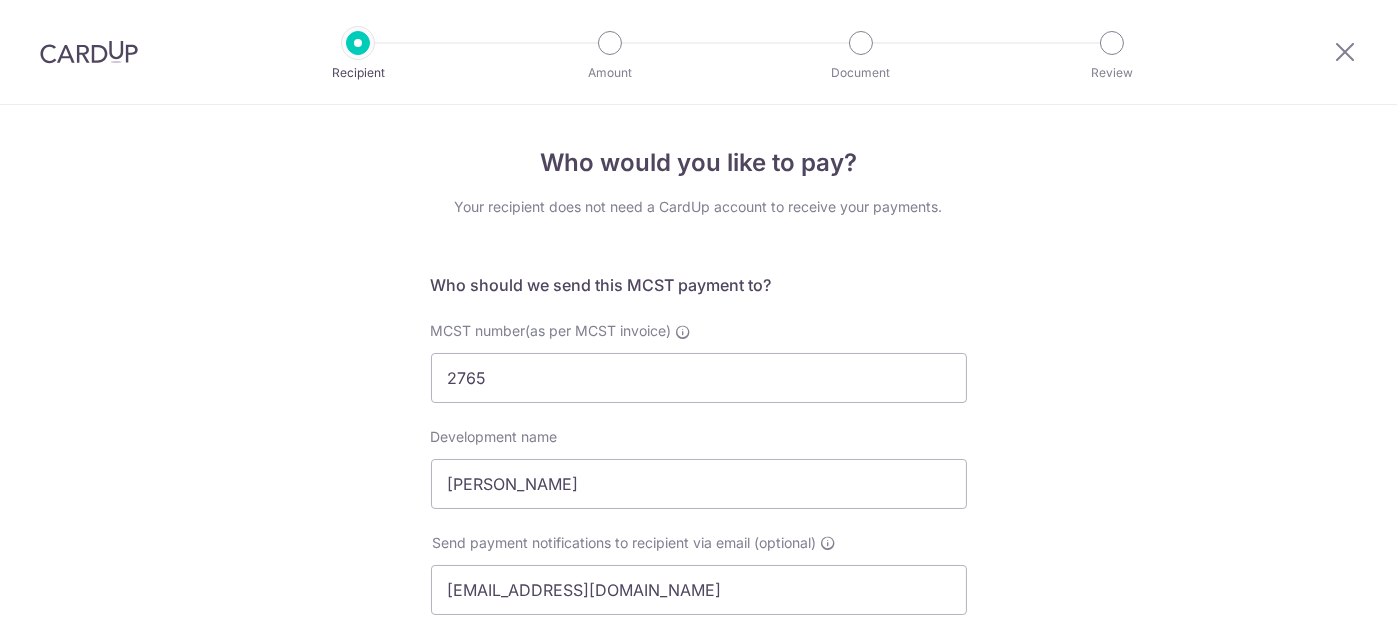 scroll, scrollTop: 0, scrollLeft: 0, axis: both 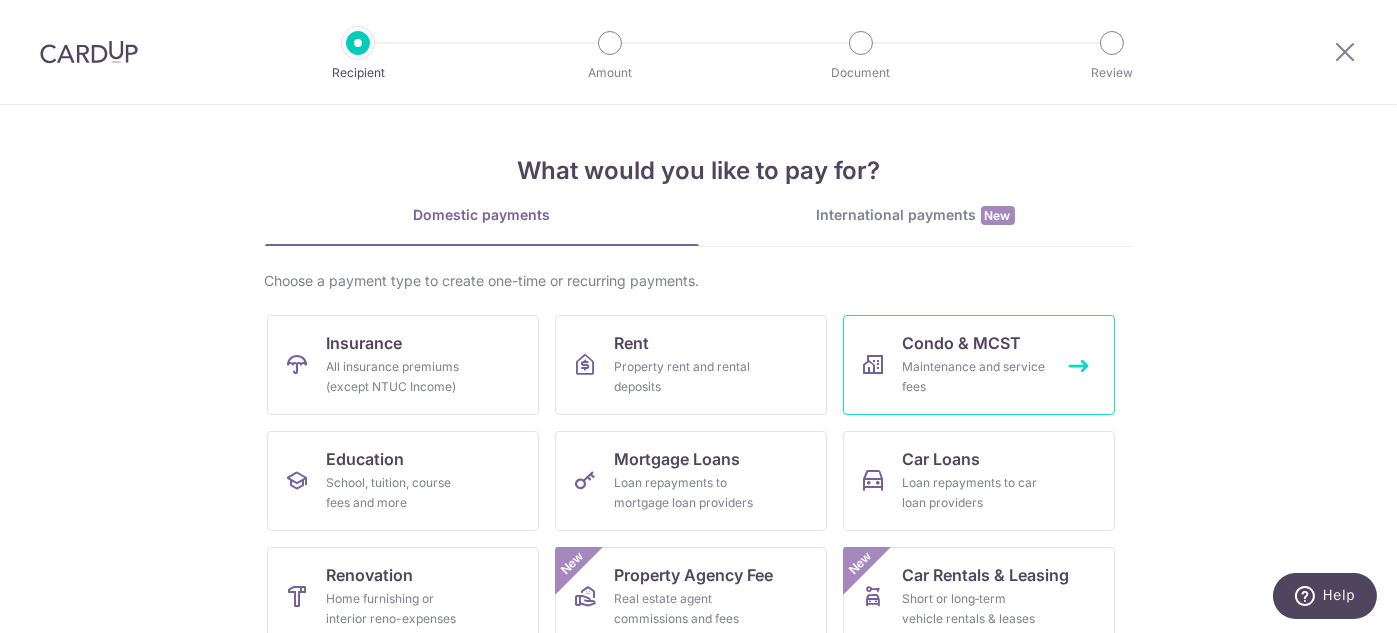 click on "Maintenance and service fees" at bounding box center [975, 377] 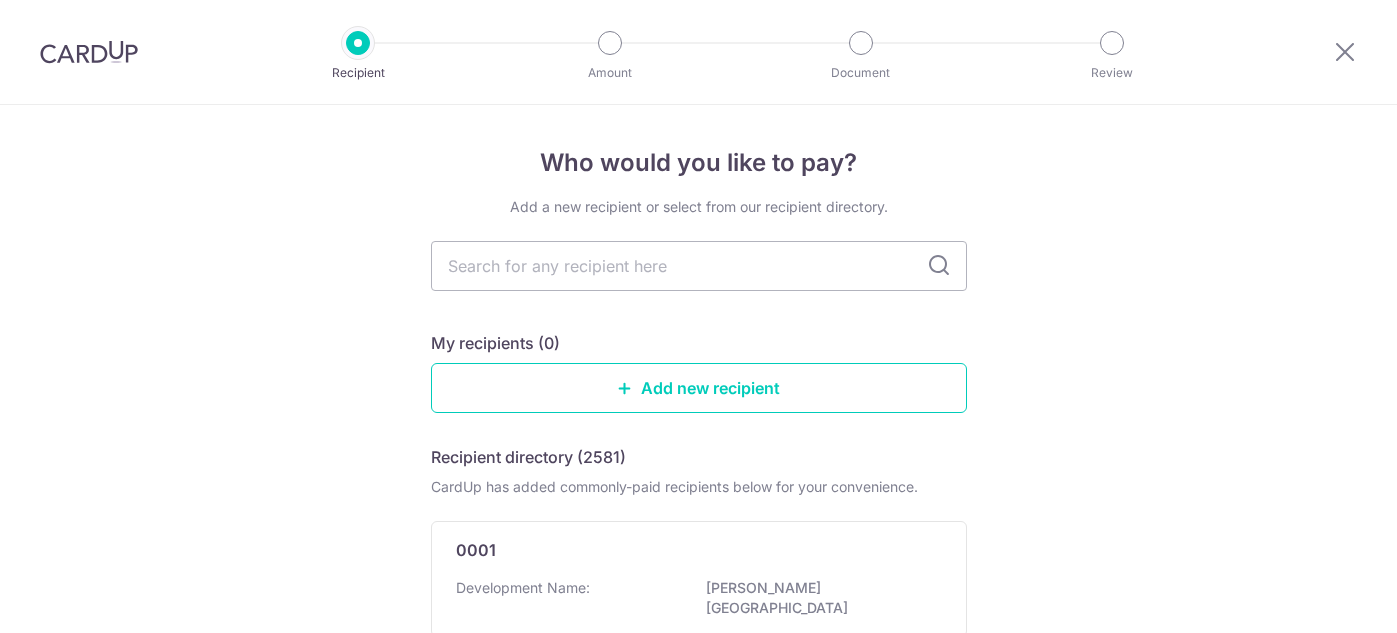 scroll, scrollTop: 0, scrollLeft: 0, axis: both 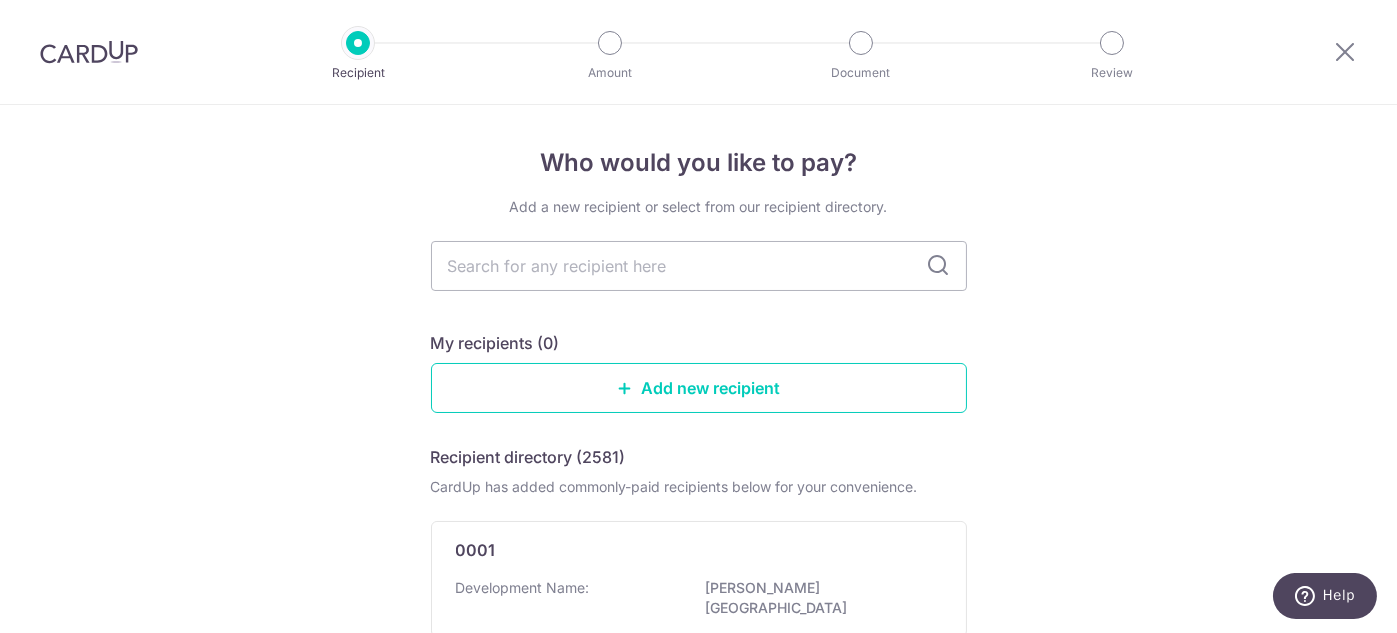 click at bounding box center (939, 266) 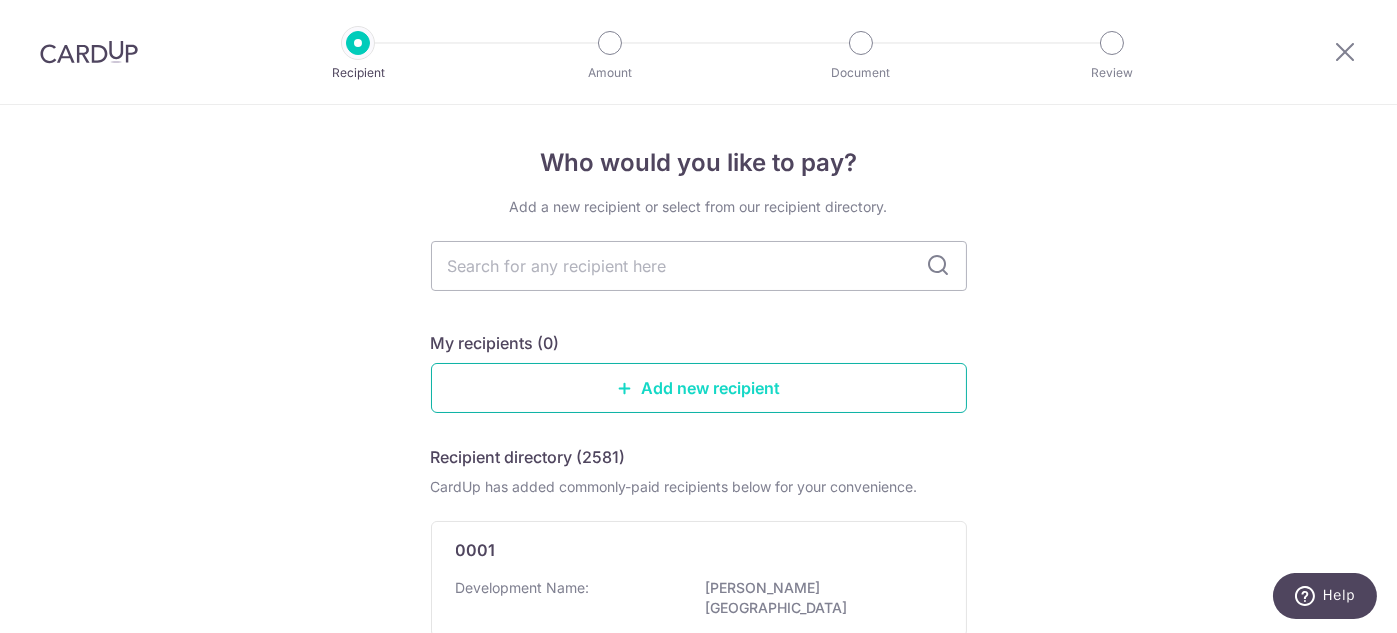 click on "Add new recipient" at bounding box center [699, 388] 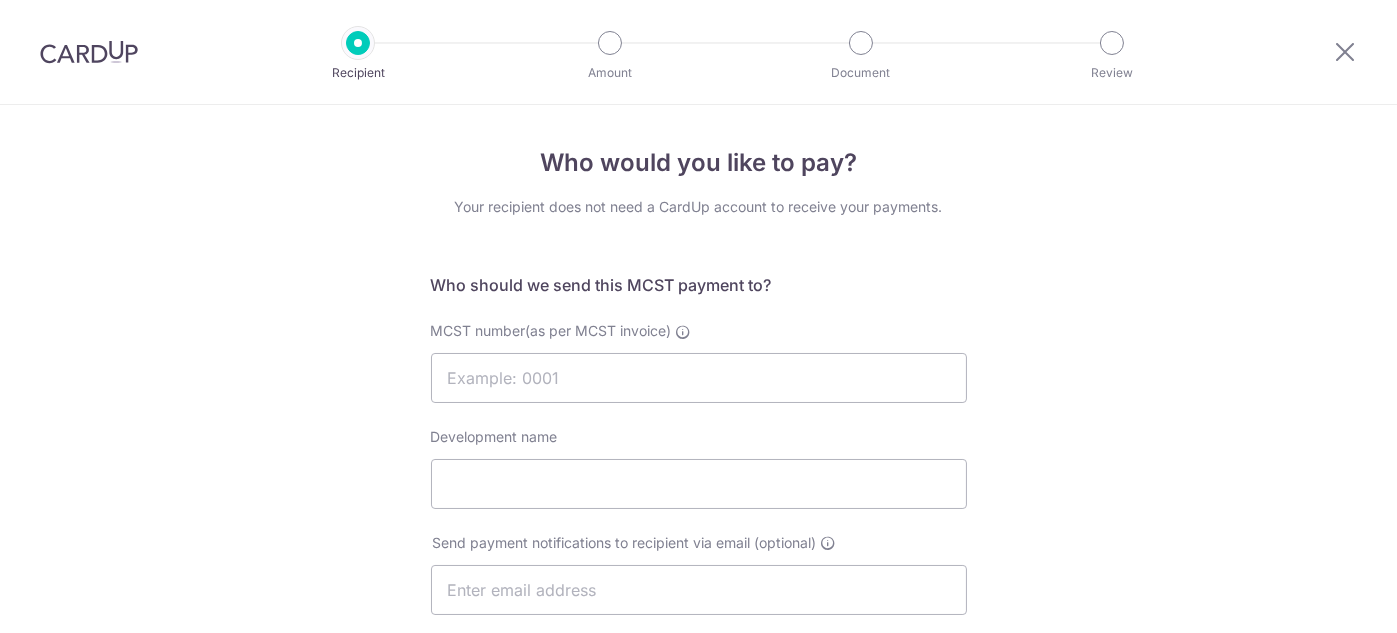 scroll, scrollTop: 0, scrollLeft: 0, axis: both 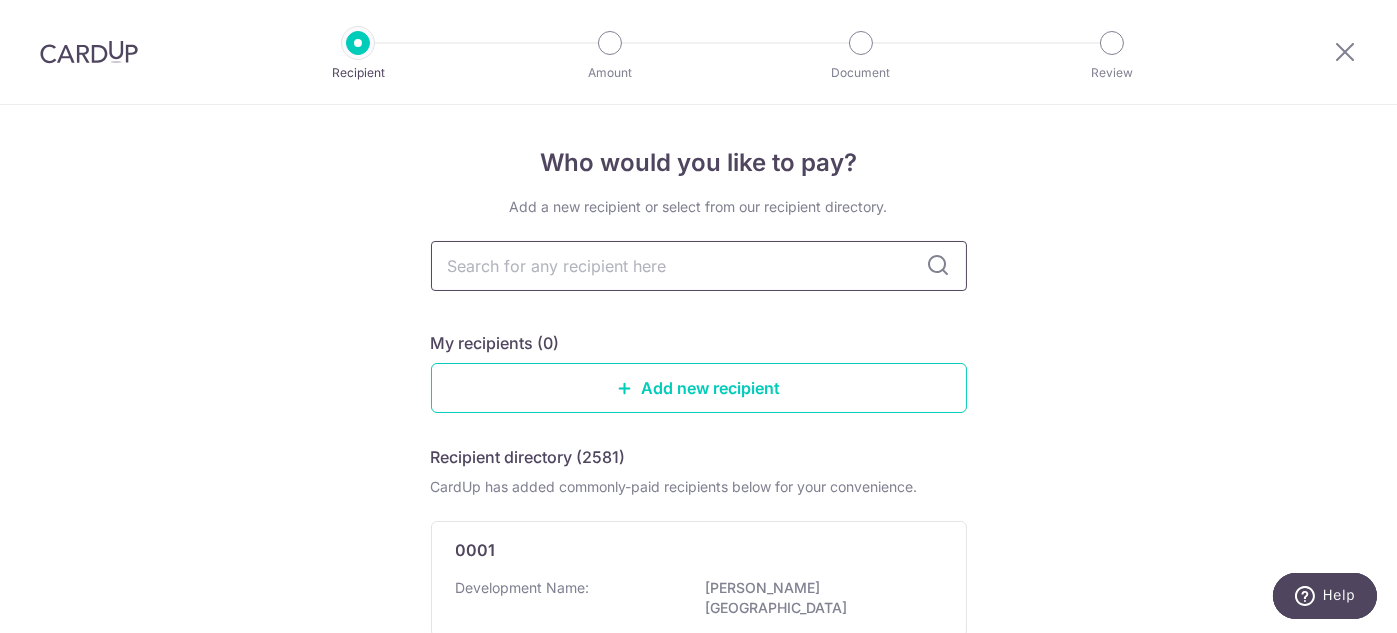 click at bounding box center [699, 266] 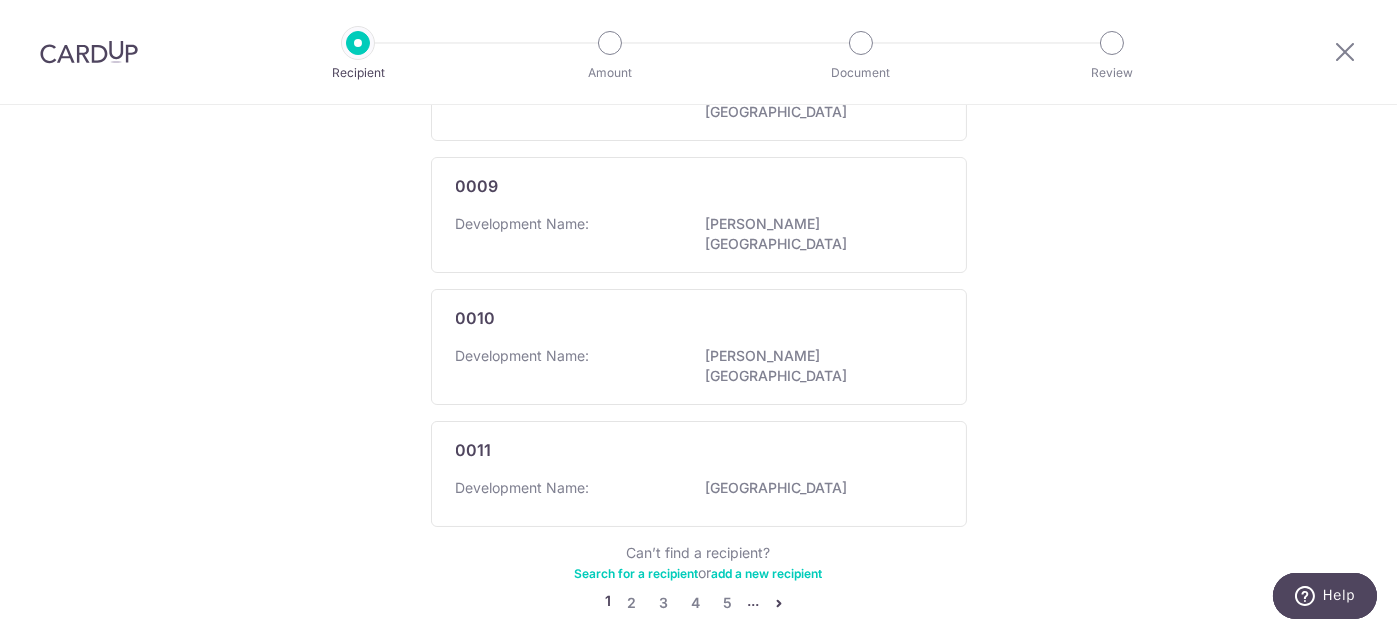 scroll, scrollTop: 1291, scrollLeft: 0, axis: vertical 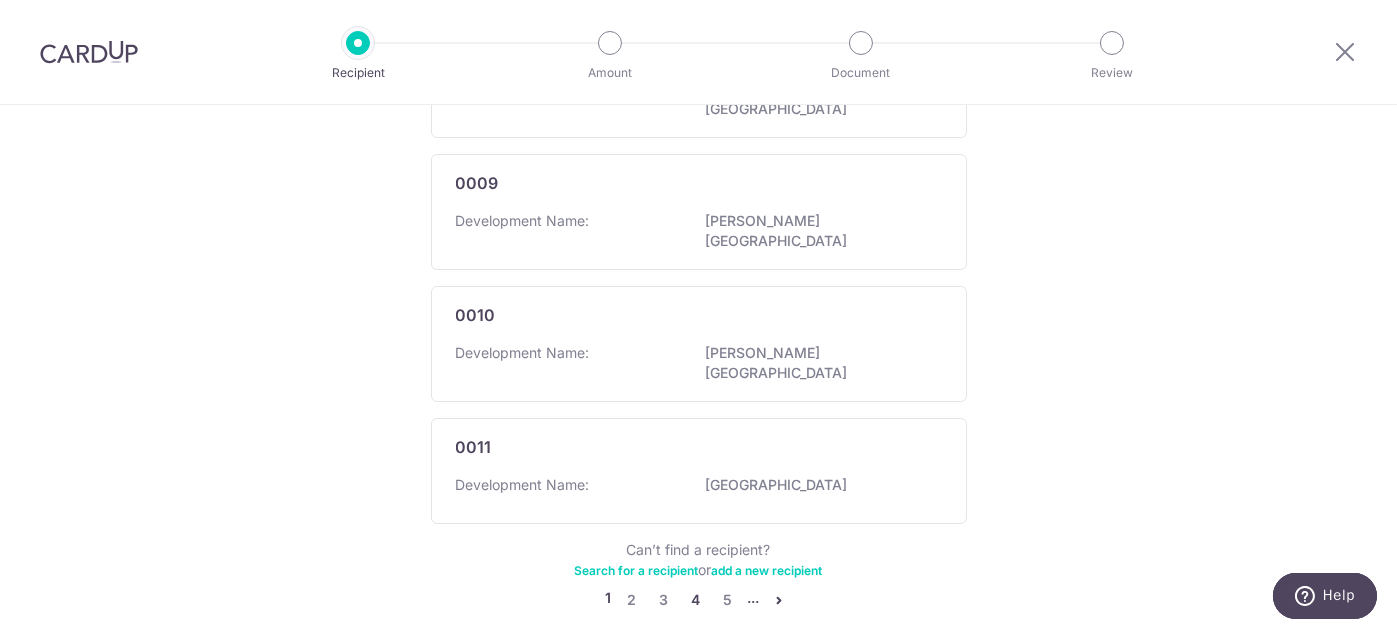 click on "4" at bounding box center (696, 600) 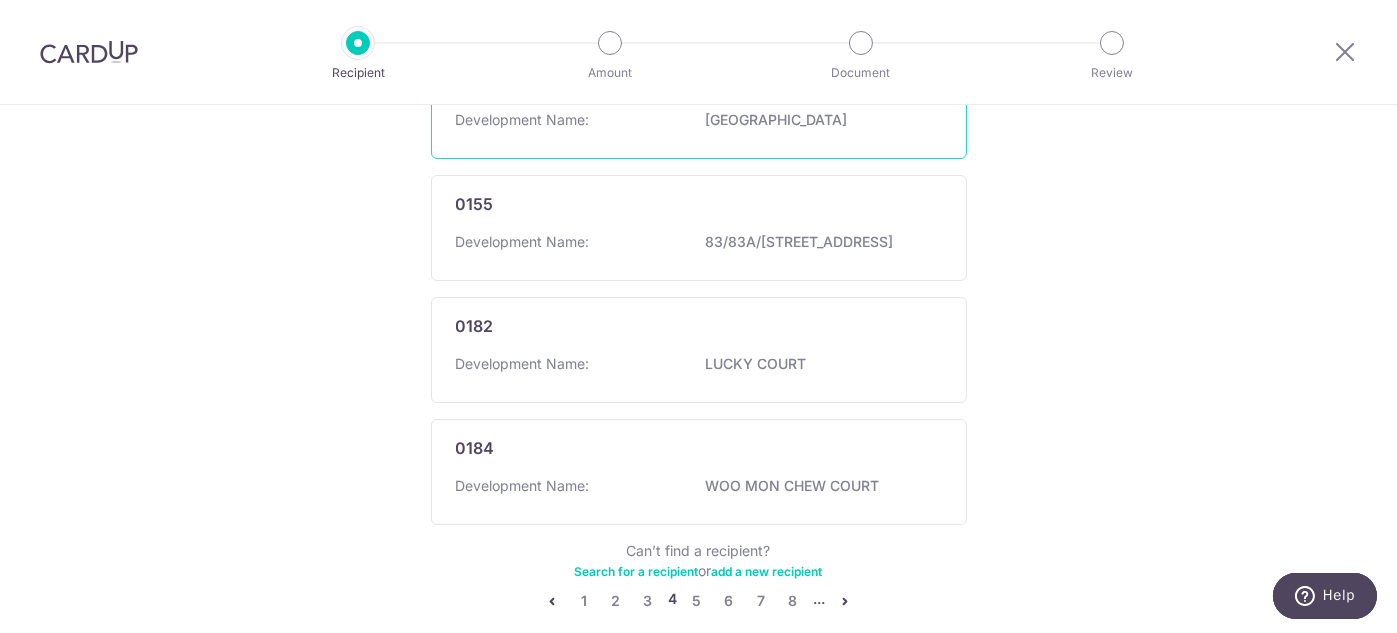 scroll, scrollTop: 1312, scrollLeft: 0, axis: vertical 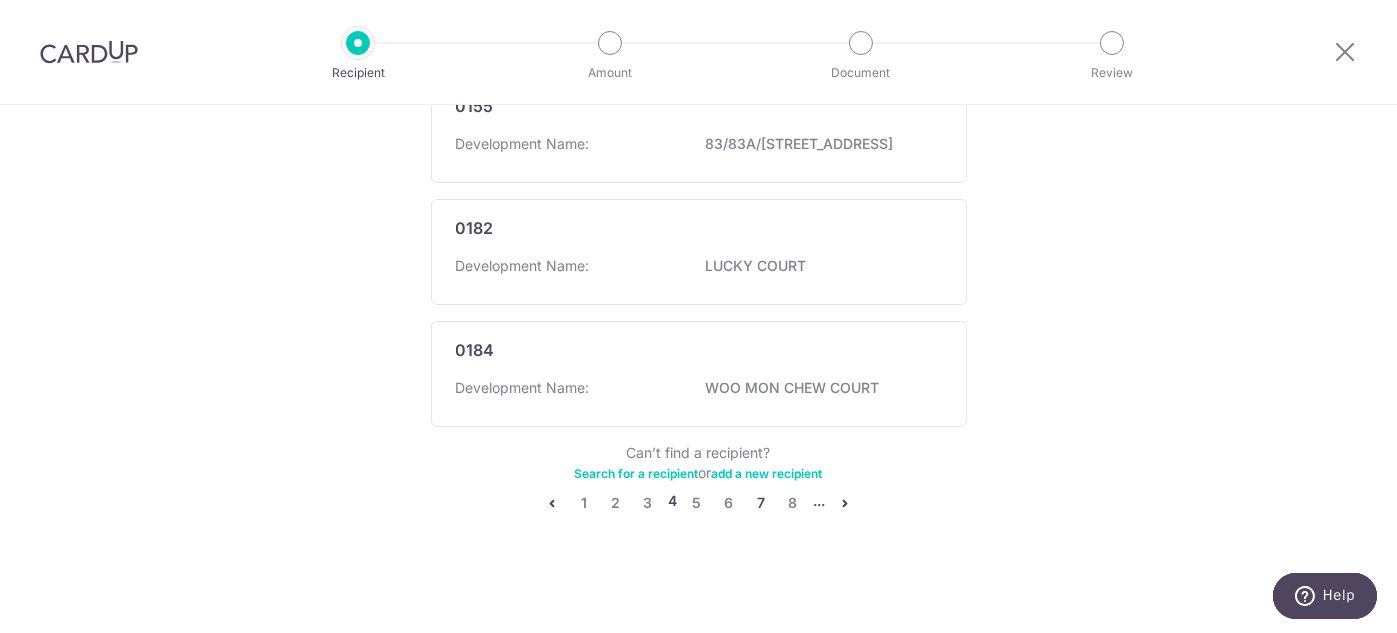 click on "7" at bounding box center [761, 503] 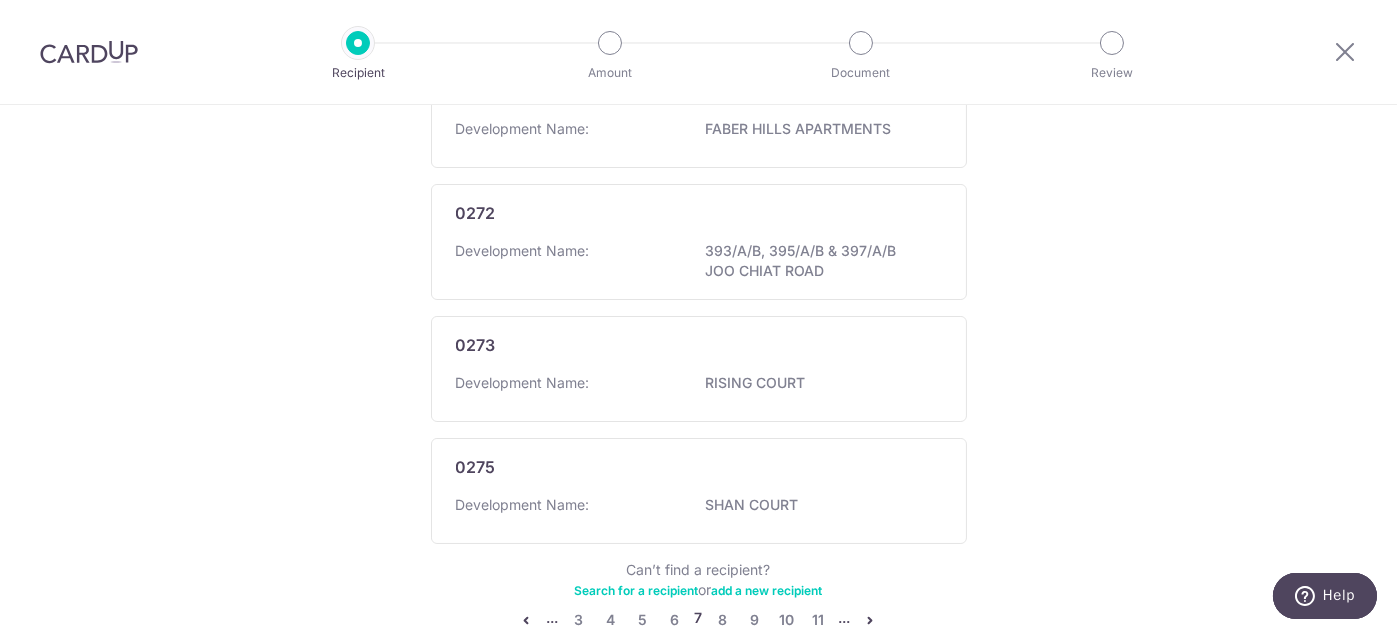 scroll, scrollTop: 1312, scrollLeft: 0, axis: vertical 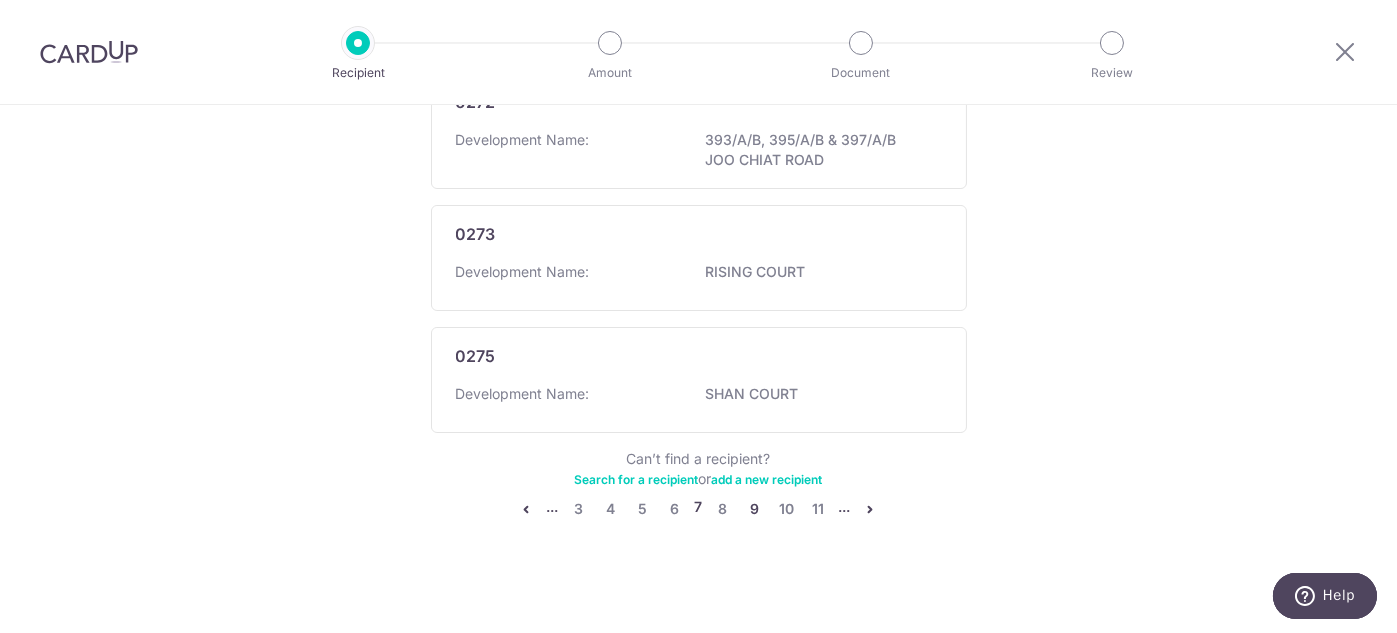click on "9" at bounding box center (755, 509) 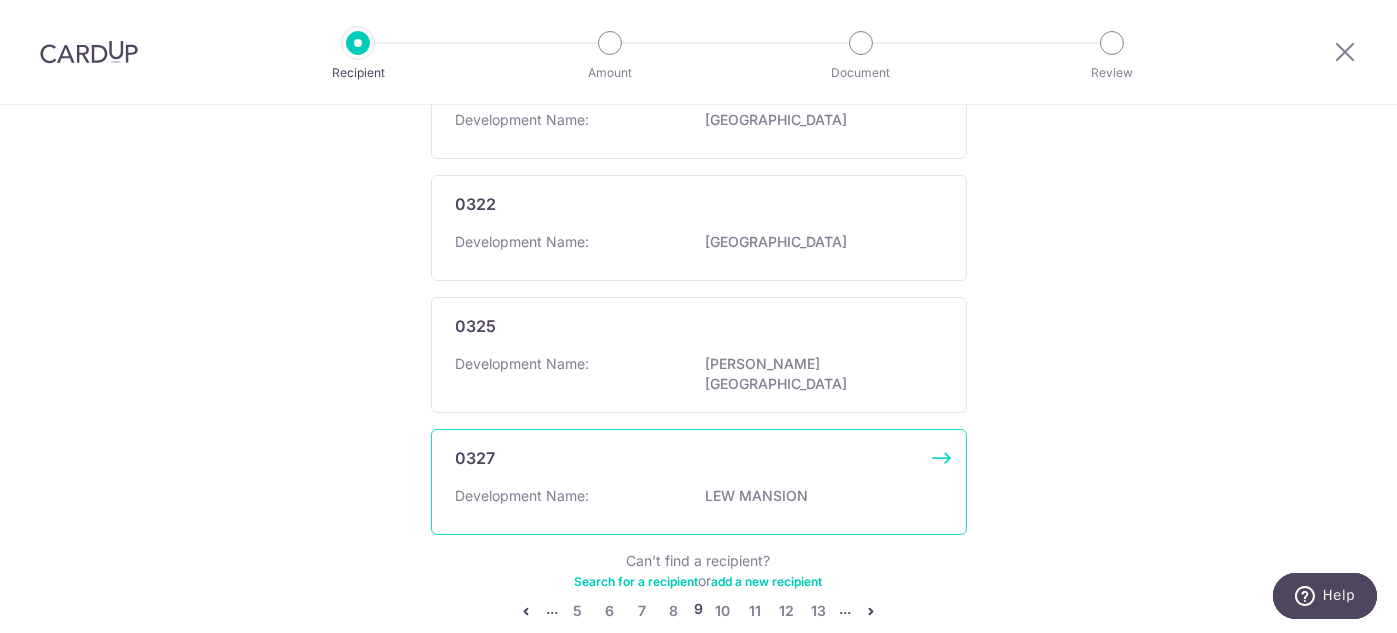 scroll, scrollTop: 1292, scrollLeft: 0, axis: vertical 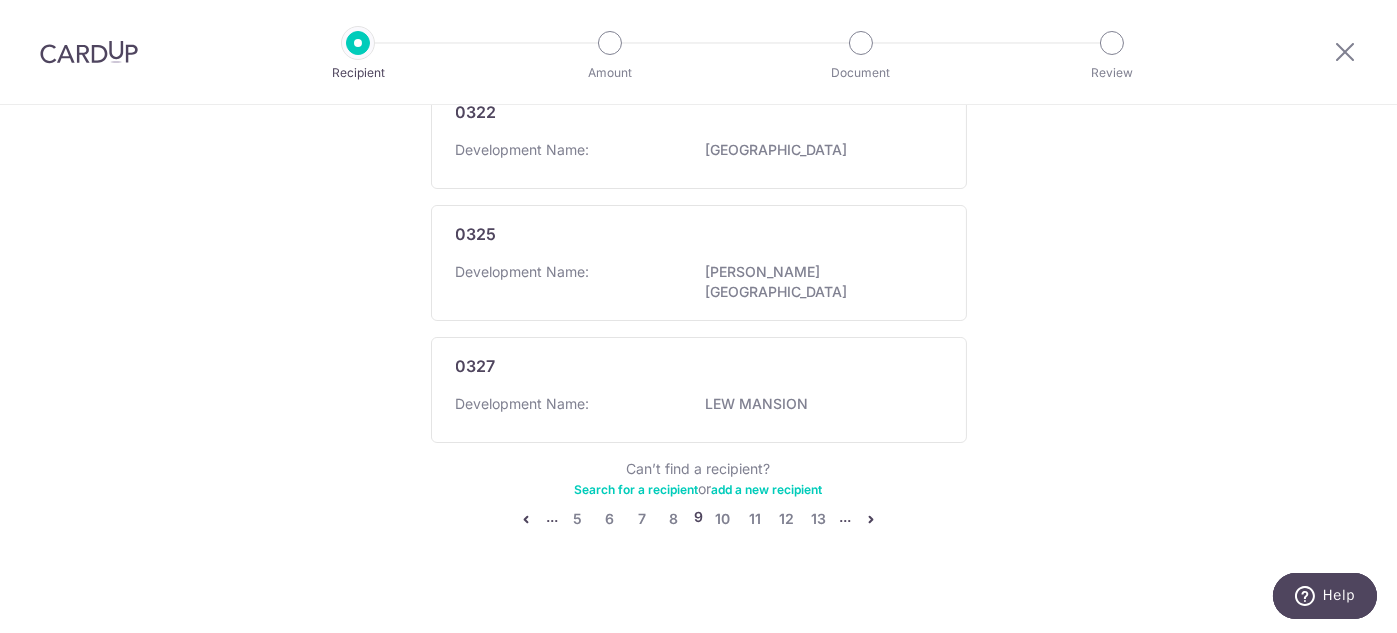 click at bounding box center (871, 519) 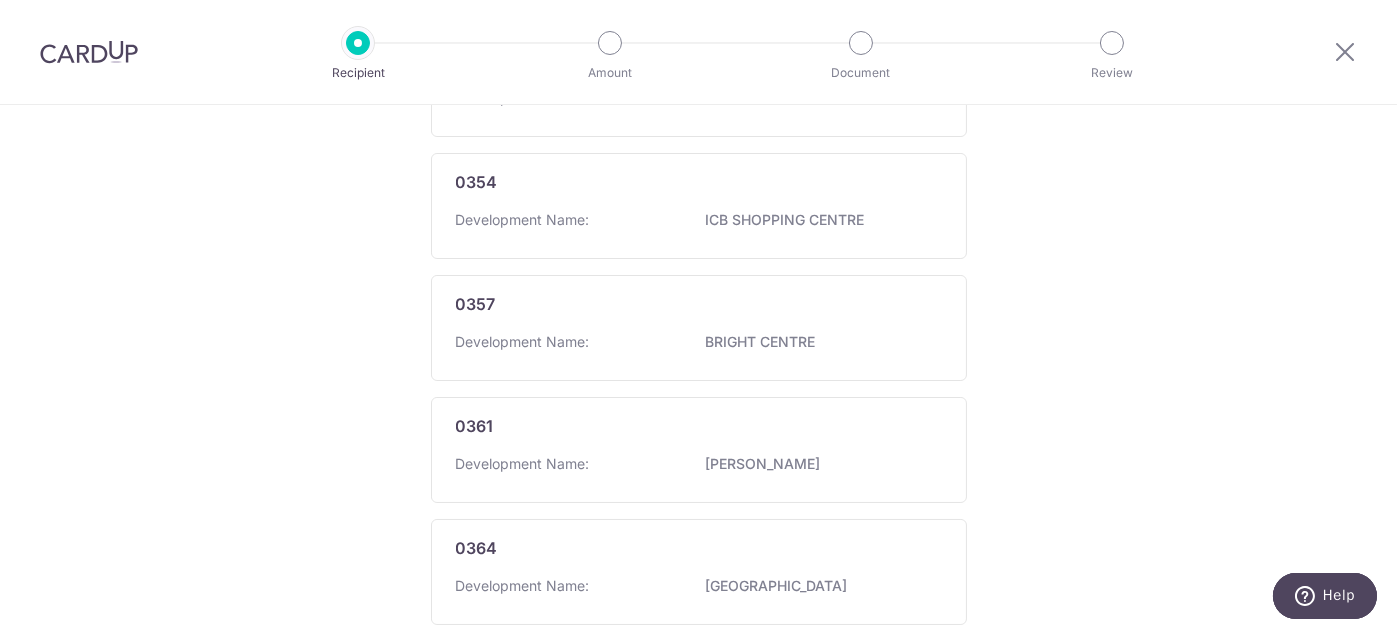 scroll, scrollTop: 1292, scrollLeft: 0, axis: vertical 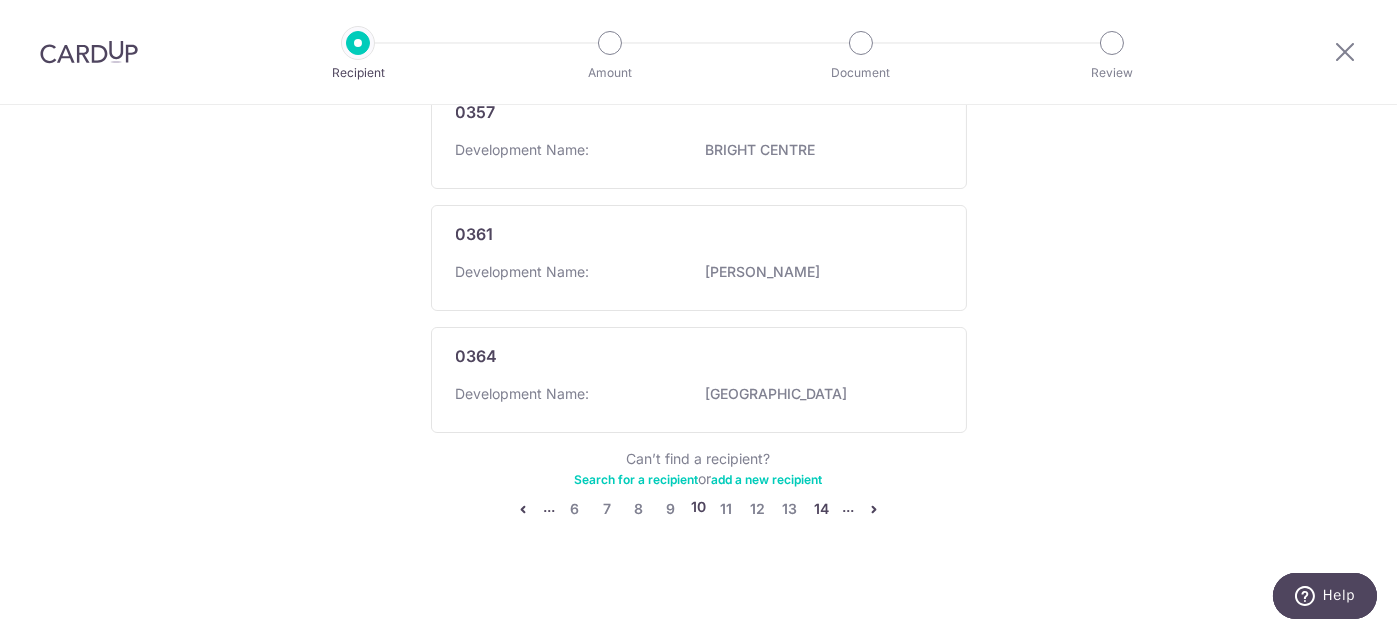 click on "14" at bounding box center [822, 509] 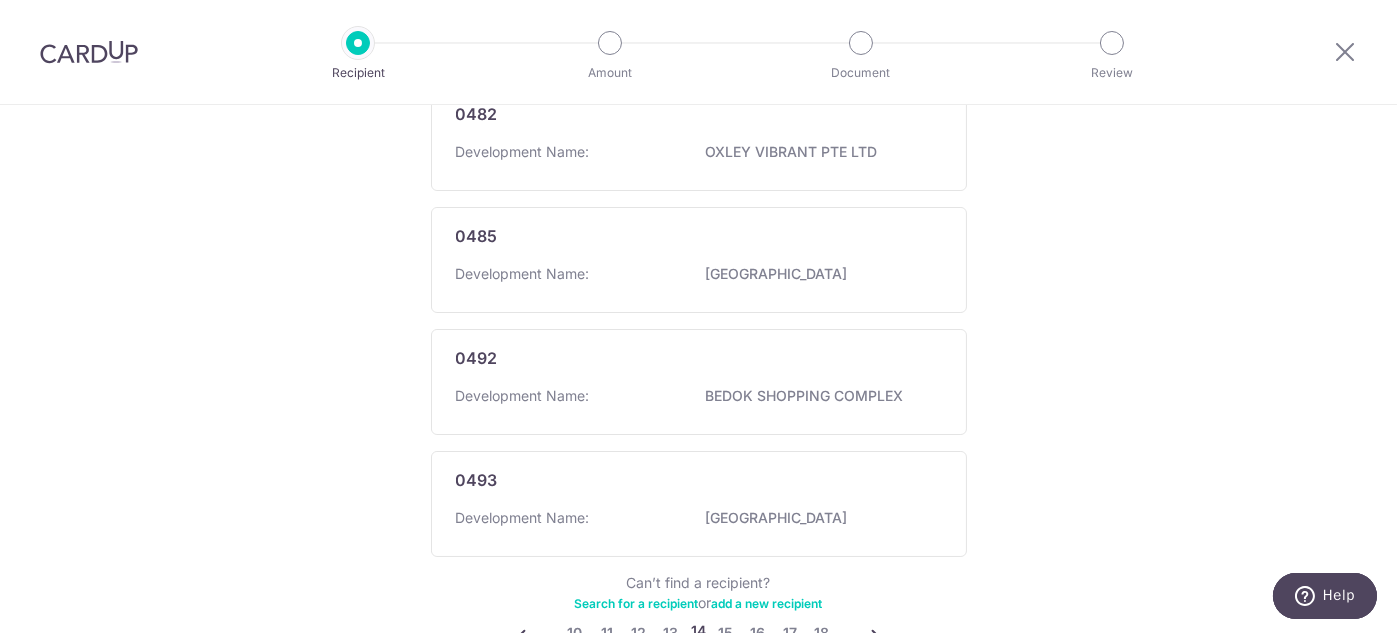 scroll, scrollTop: 1292, scrollLeft: 0, axis: vertical 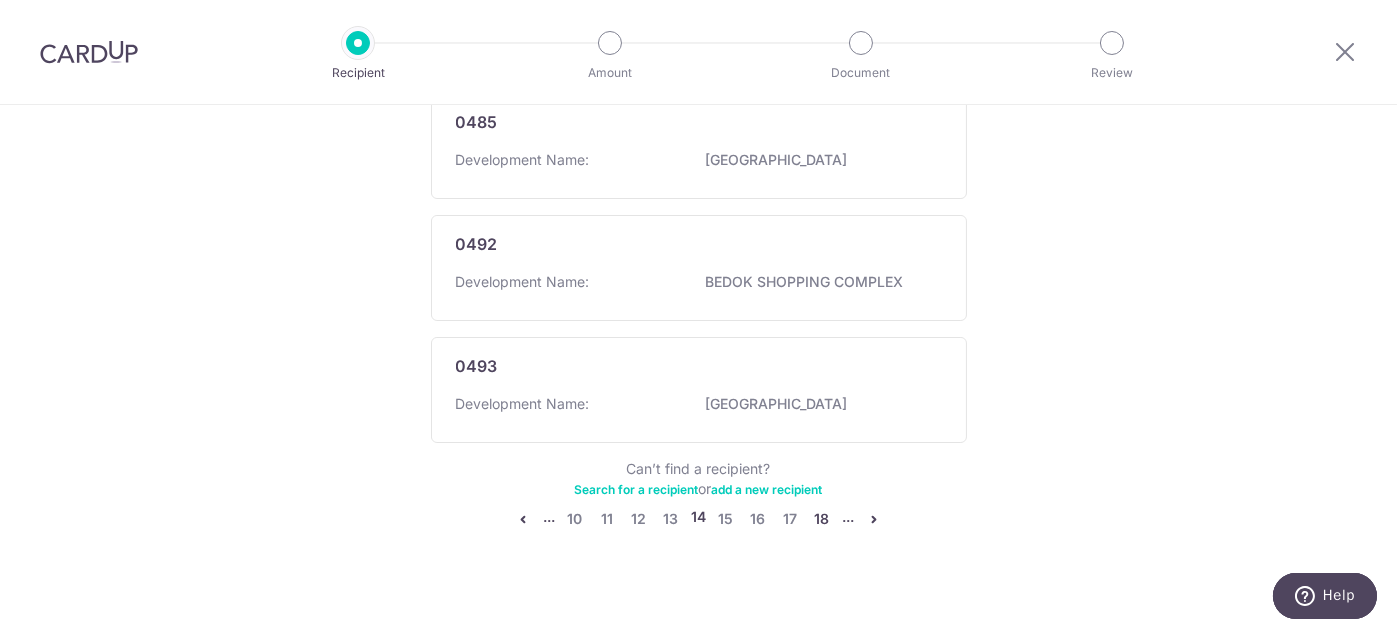 click on "18" at bounding box center [822, 519] 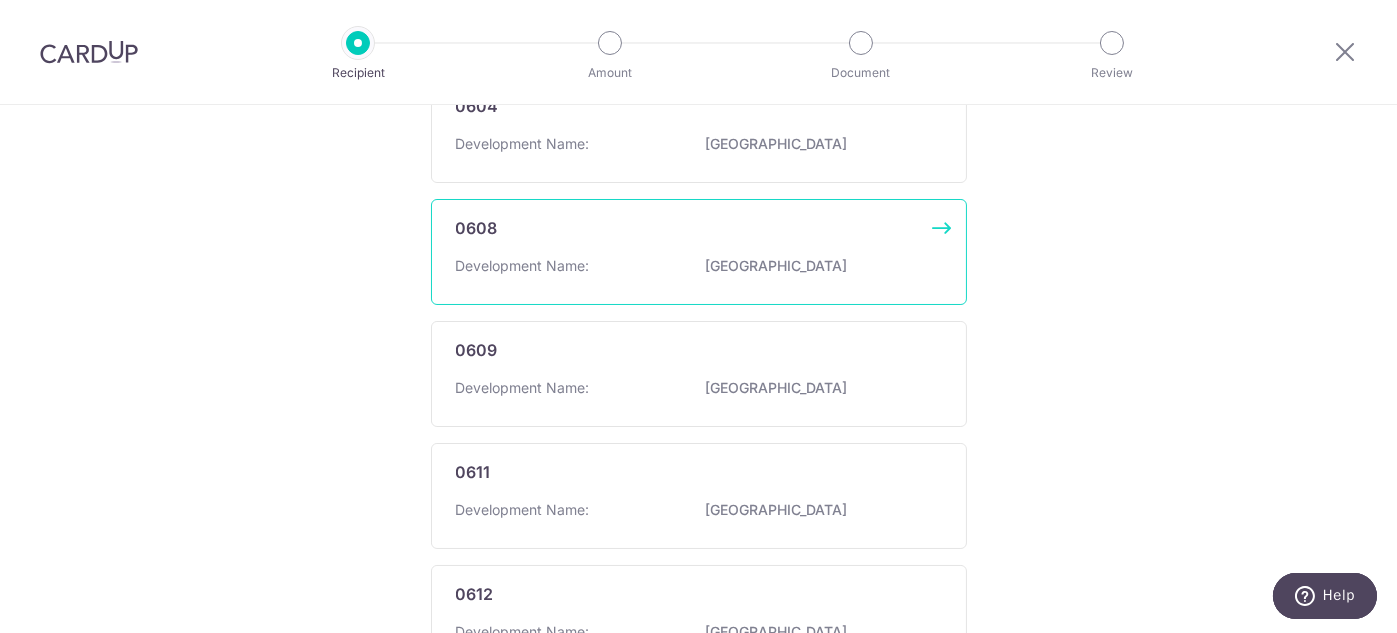 scroll, scrollTop: 1292, scrollLeft: 0, axis: vertical 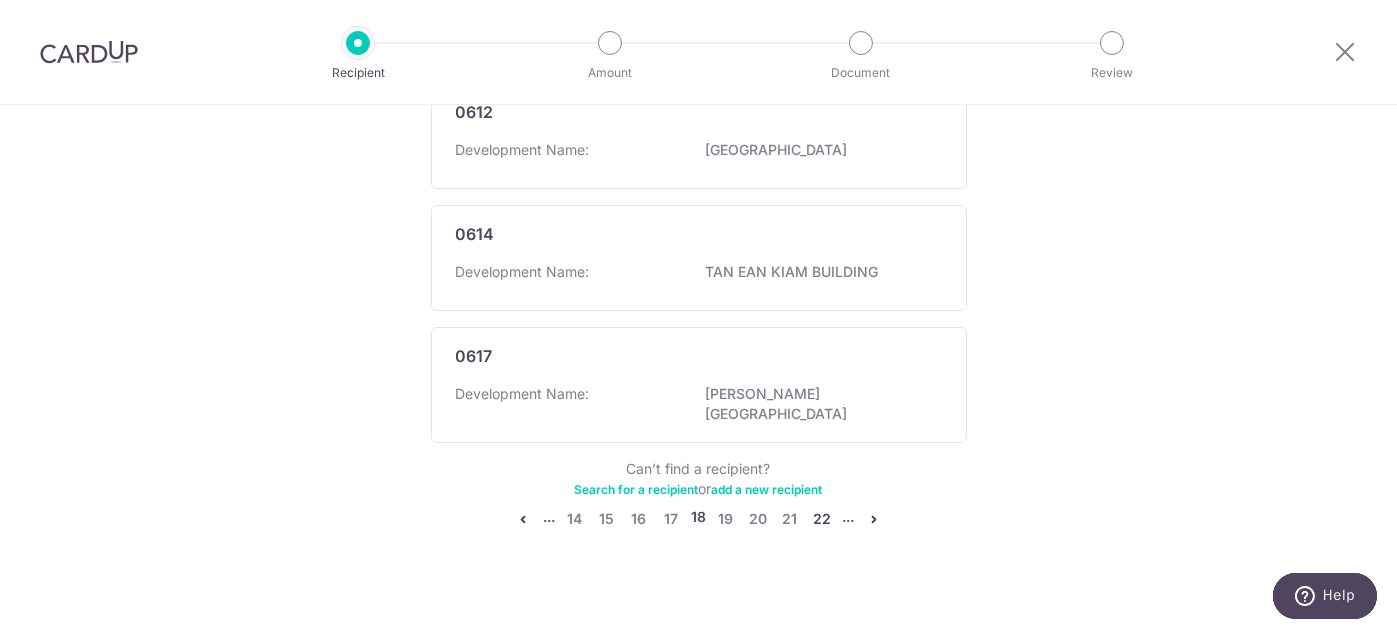 click on "22" at bounding box center [822, 519] 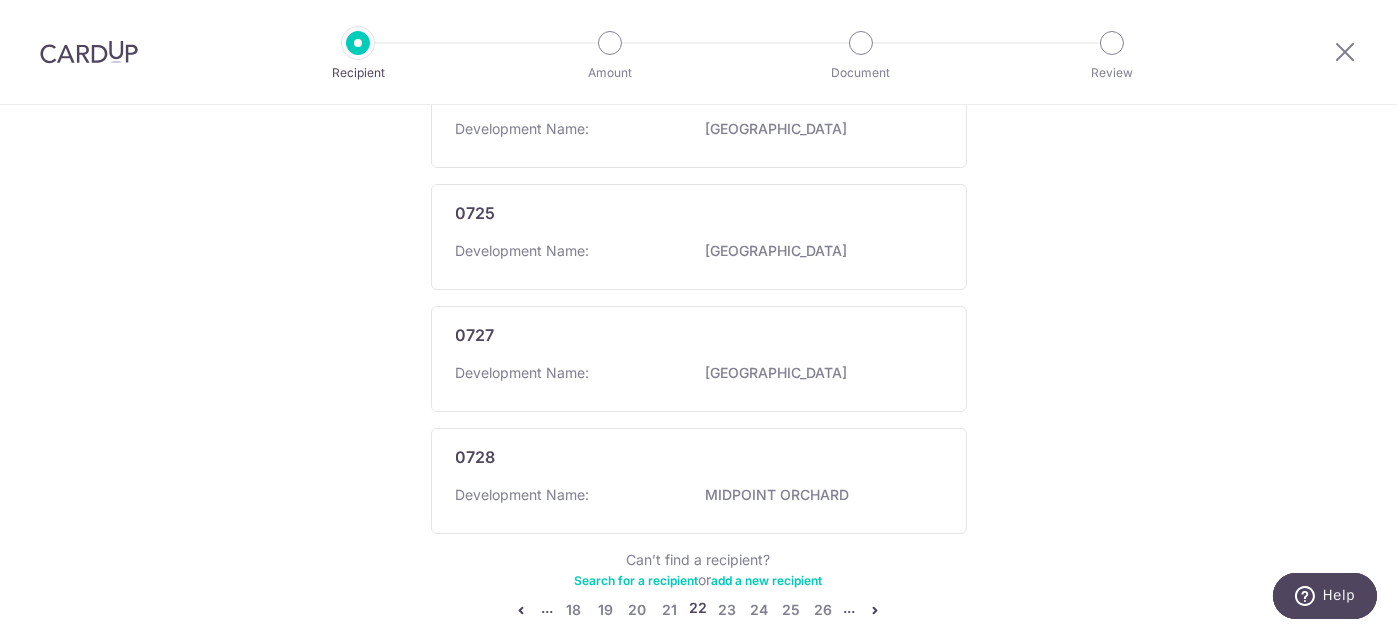 scroll, scrollTop: 1301, scrollLeft: 0, axis: vertical 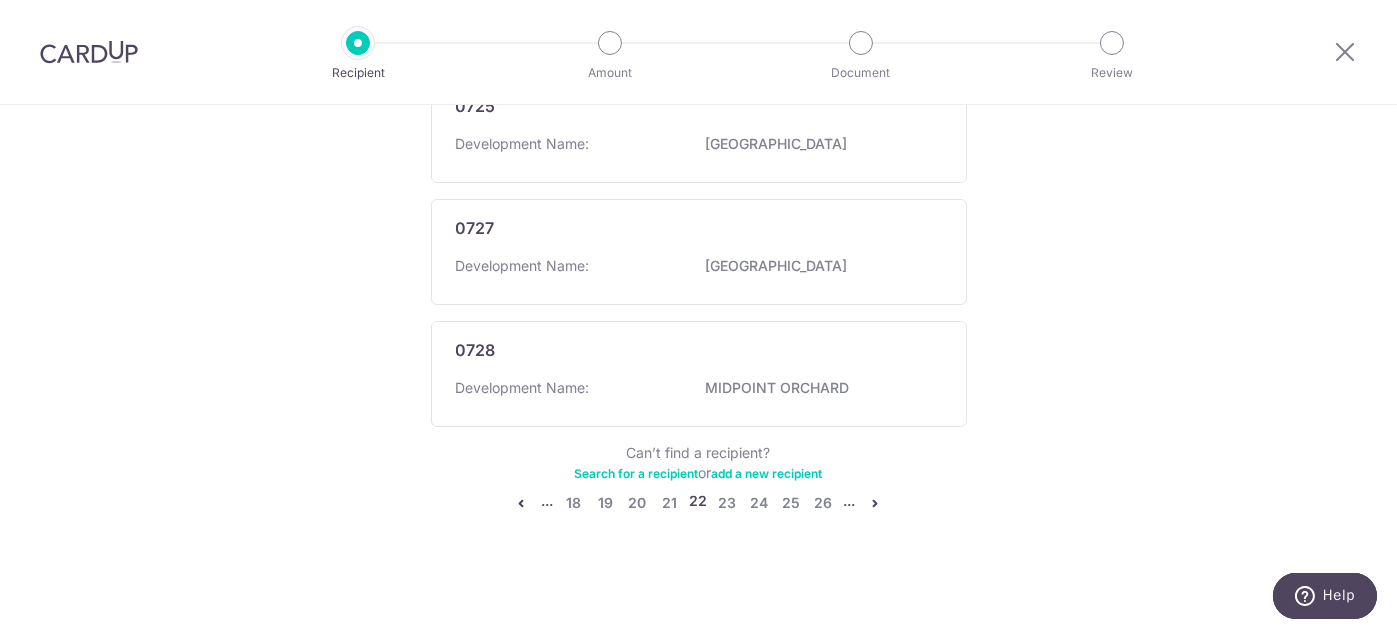 click on "Search for a recipient" at bounding box center [637, 473] 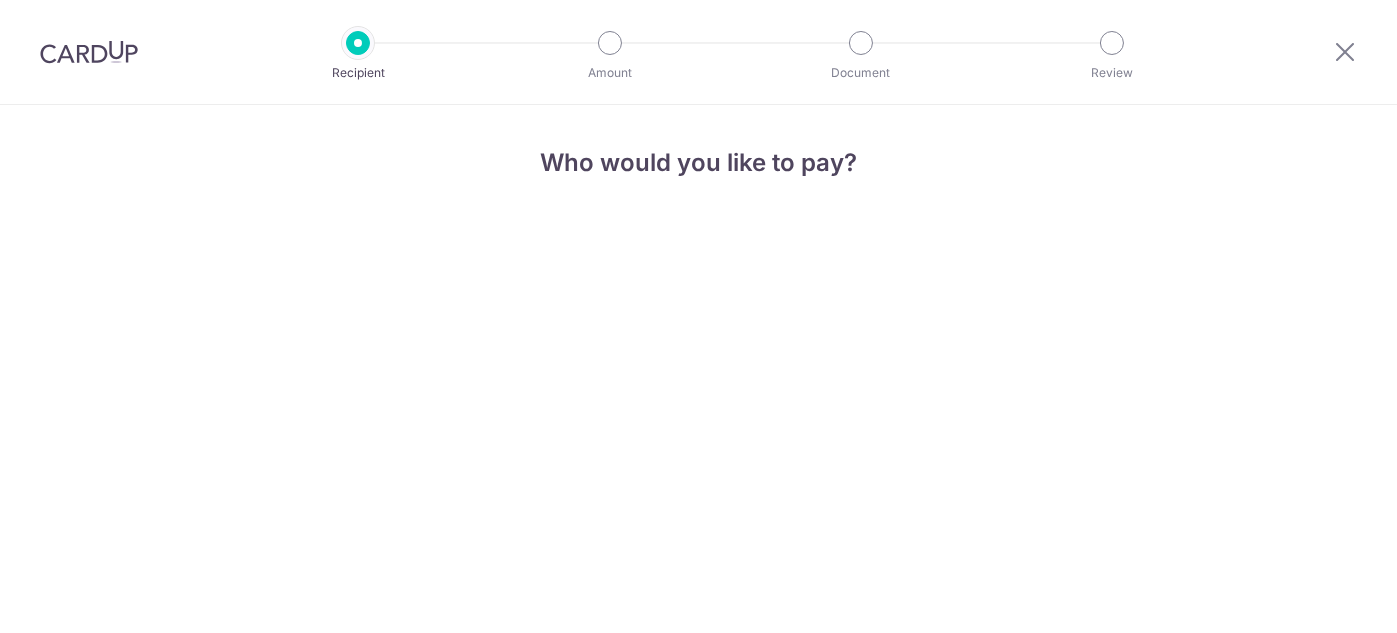 scroll, scrollTop: 0, scrollLeft: 0, axis: both 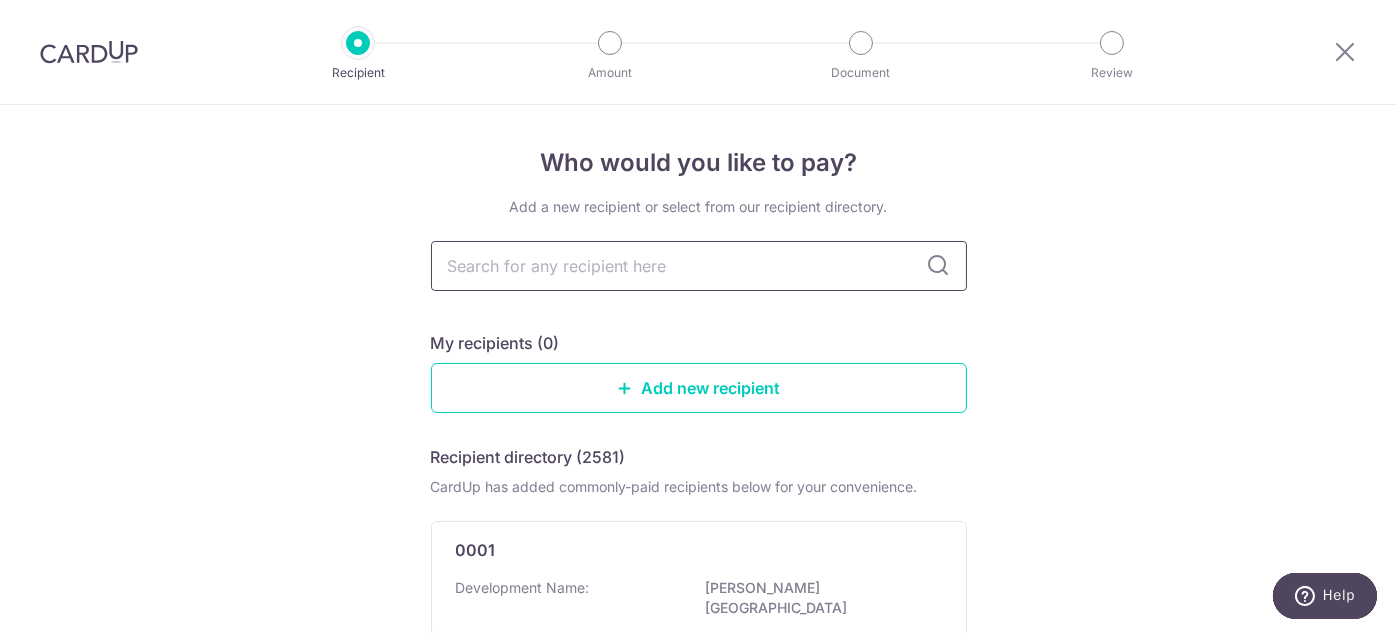 click at bounding box center (699, 266) 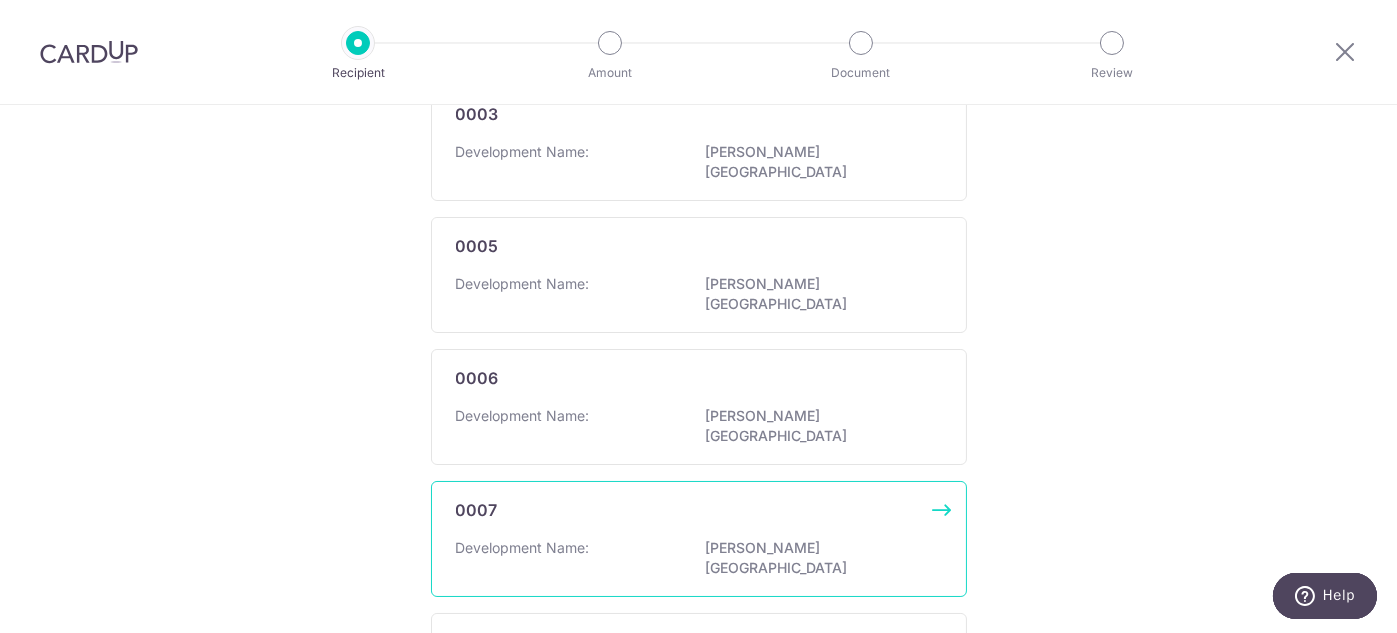 scroll, scrollTop: 1291, scrollLeft: 0, axis: vertical 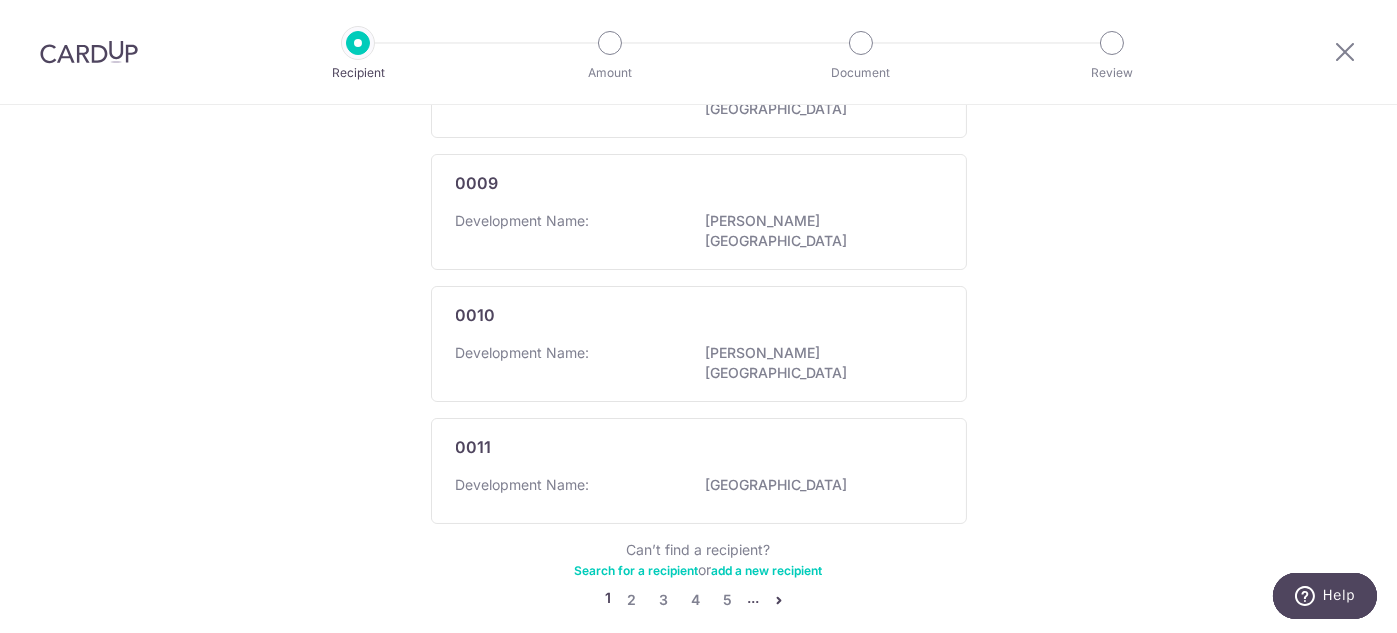 click at bounding box center [780, 600] 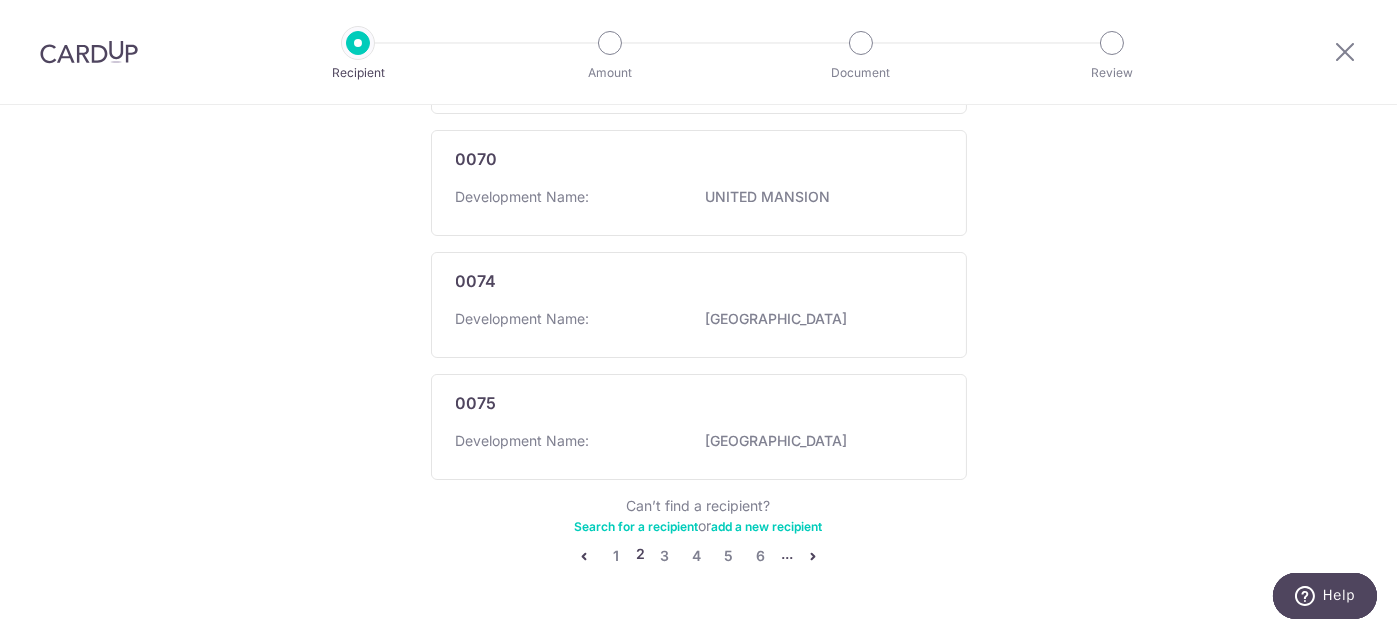 scroll, scrollTop: 1301, scrollLeft: 0, axis: vertical 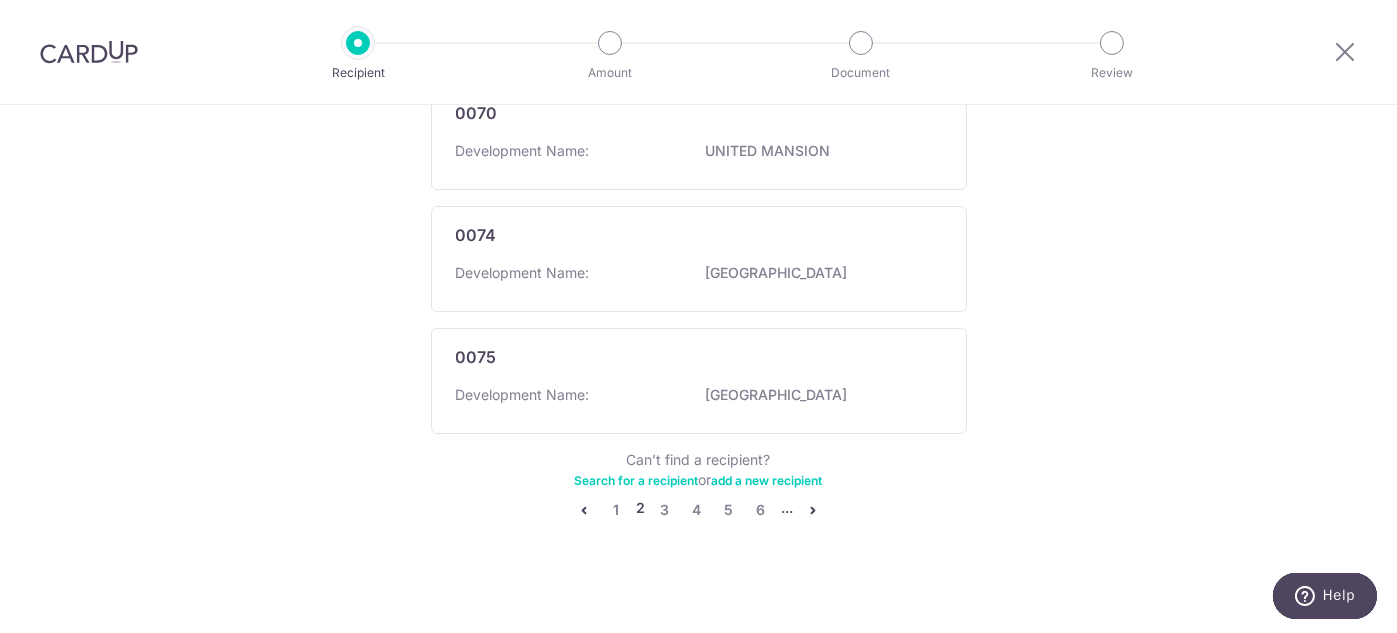 click at bounding box center (813, 510) 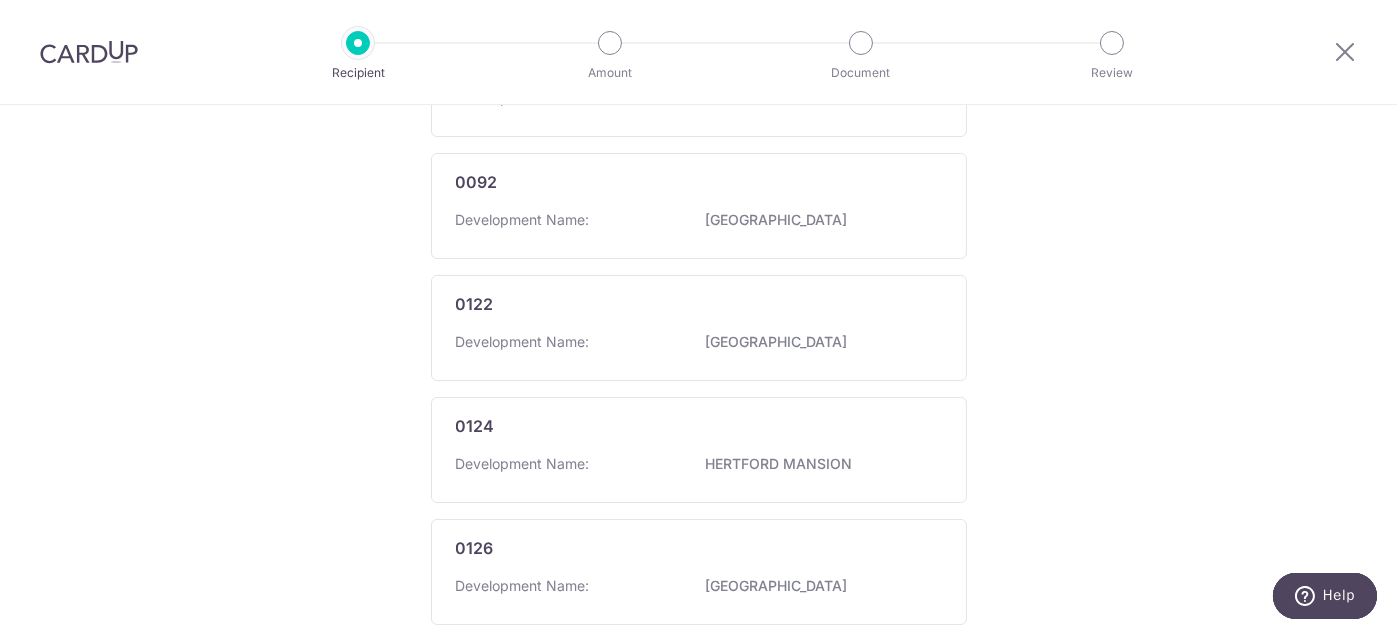 scroll, scrollTop: 1292, scrollLeft: 0, axis: vertical 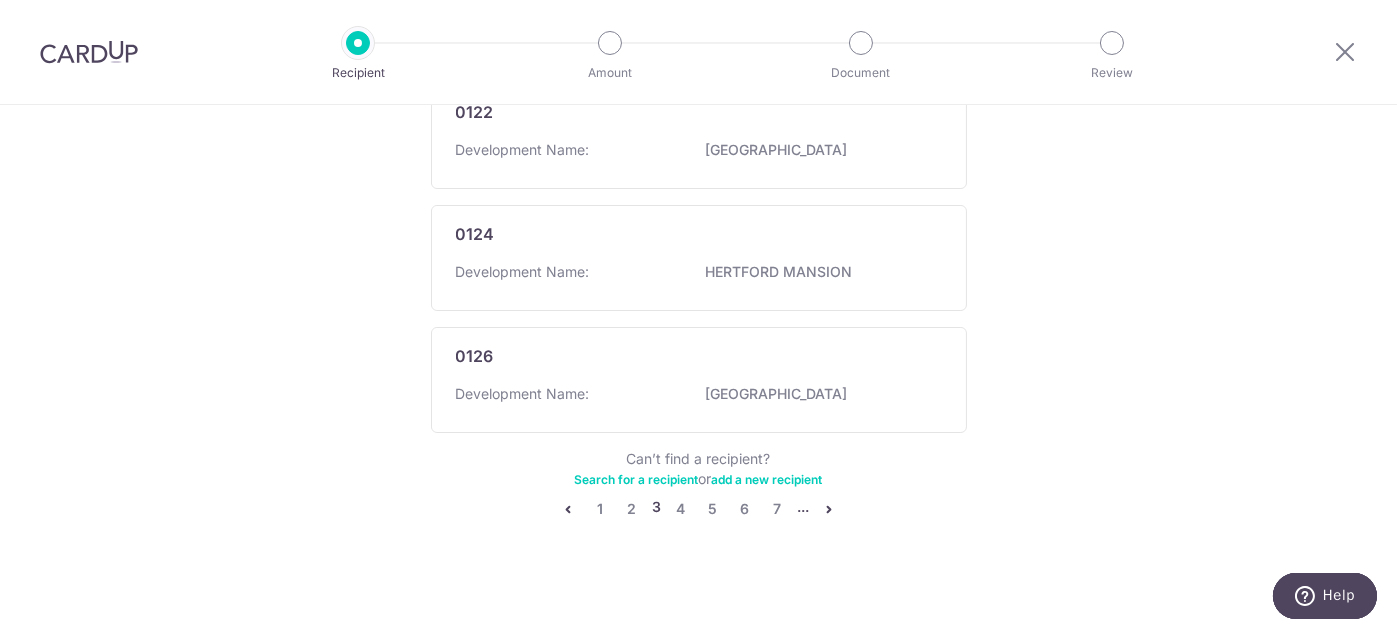 click at bounding box center (829, 509) 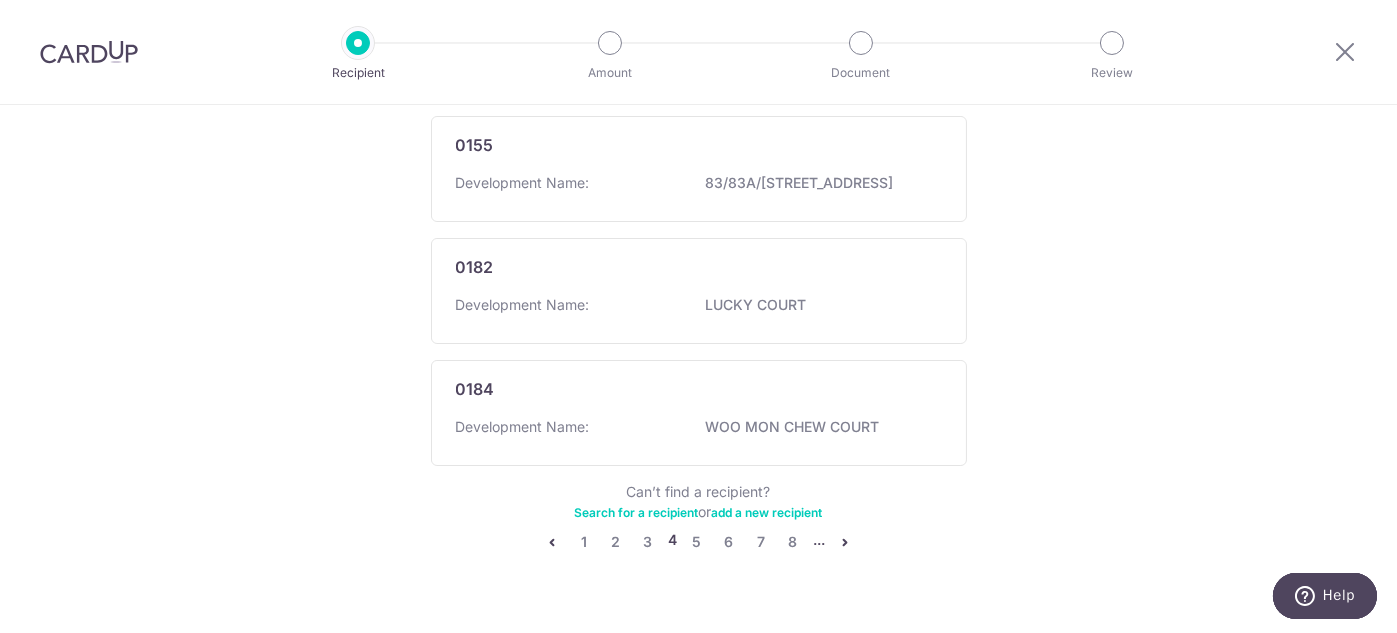 scroll, scrollTop: 1312, scrollLeft: 0, axis: vertical 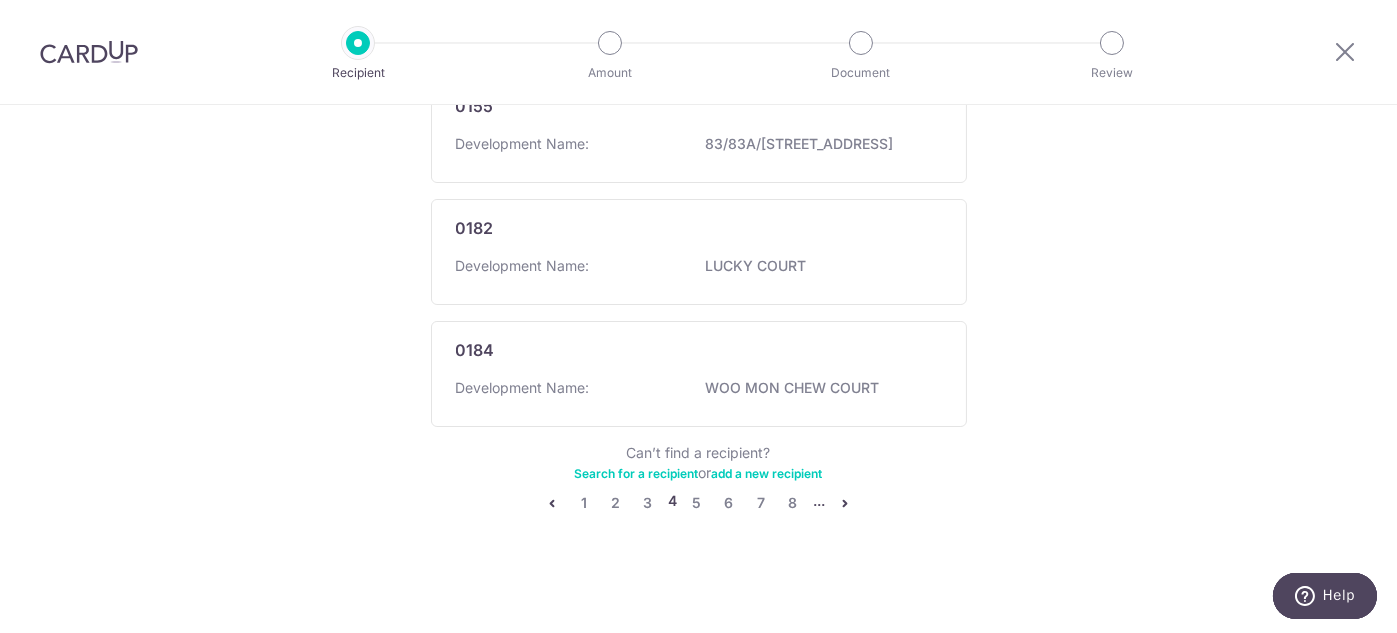 click at bounding box center (845, 503) 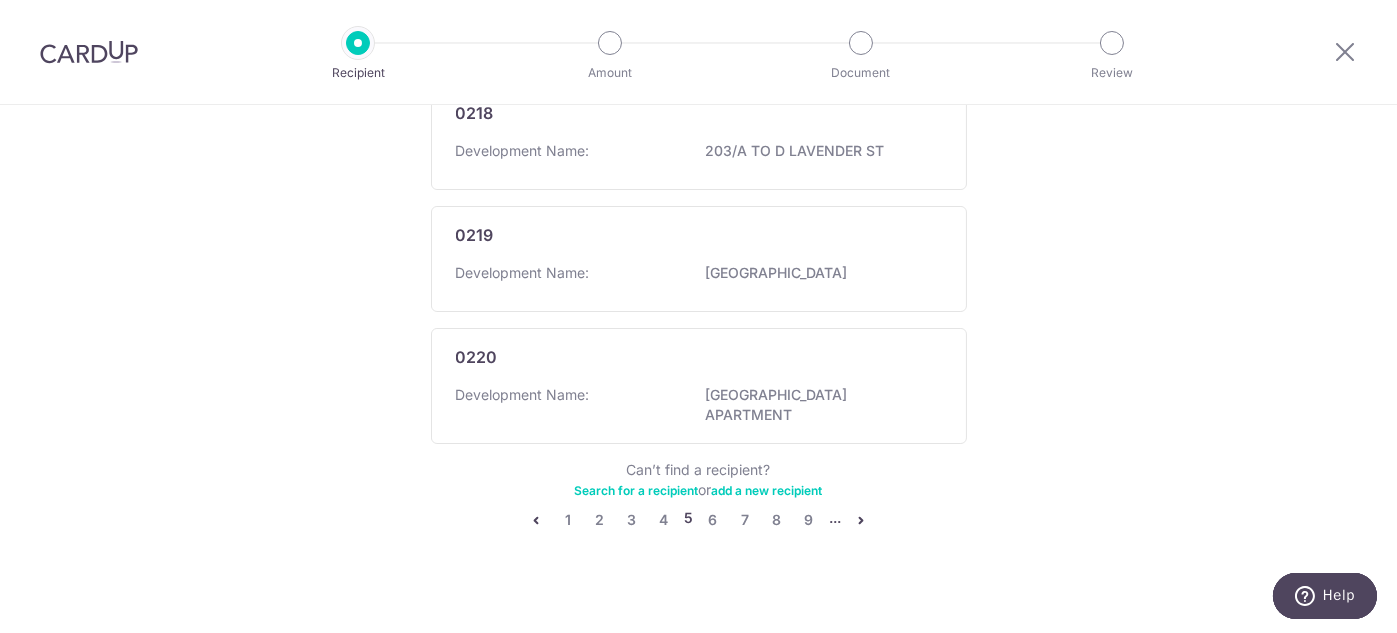 scroll, scrollTop: 1301, scrollLeft: 0, axis: vertical 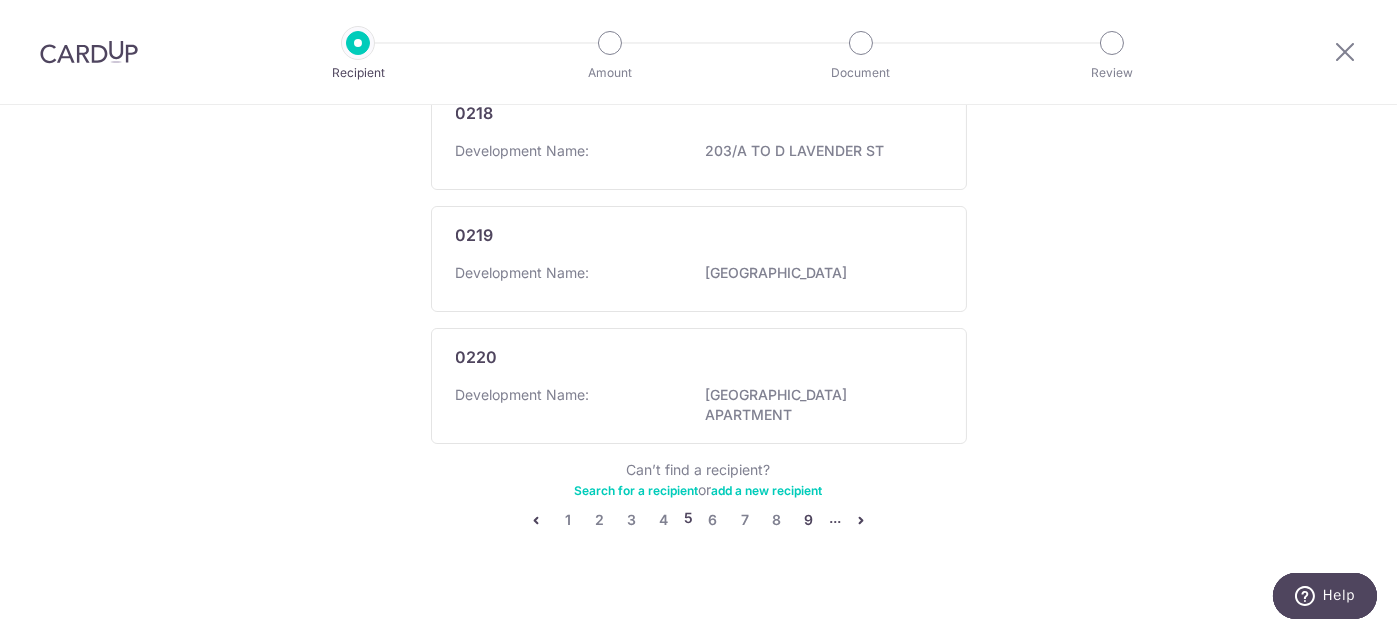 click on "9" at bounding box center [809, 520] 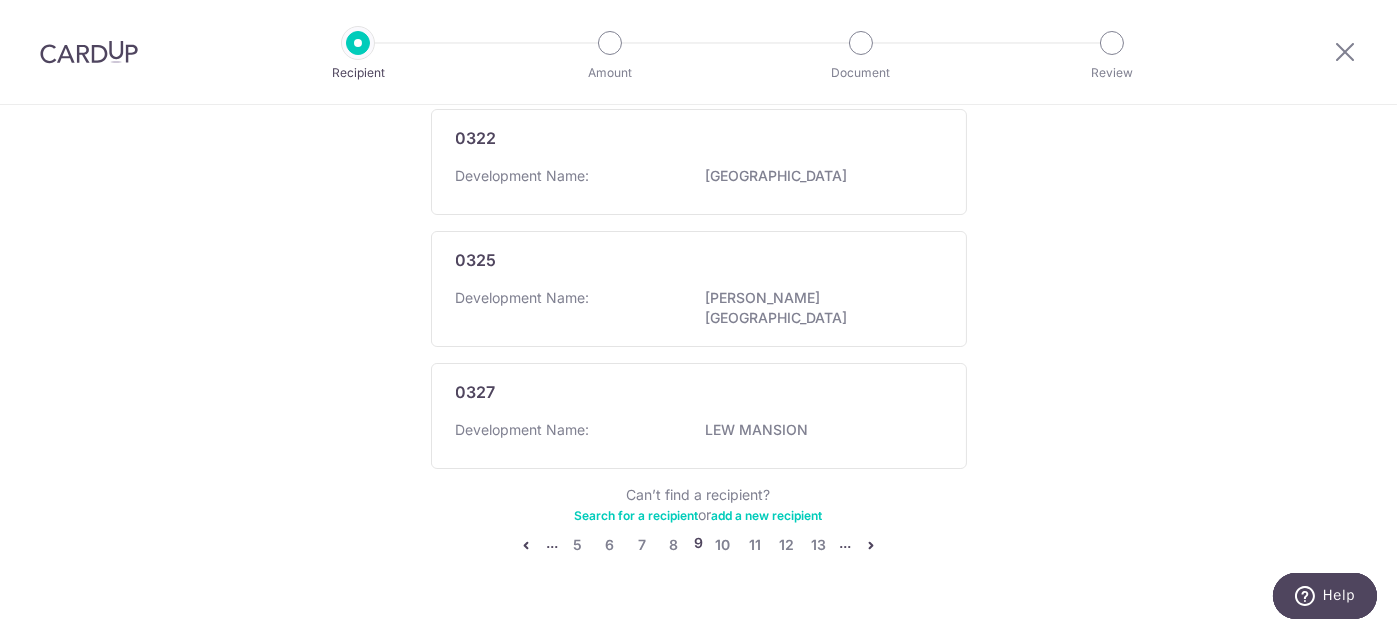 scroll, scrollTop: 1292, scrollLeft: 0, axis: vertical 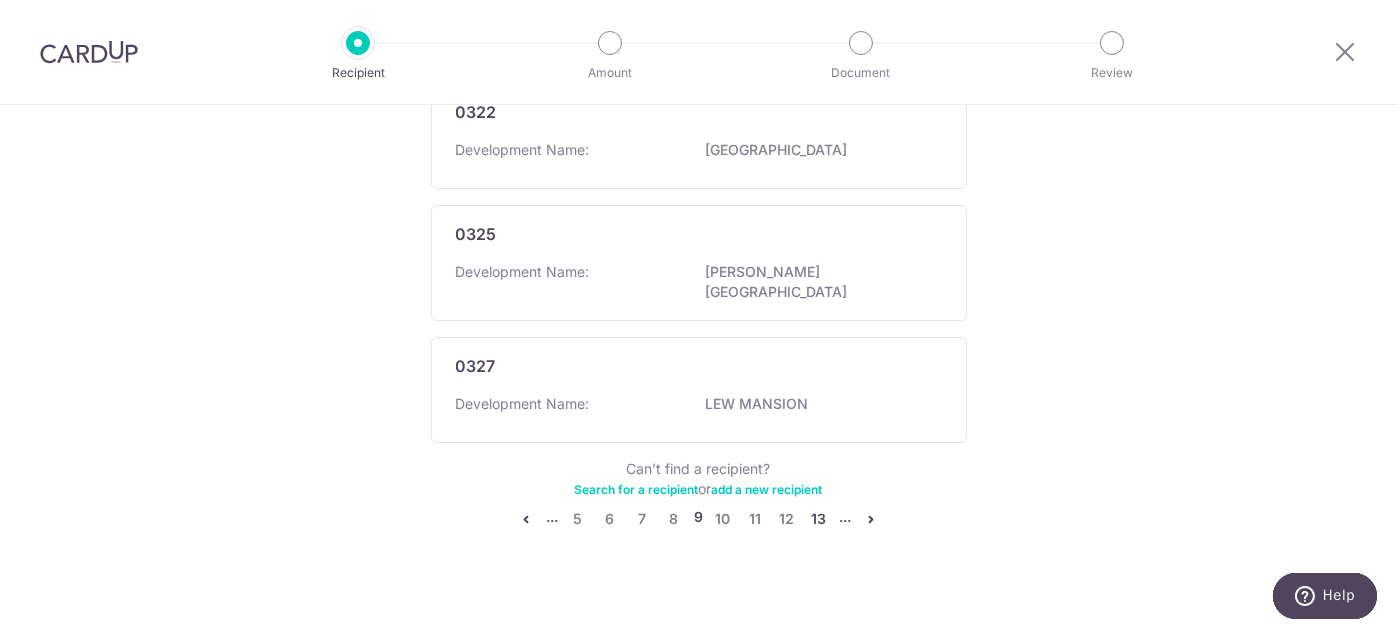 click on "13" at bounding box center (819, 519) 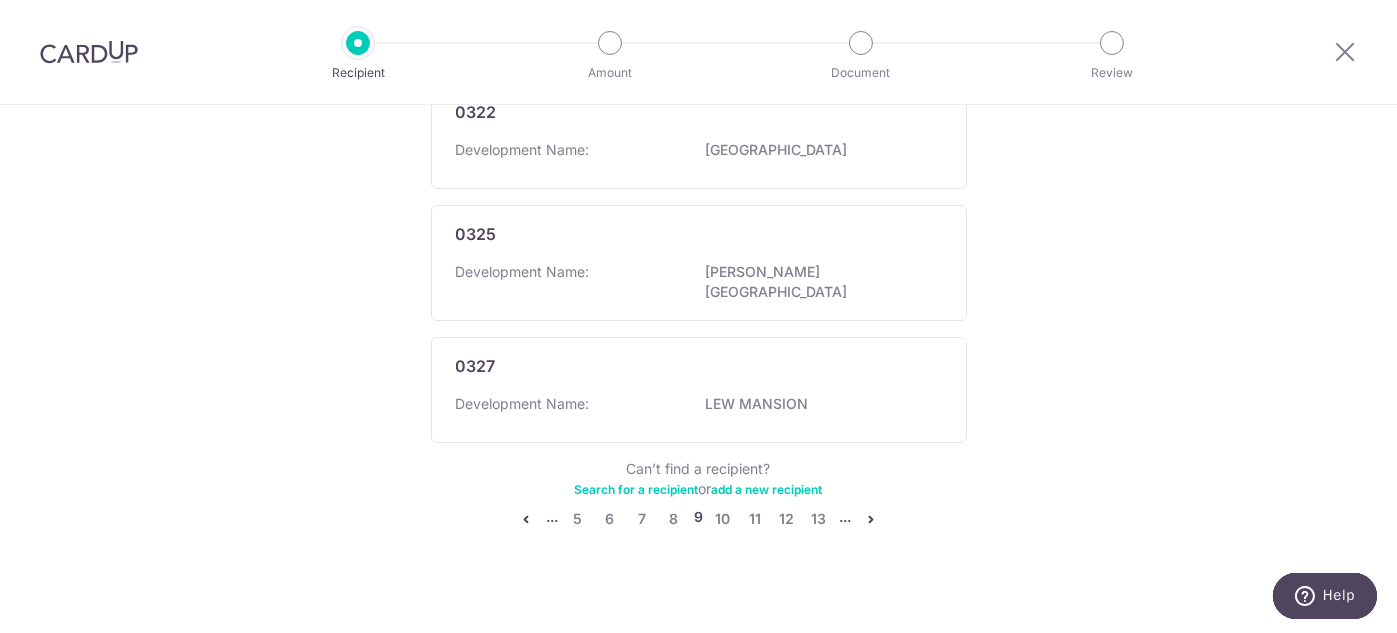 scroll, scrollTop: 0, scrollLeft: 0, axis: both 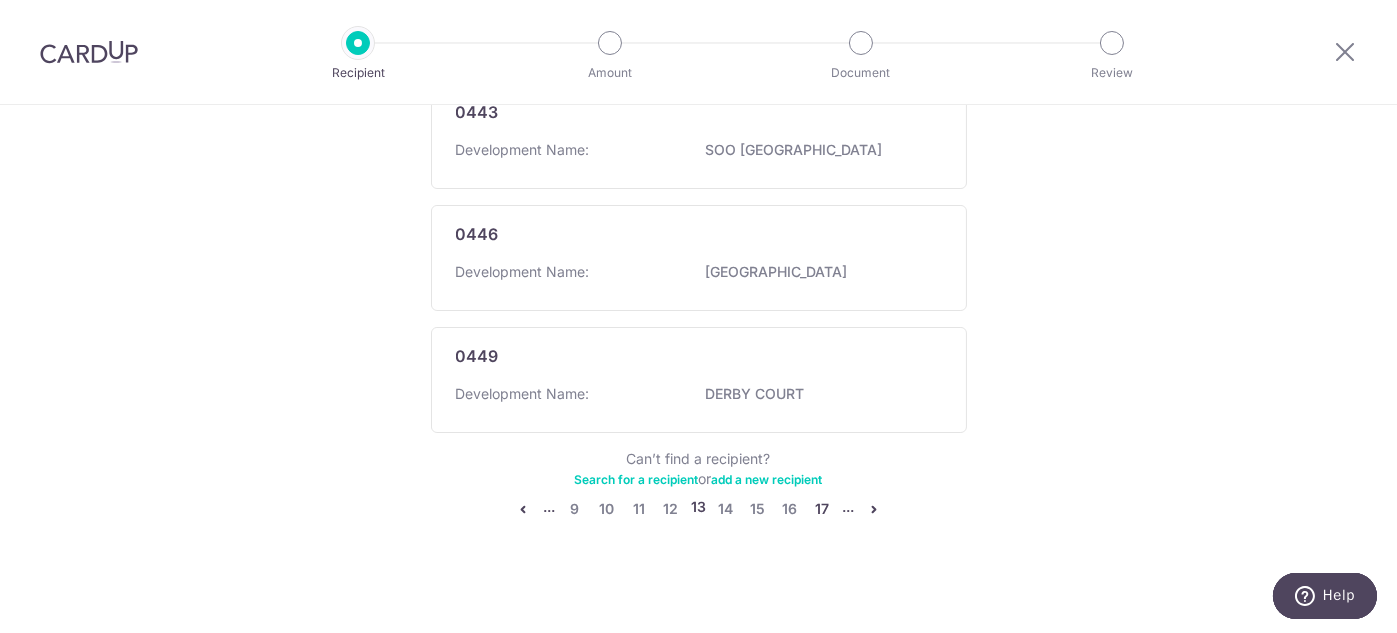 click on "17" at bounding box center [822, 509] 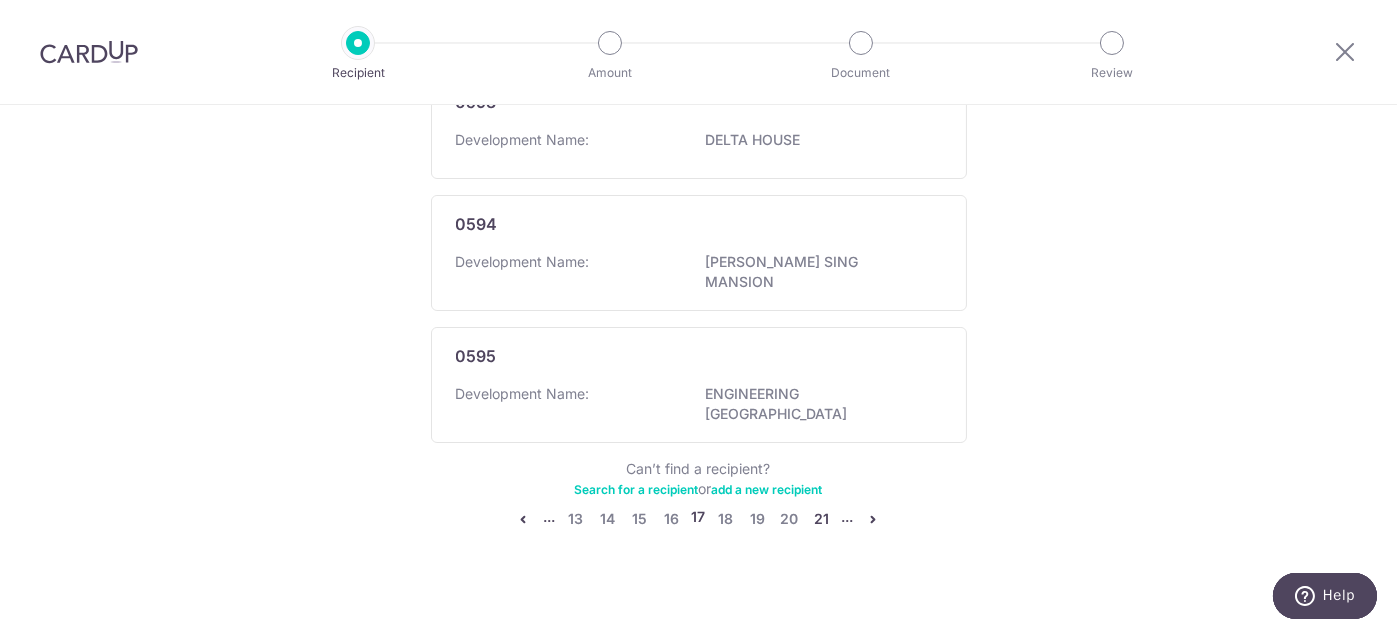 click on "21" at bounding box center (822, 519) 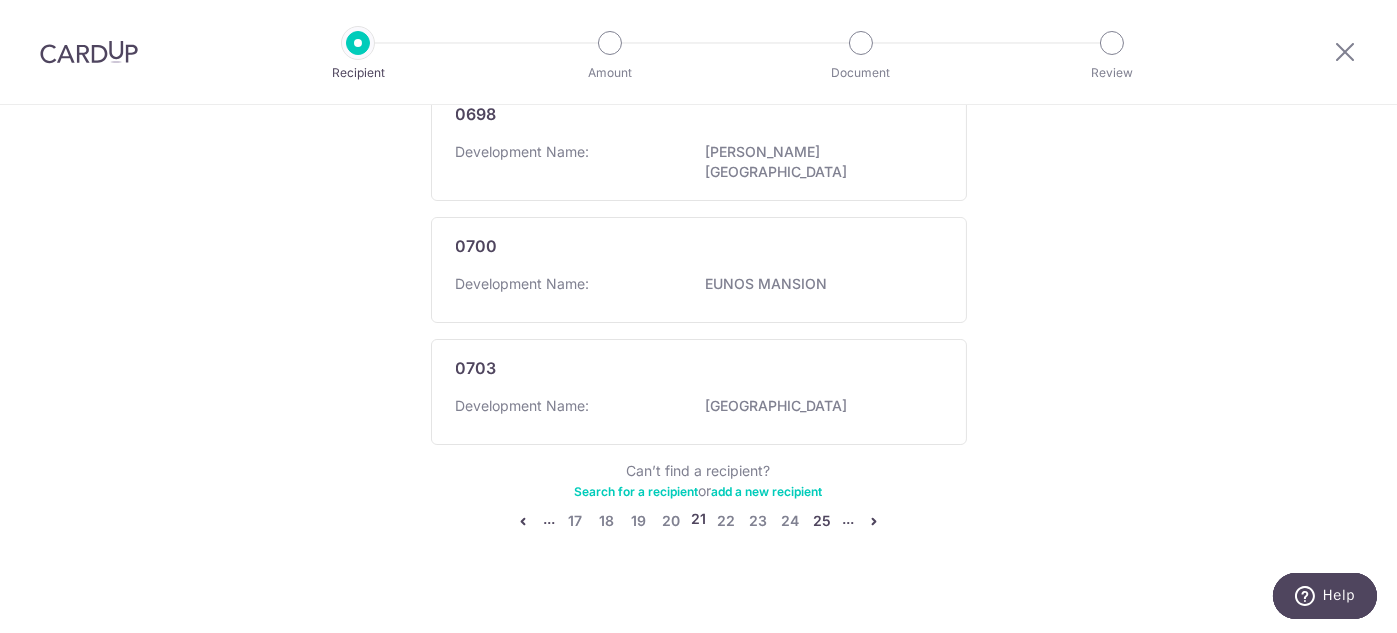 click on "25" at bounding box center [822, 521] 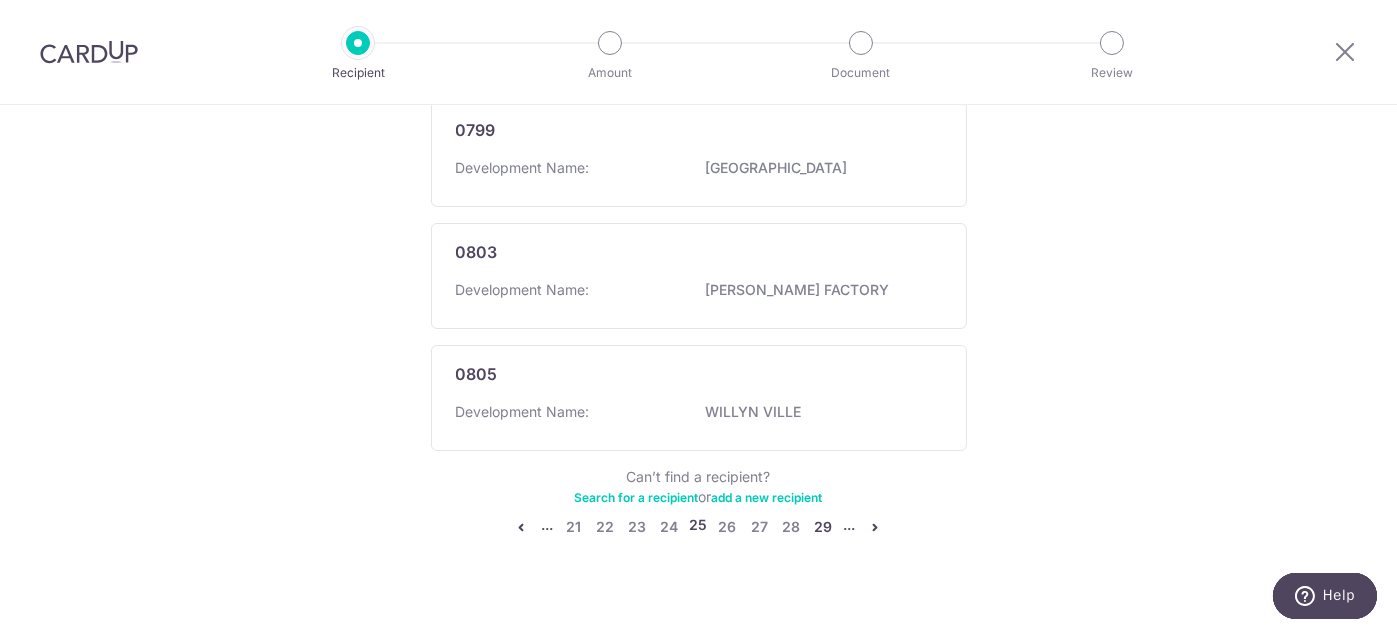 click on "29" at bounding box center (824, 527) 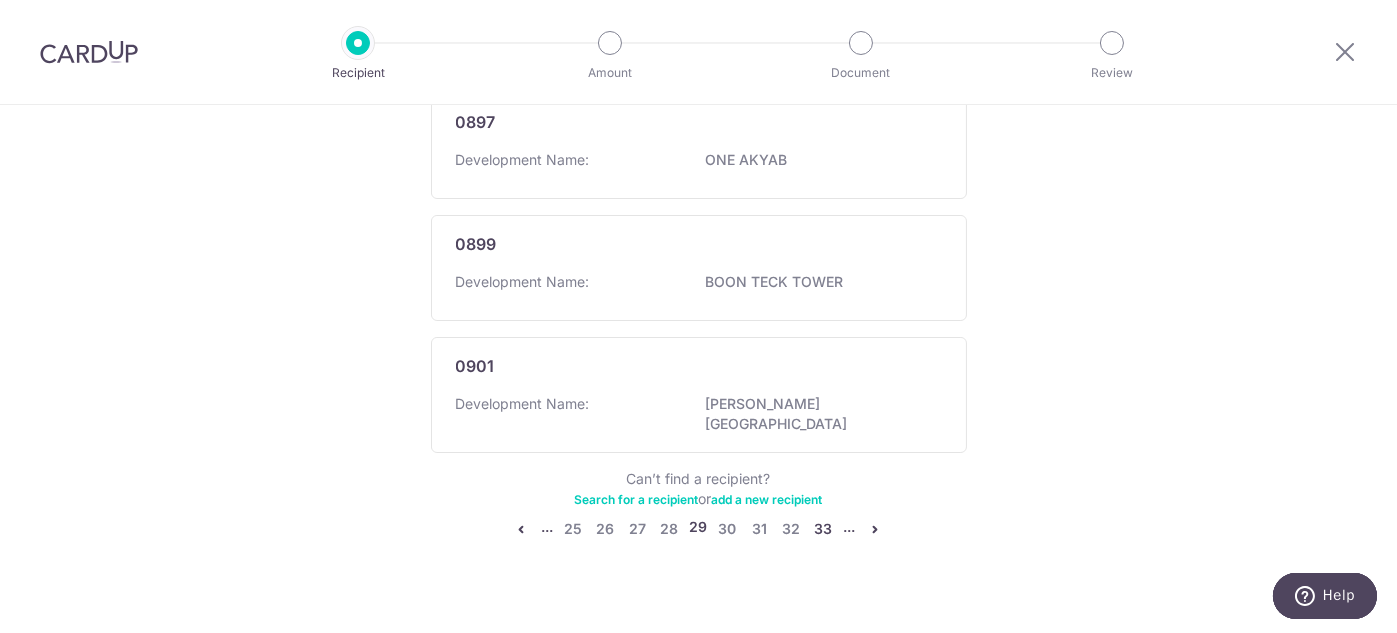 click on "33" at bounding box center [824, 529] 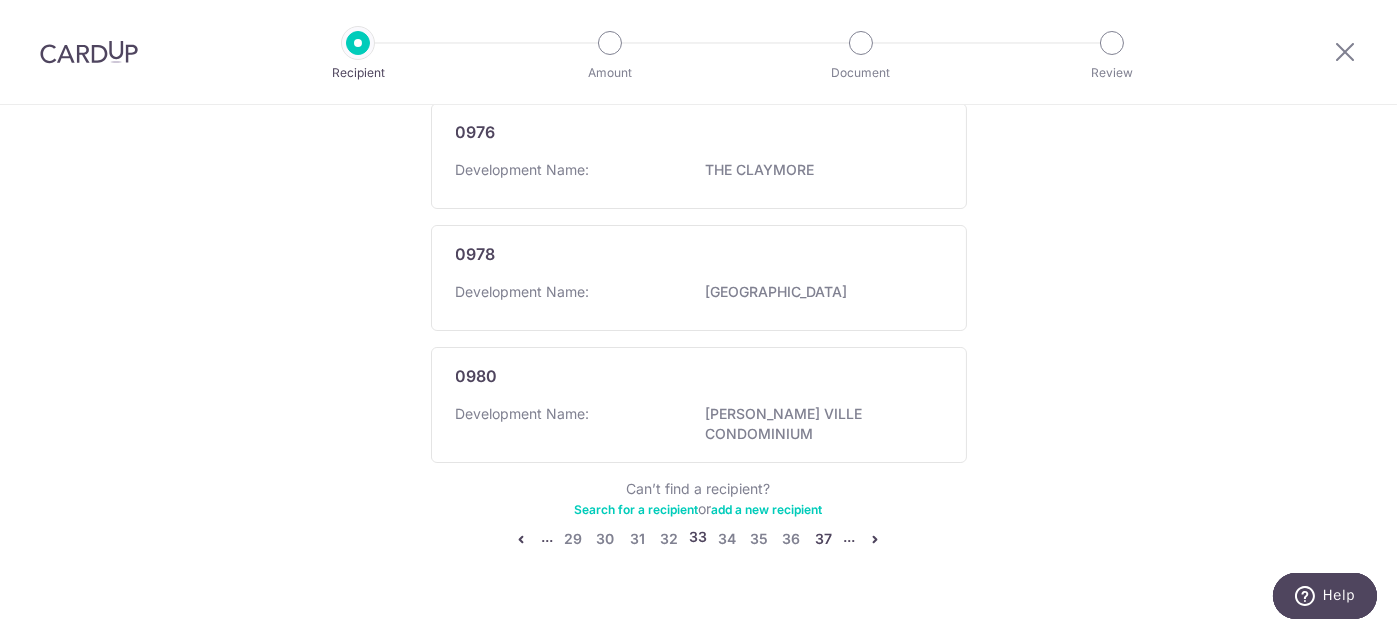 click on "37" at bounding box center (824, 539) 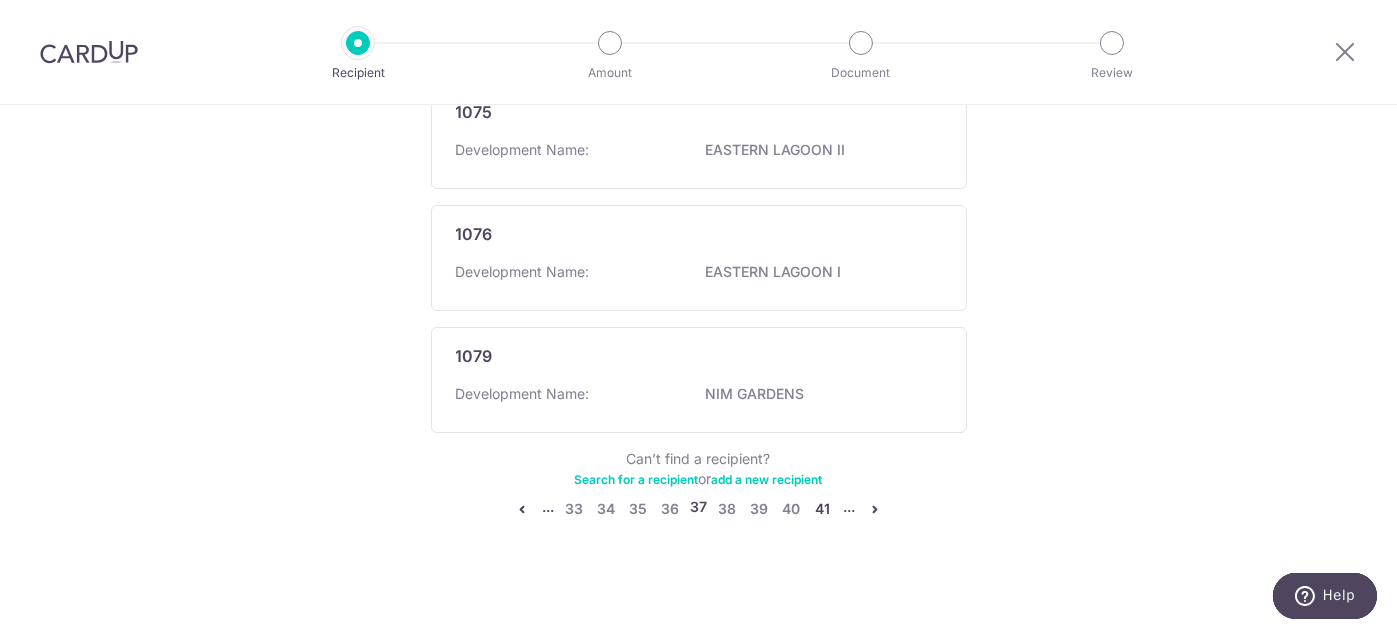 click on "41" at bounding box center (823, 509) 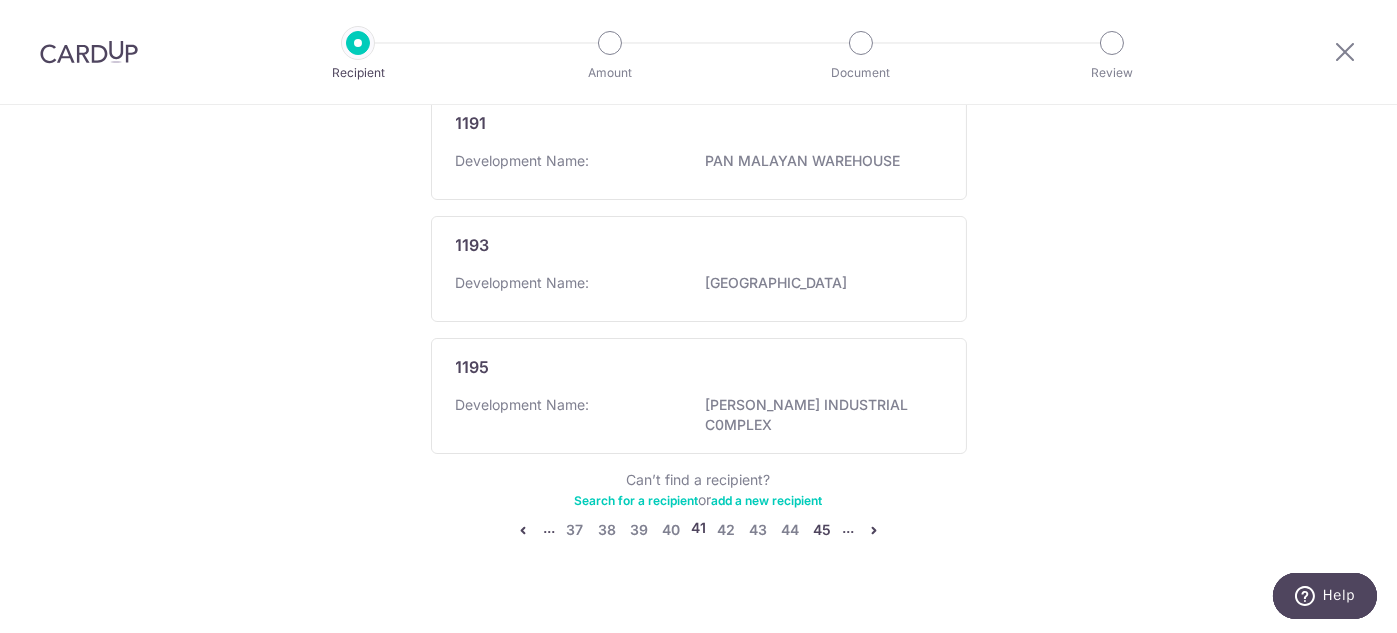 click on "45" at bounding box center [822, 530] 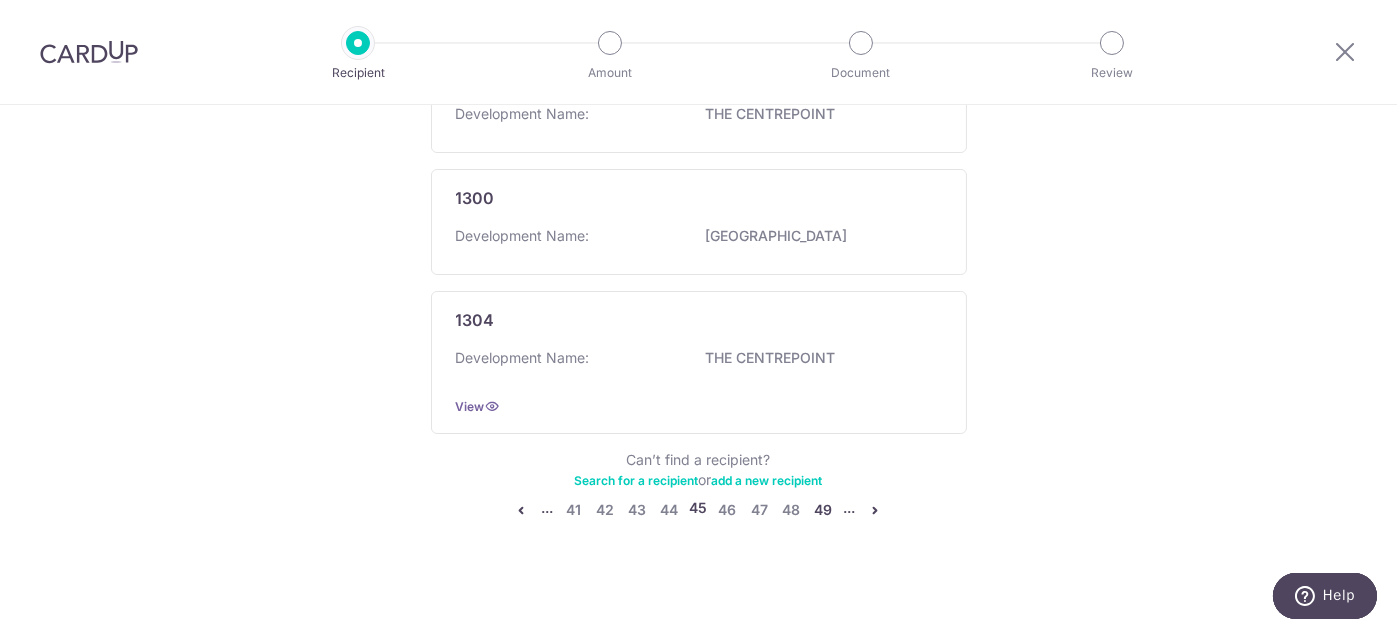 click on "49" at bounding box center [824, 510] 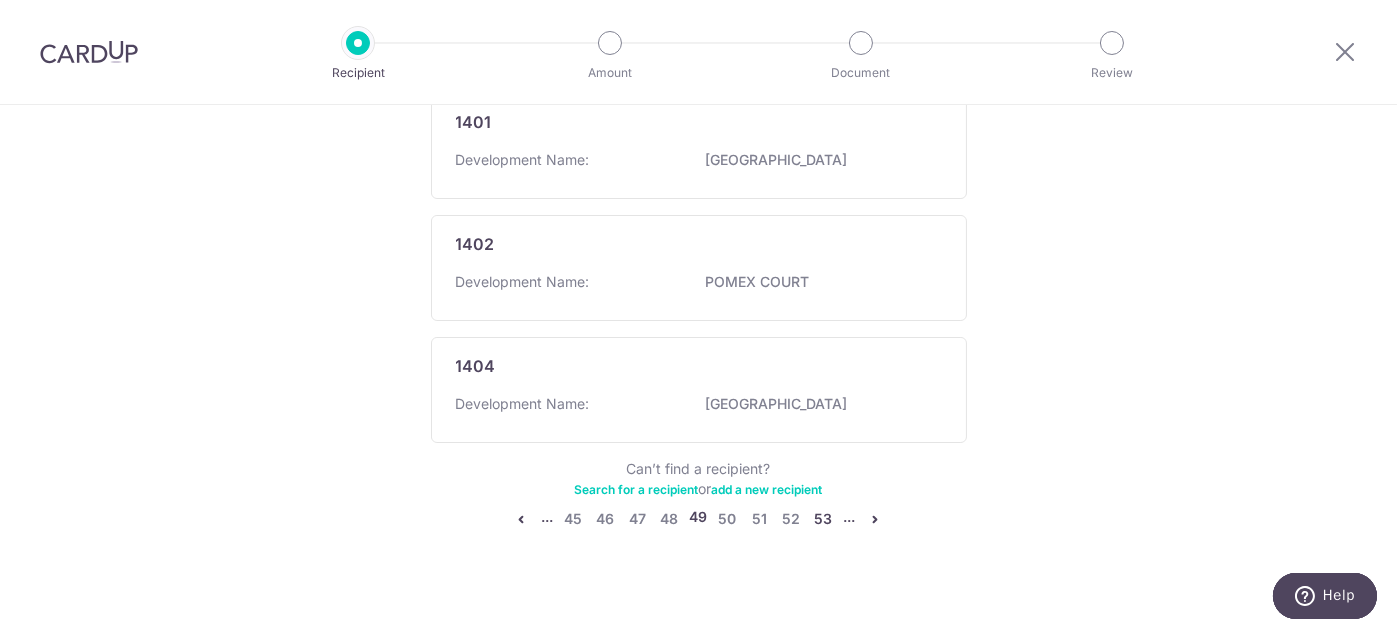 click on "53" at bounding box center [824, 519] 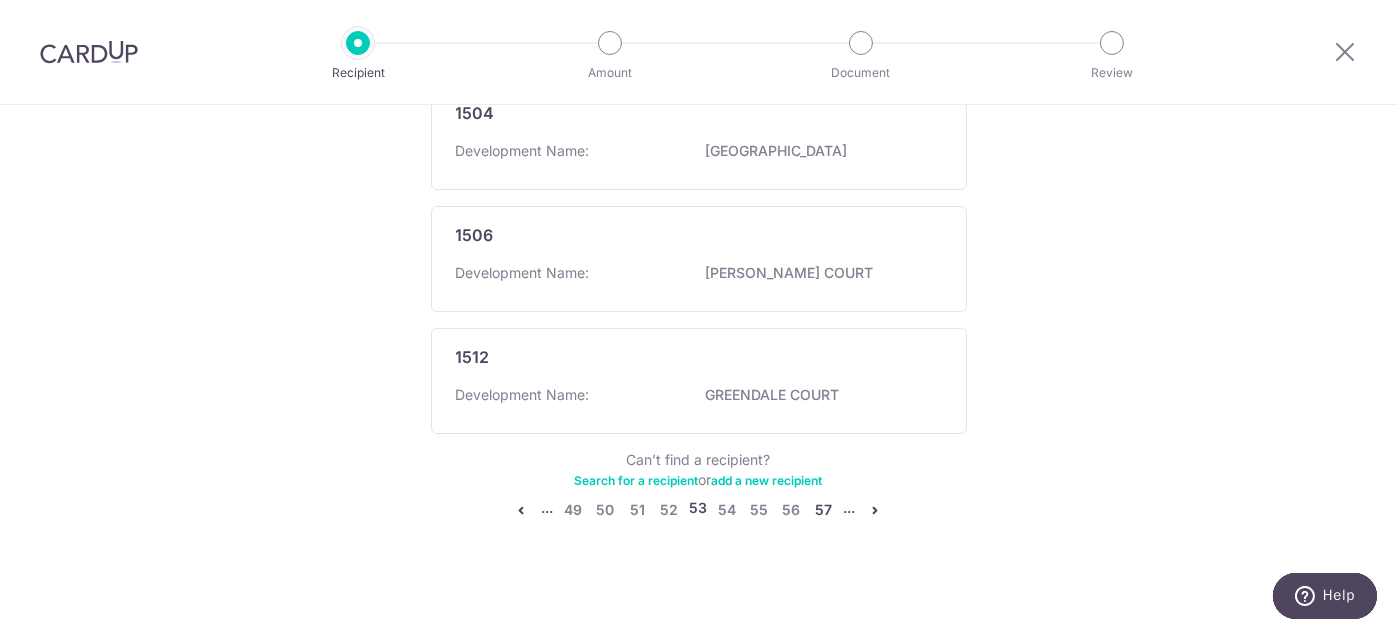 click on "57" at bounding box center [824, 510] 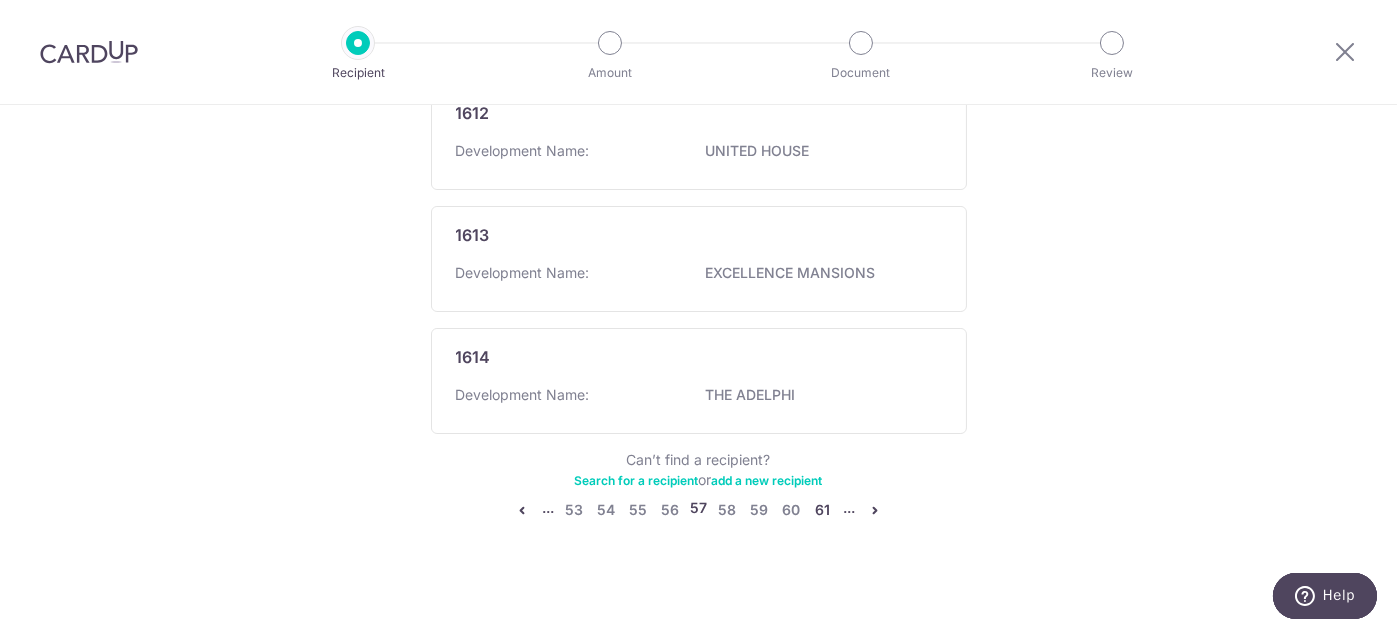 click on "61" at bounding box center (823, 510) 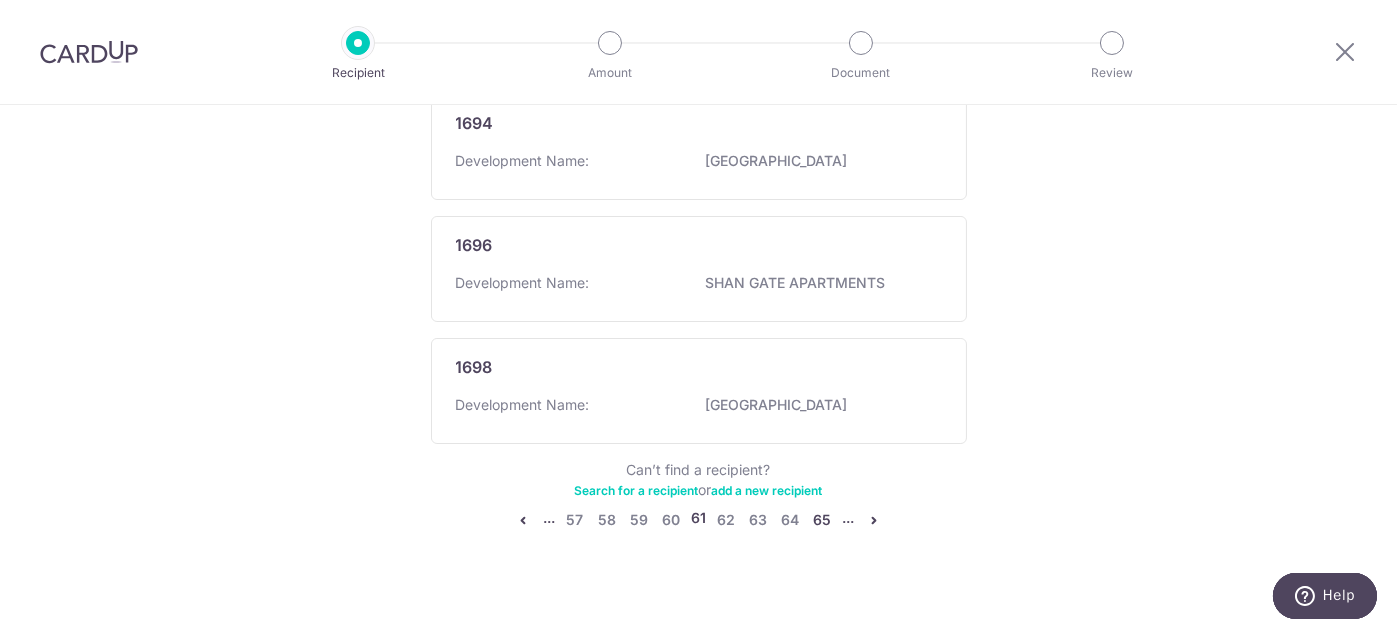 click on "65" at bounding box center (822, 520) 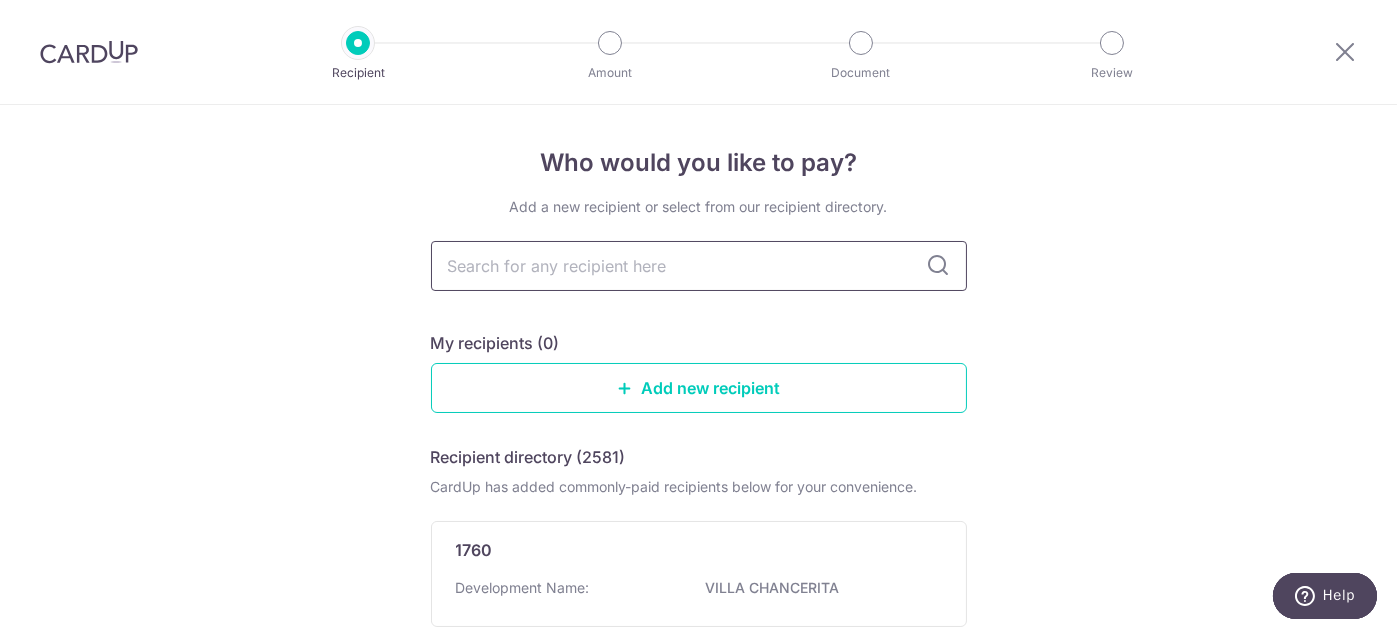 click at bounding box center (699, 266) 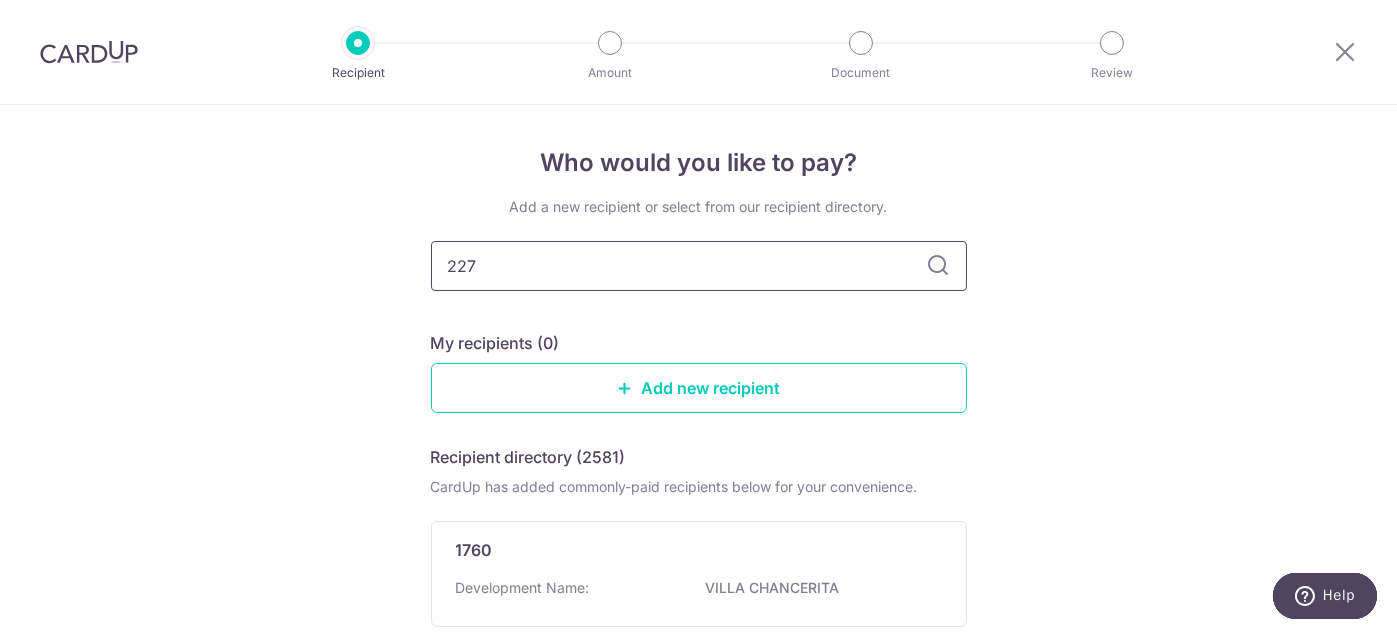 type on "2275" 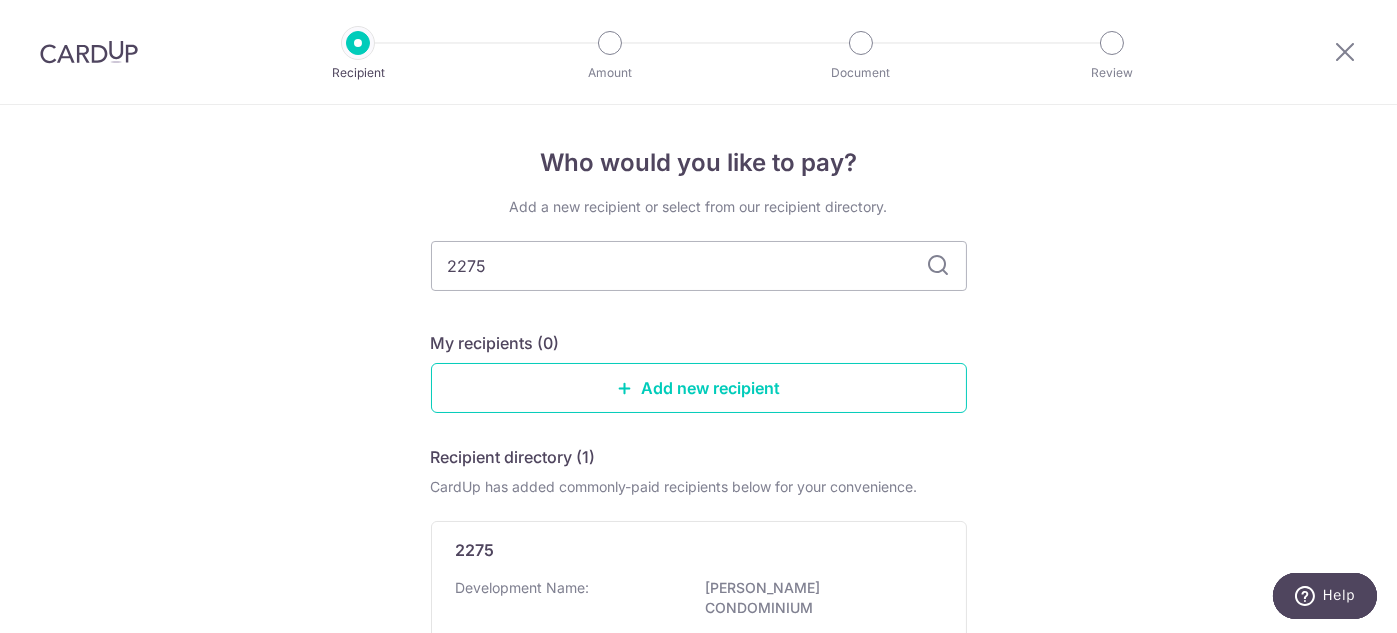 click at bounding box center (939, 266) 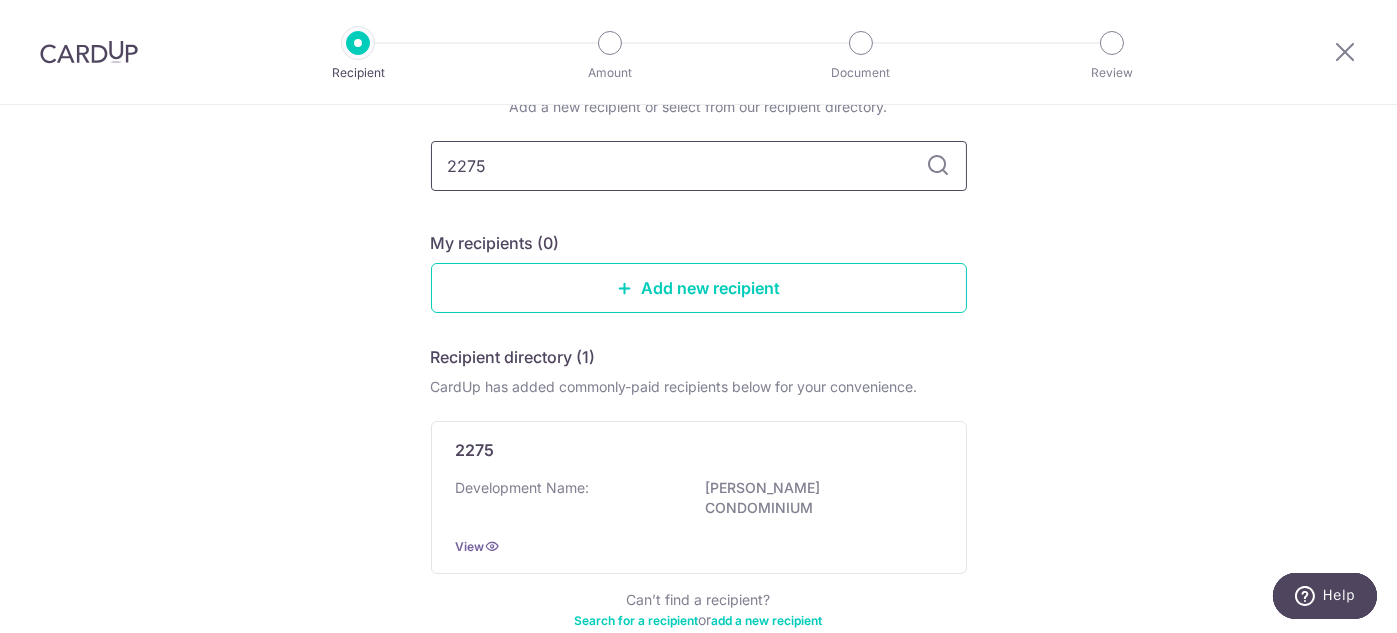 click on "2275" at bounding box center [699, 166] 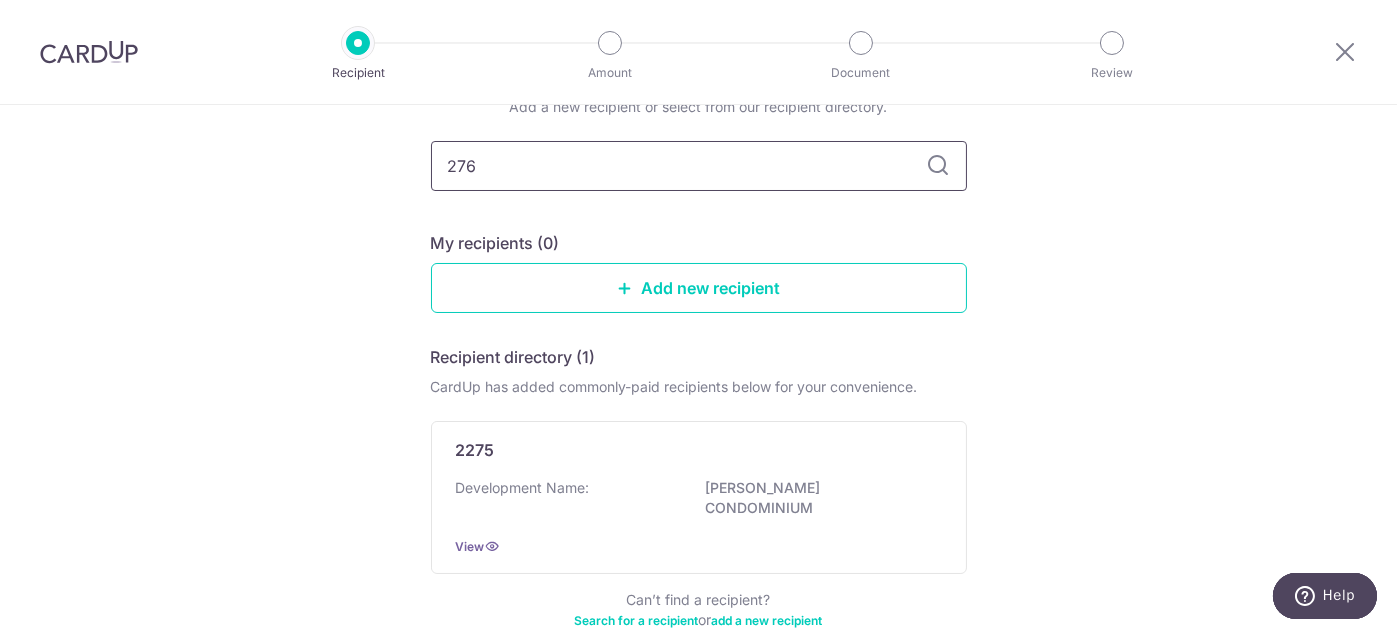 type on "2765" 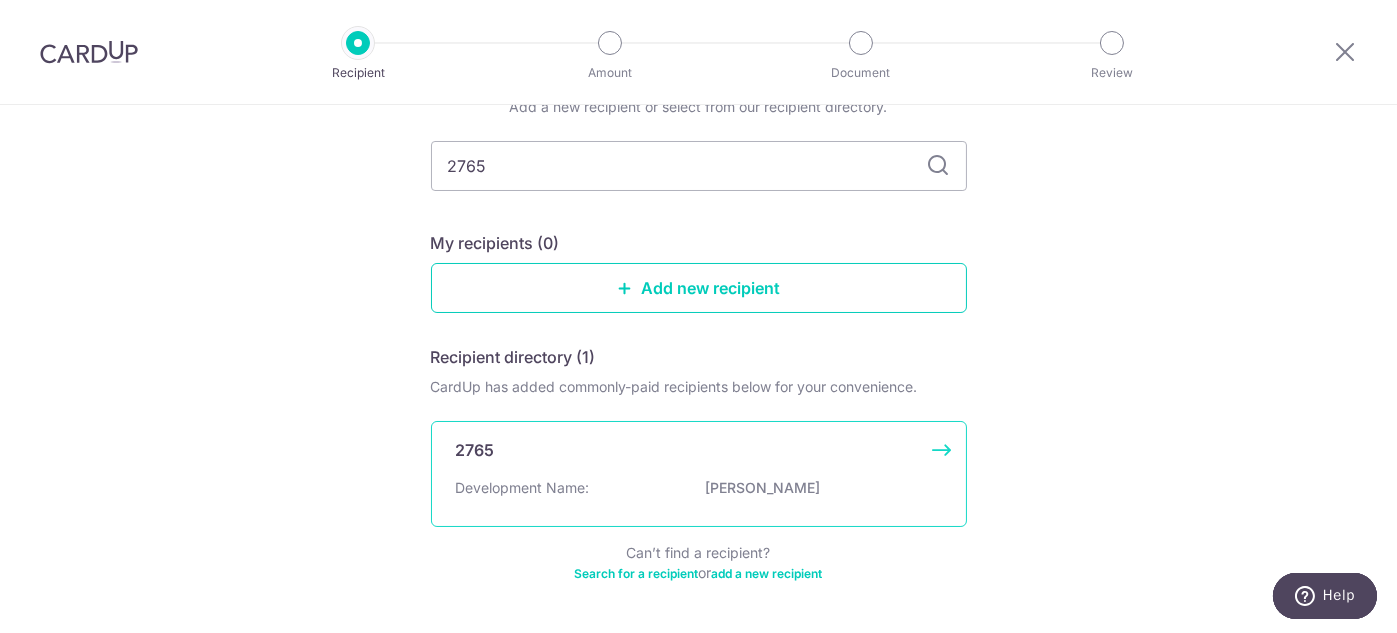 click on "NICOLE GREEN" at bounding box center [818, 488] 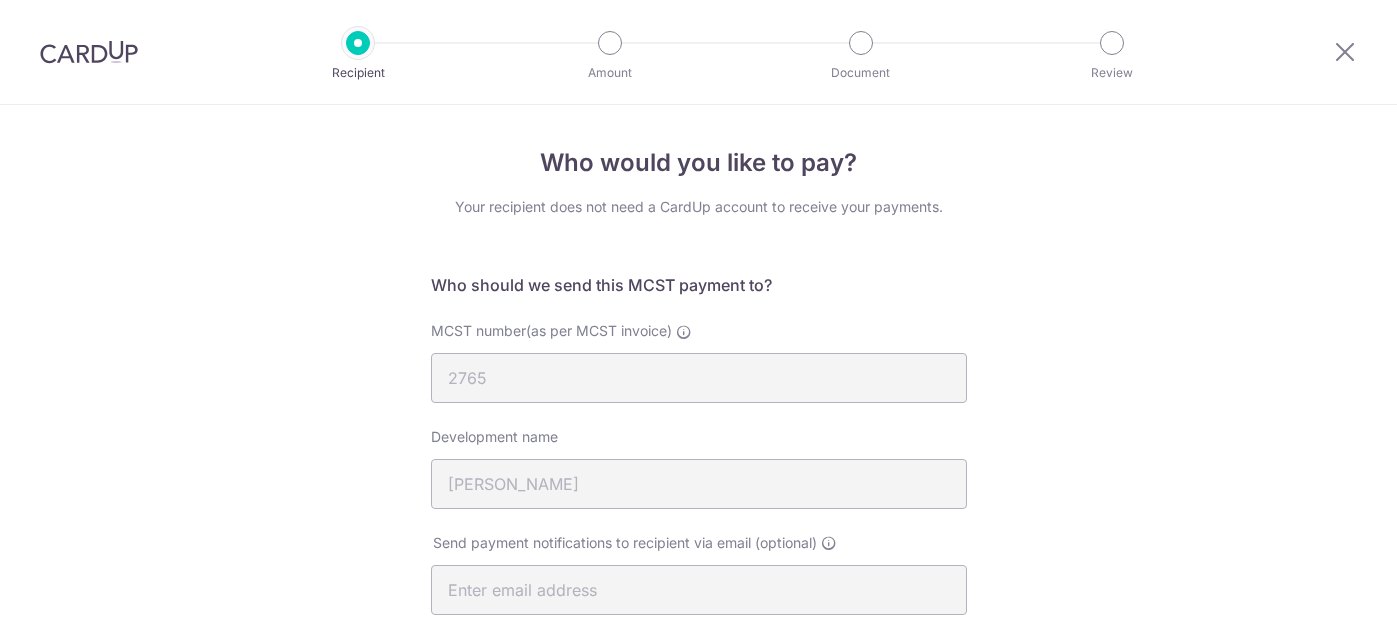 scroll, scrollTop: 0, scrollLeft: 0, axis: both 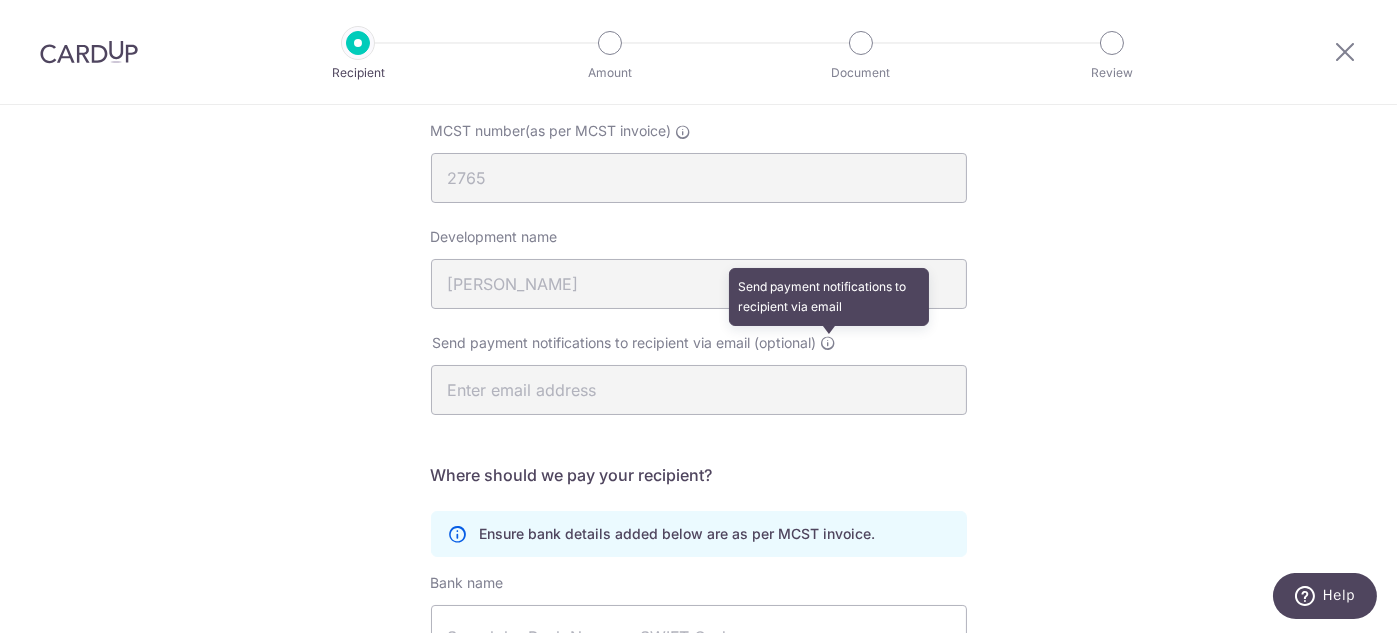 click at bounding box center (829, 343) 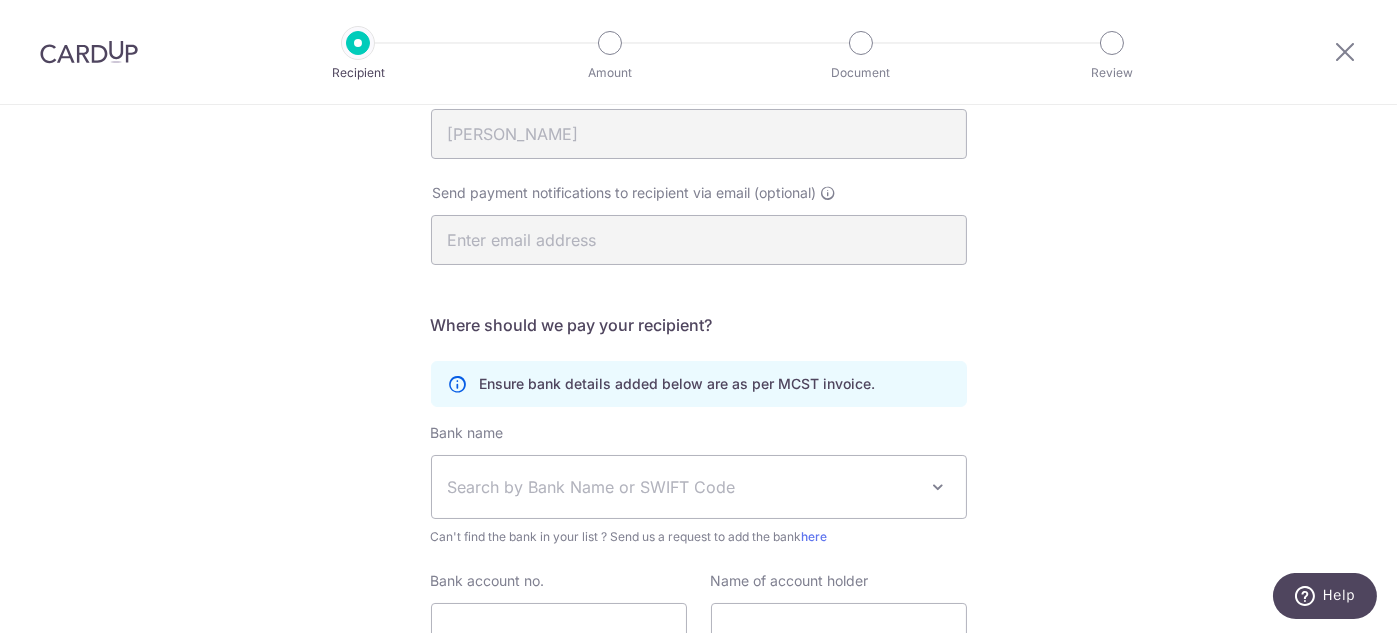 scroll, scrollTop: 400, scrollLeft: 0, axis: vertical 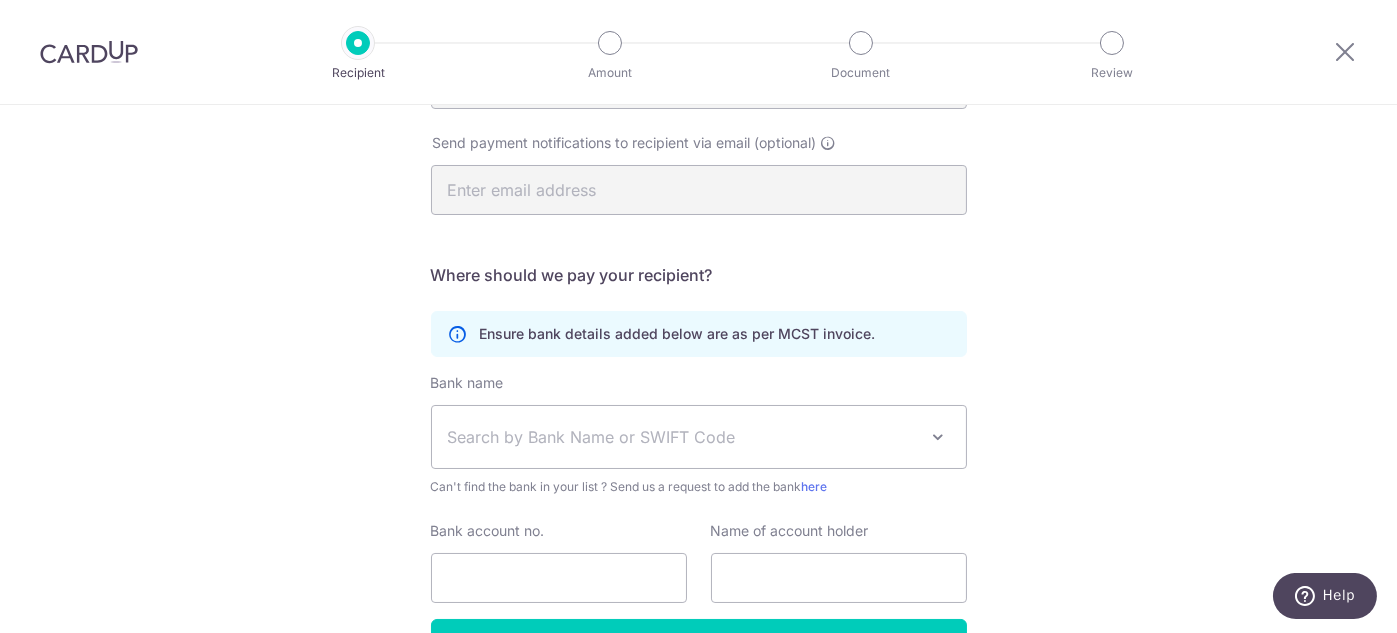 click on "Search by Bank Name or SWIFT Code" at bounding box center (683, 437) 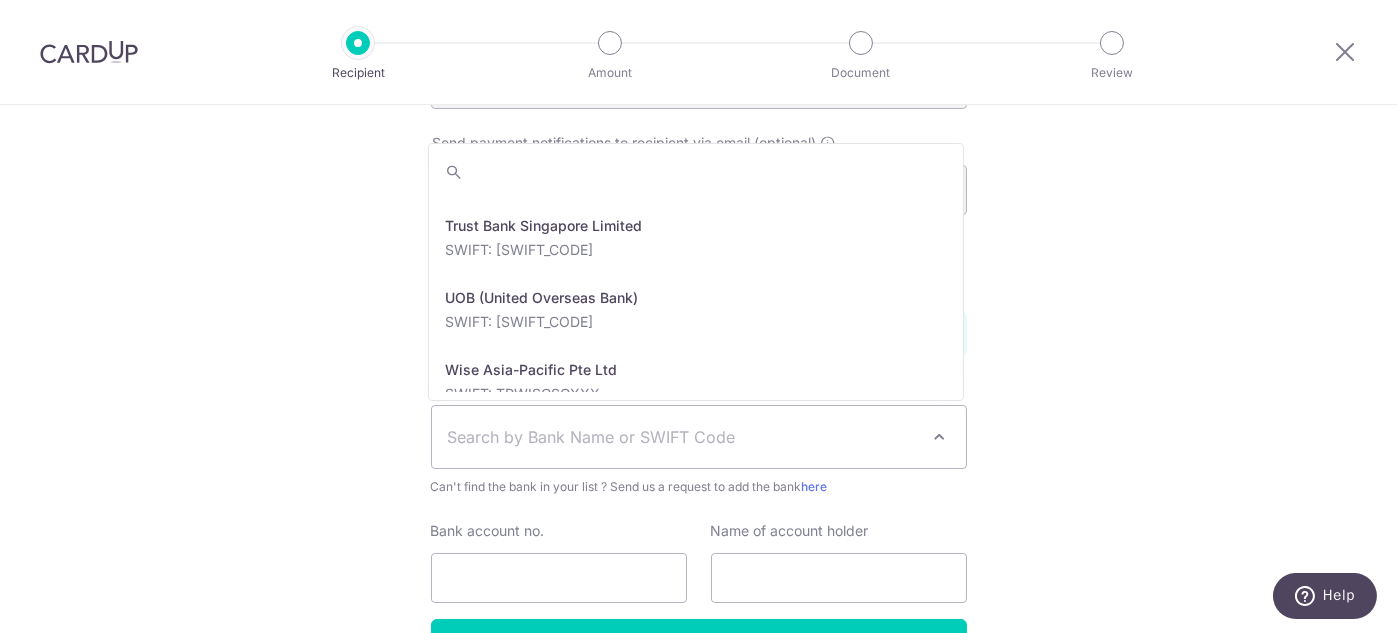 scroll, scrollTop: 3800, scrollLeft: 0, axis: vertical 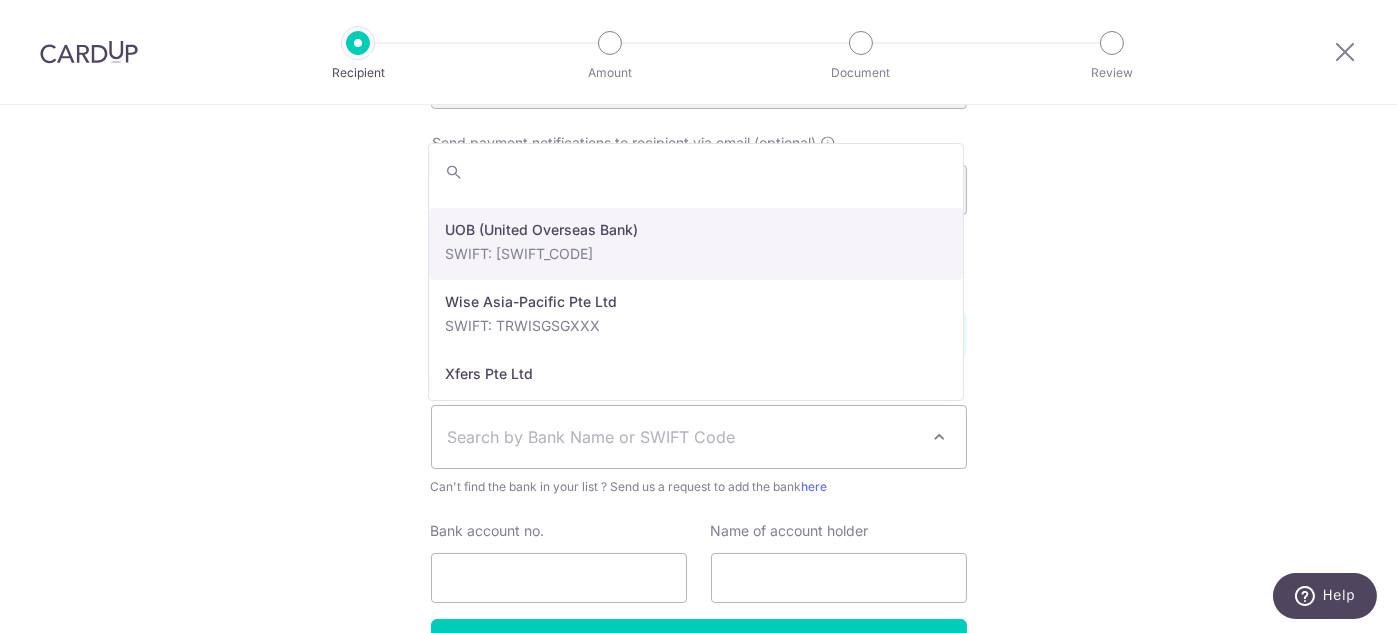 select on "18" 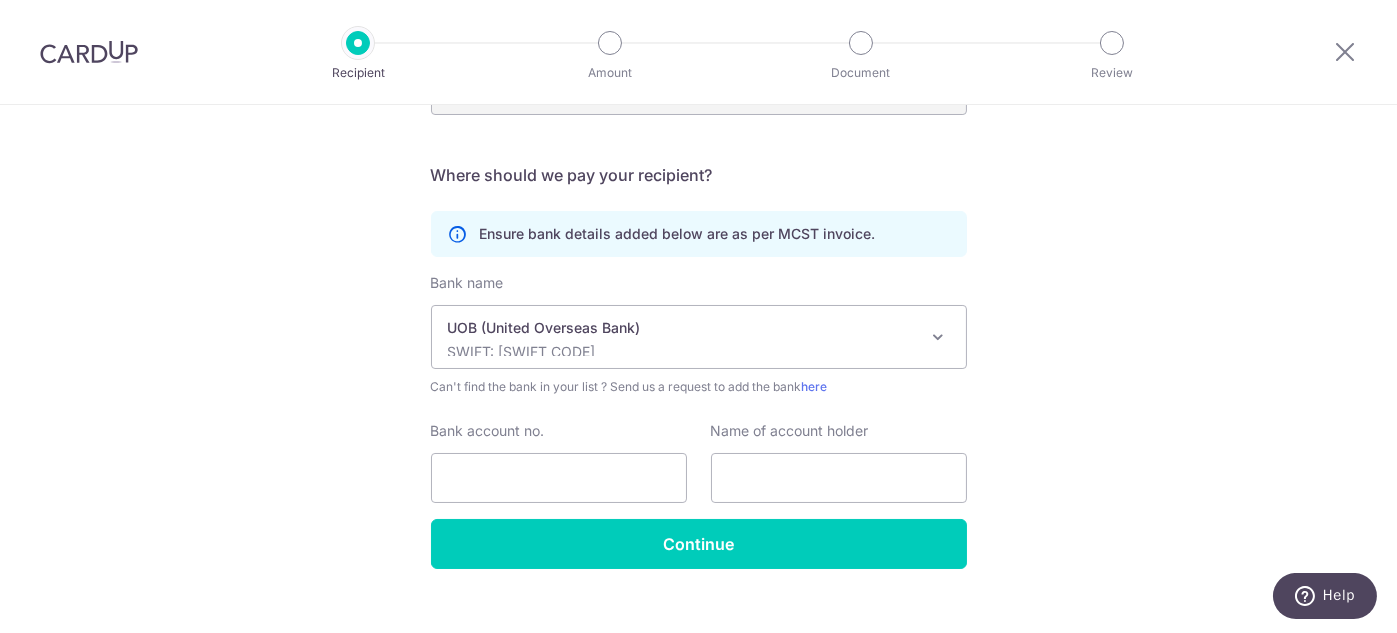 scroll, scrollTop: 528, scrollLeft: 0, axis: vertical 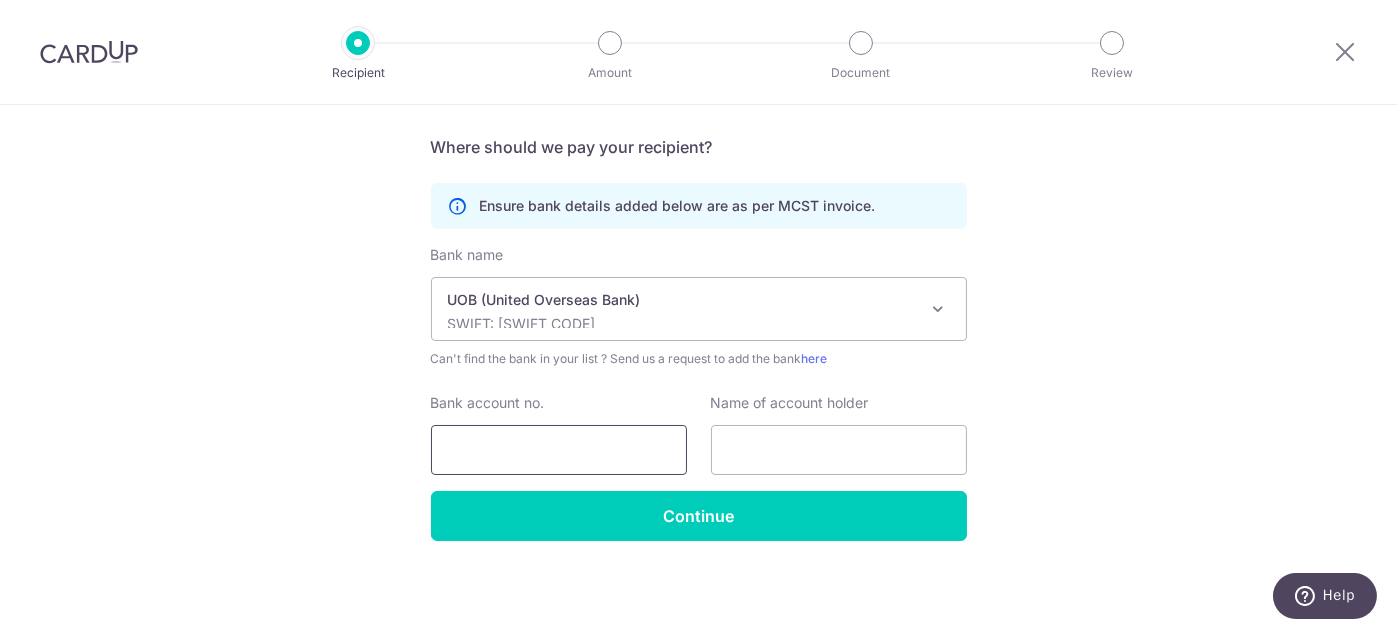 click on "Bank account no." at bounding box center (559, 450) 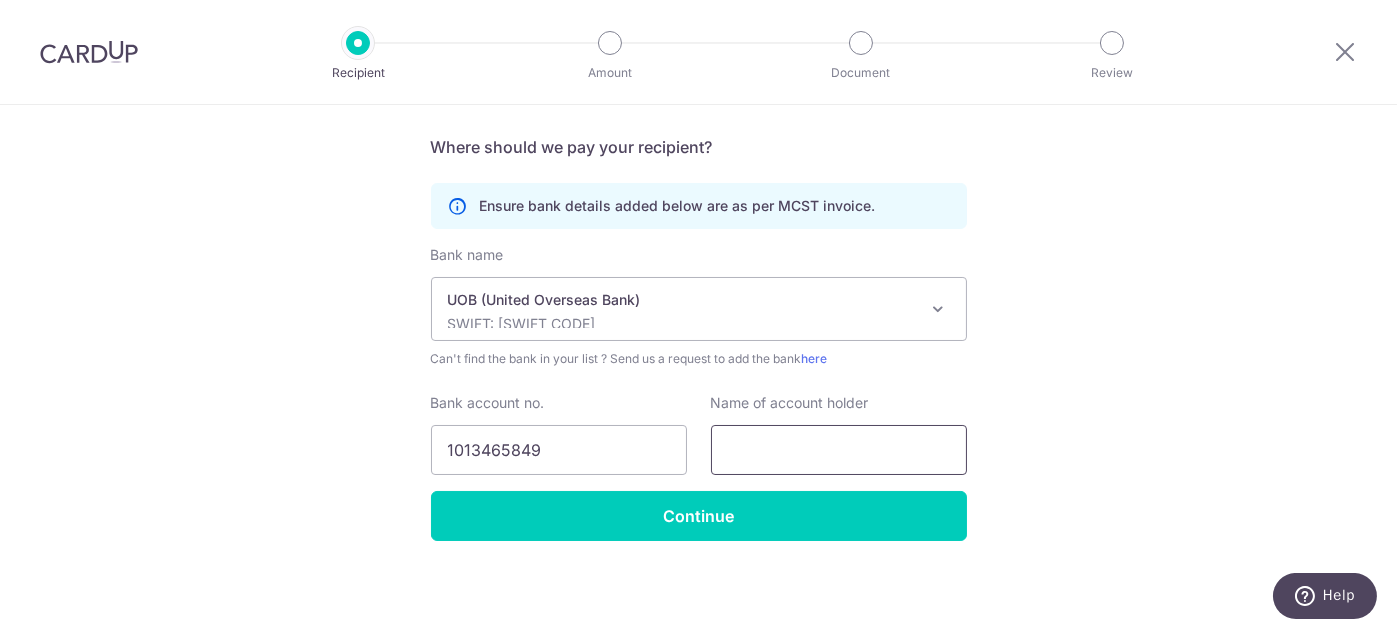 click at bounding box center (839, 450) 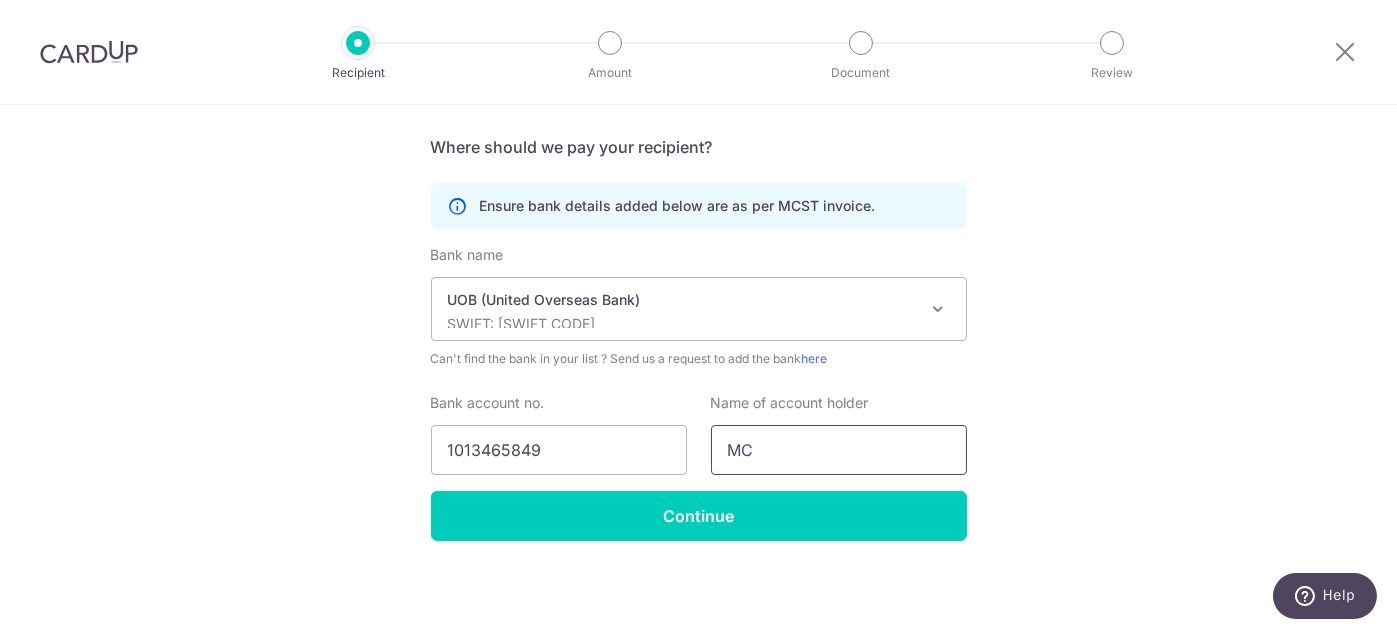 type on "MCST 2765" 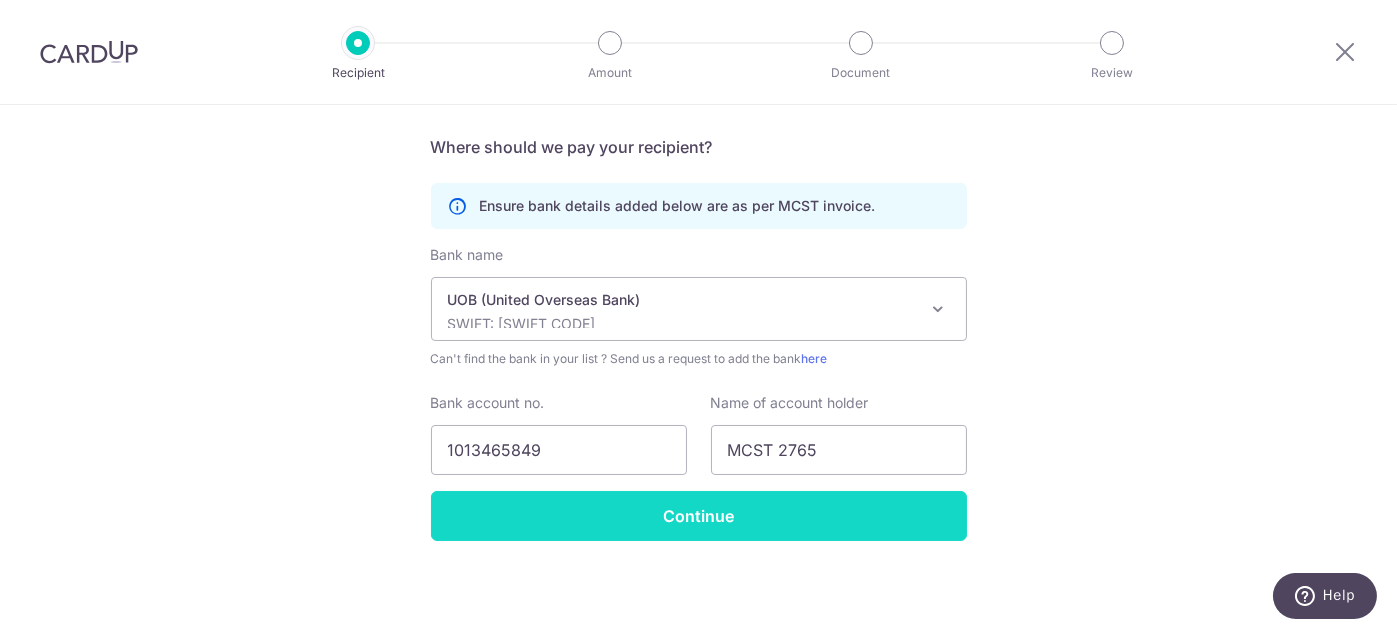 click on "Continue" at bounding box center (699, 516) 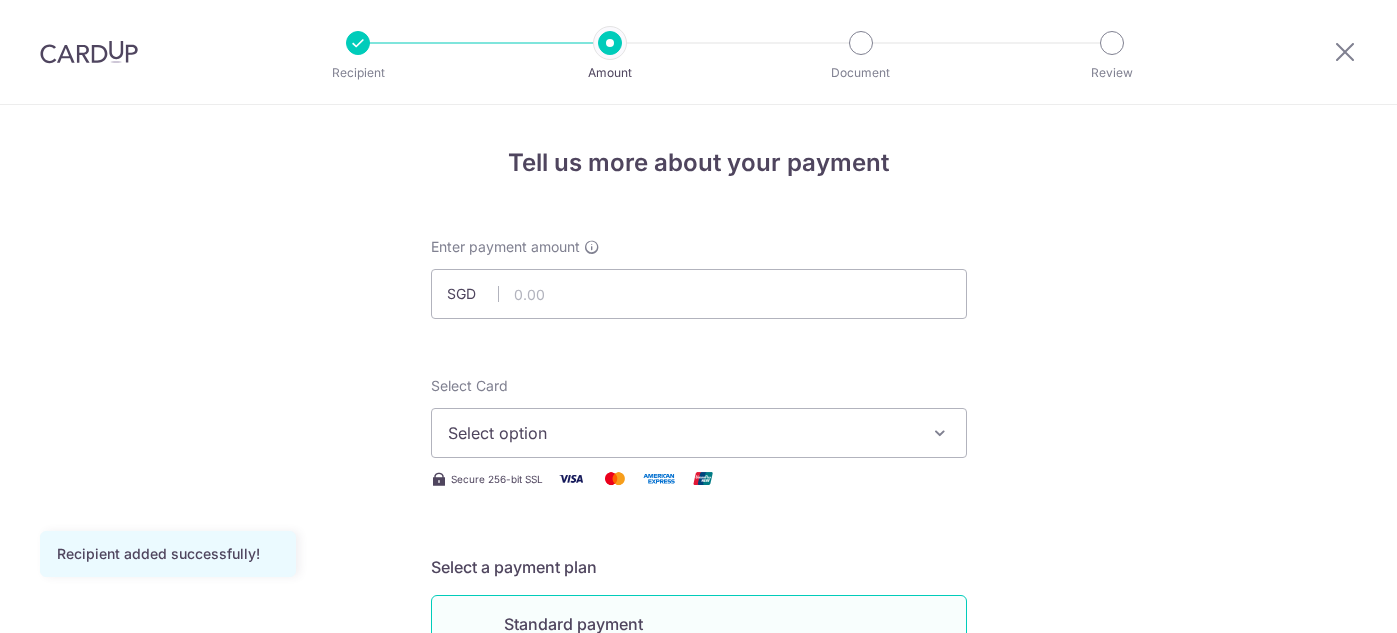 scroll, scrollTop: 0, scrollLeft: 0, axis: both 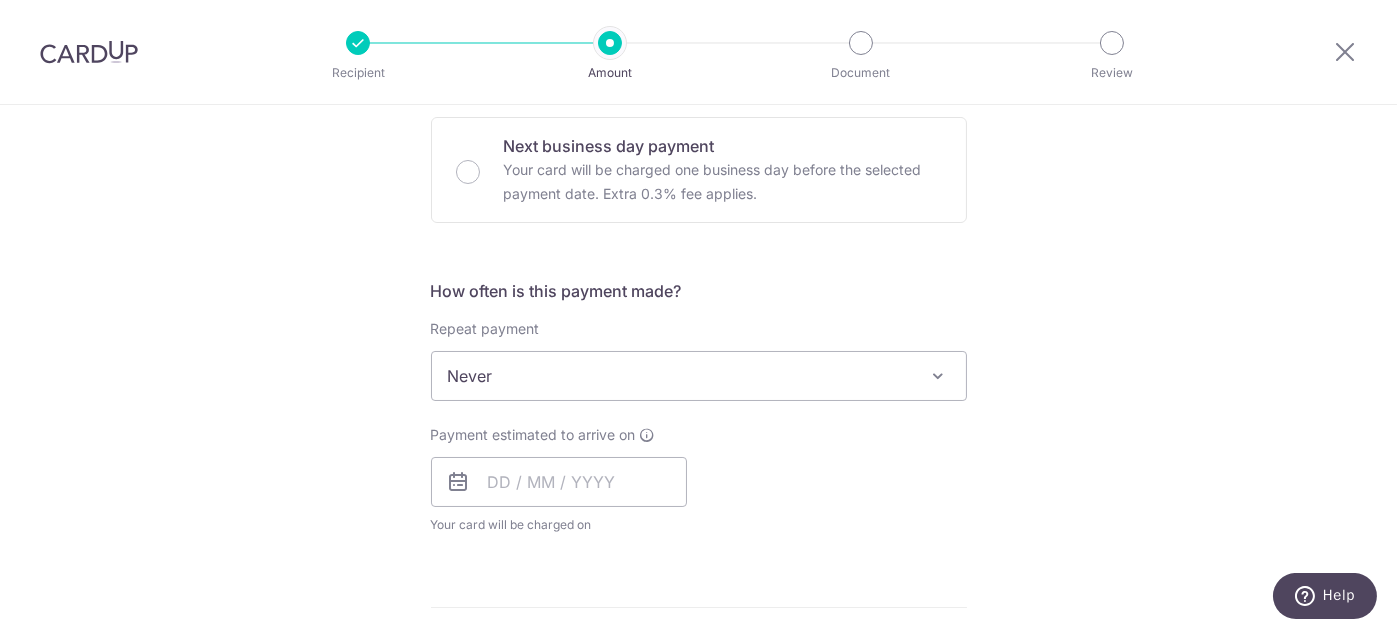 click at bounding box center [939, 376] 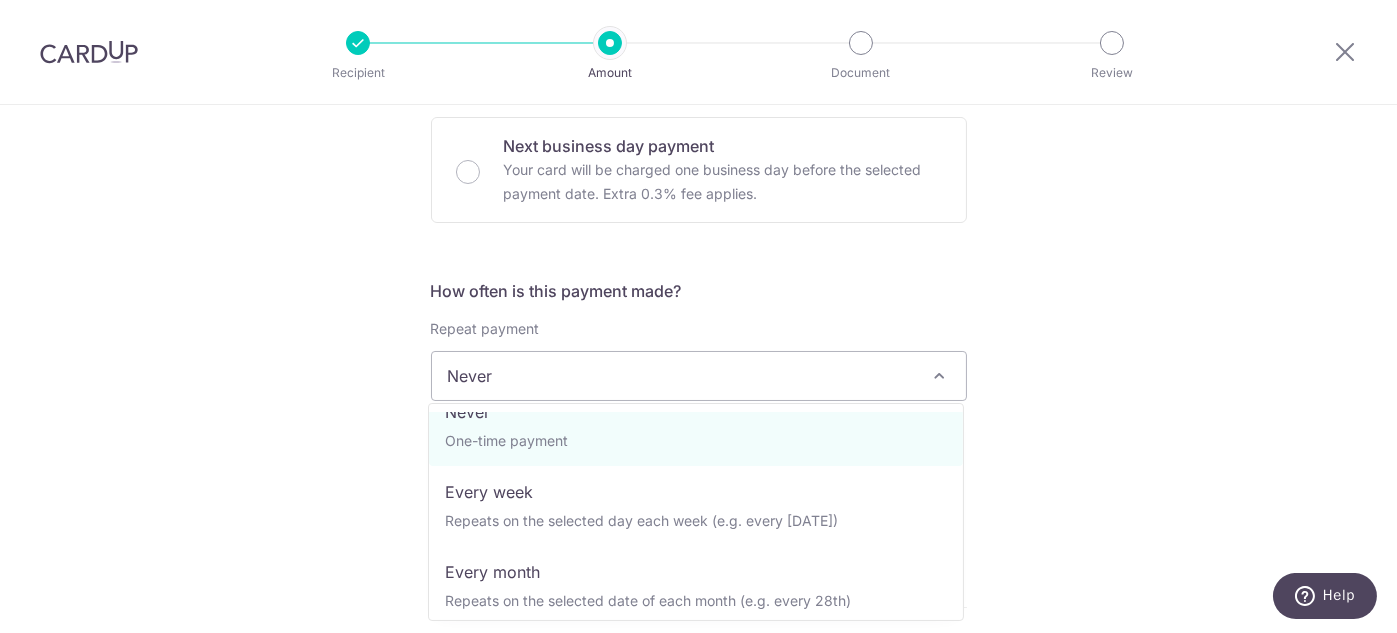 scroll, scrollTop: 0, scrollLeft: 0, axis: both 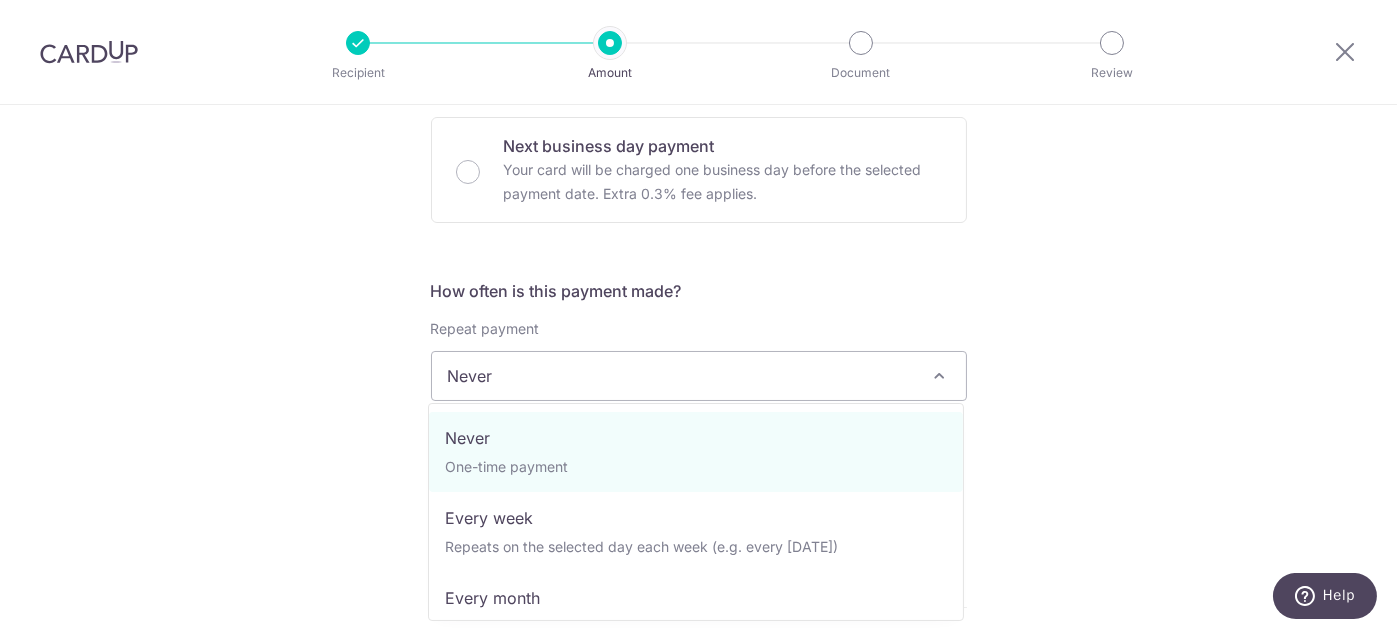 click on "How often is this payment made?
Repeat payment
Never
Every week
Every month
Every quarter
Every half a year Never
To set up monthly income tax payments on CardUp, please ensure the following:     Keep GIRO active   First payment through GIRO   Limit of 11 months scheduling   Upload Notice of Assessment    For more details, refer to this guide:  CardUp Help - Monthly Income Tax Payments
Payment estimated to arrive on
Your card will be charged on   for the first payment
* If your payment is funded by  9:00am SGT [DATE]
[DATE]
No. of Payments" at bounding box center [699, 415] 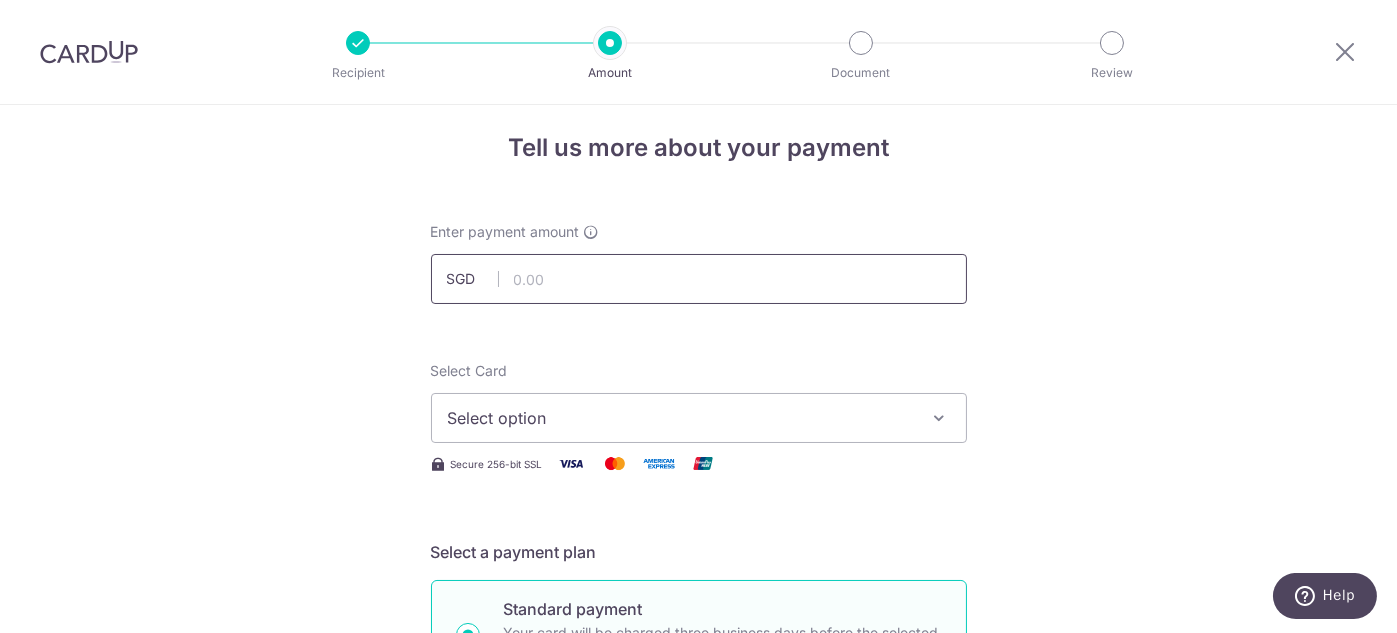 scroll, scrollTop: 0, scrollLeft: 0, axis: both 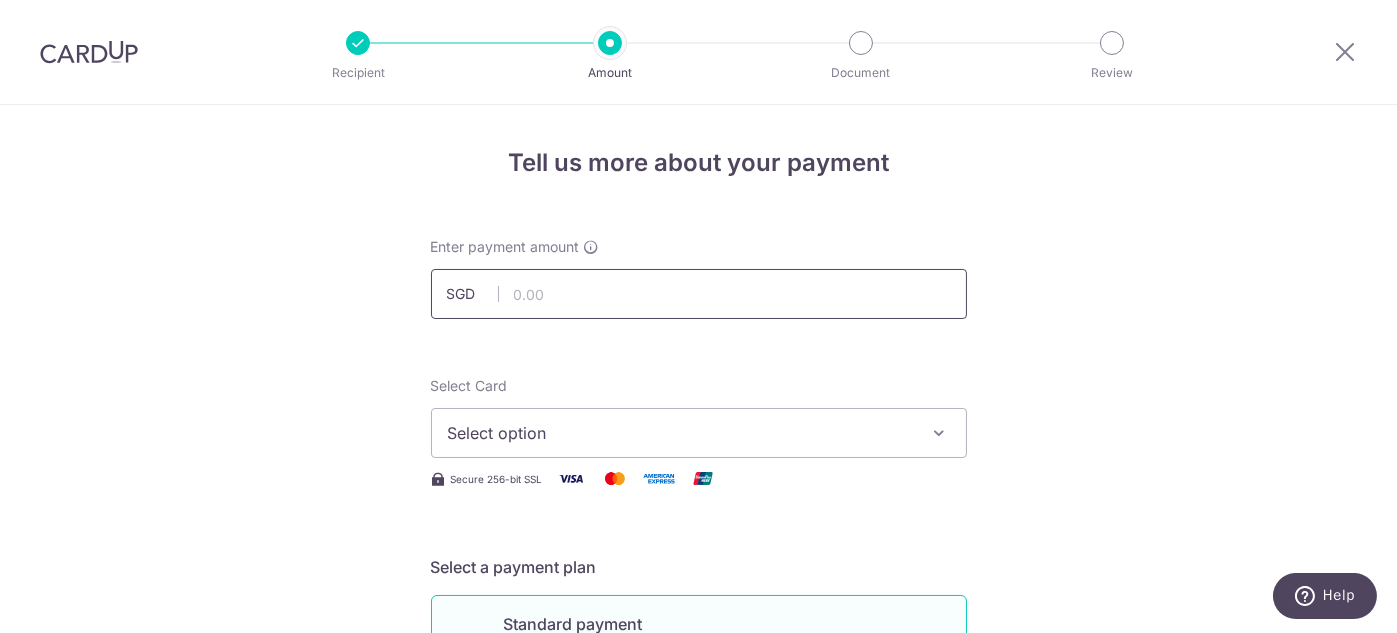 click at bounding box center (699, 294) 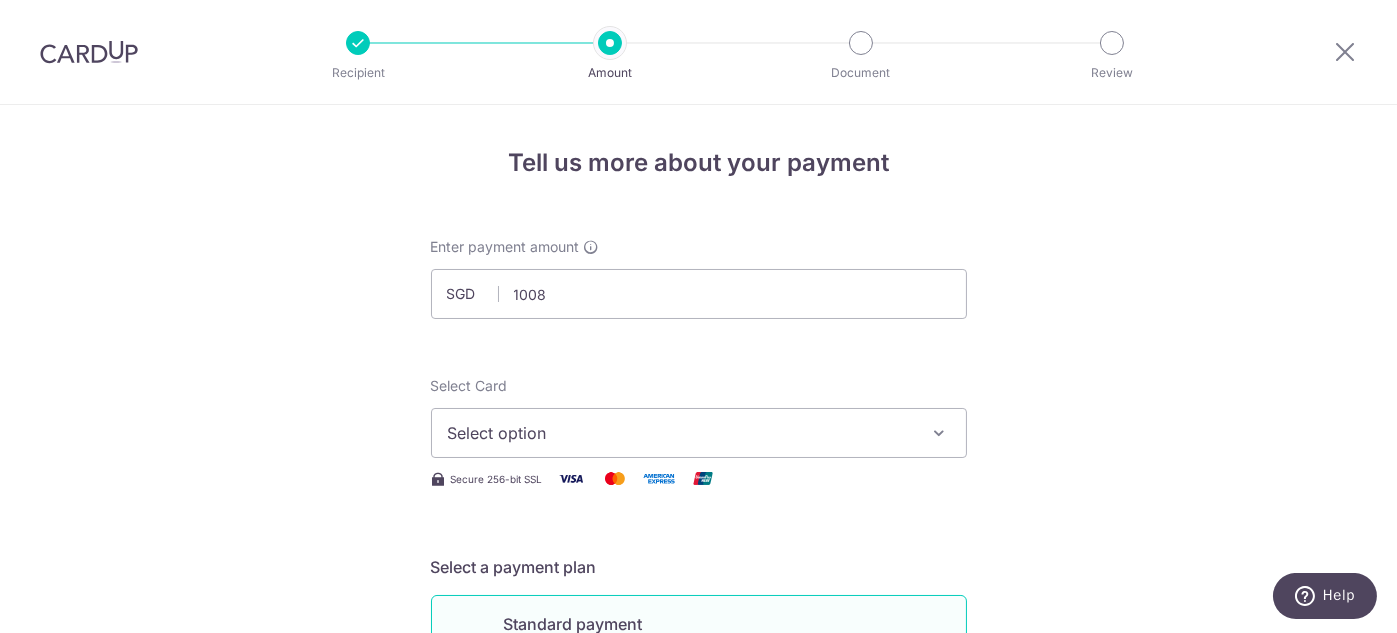 type on "1,008.00" 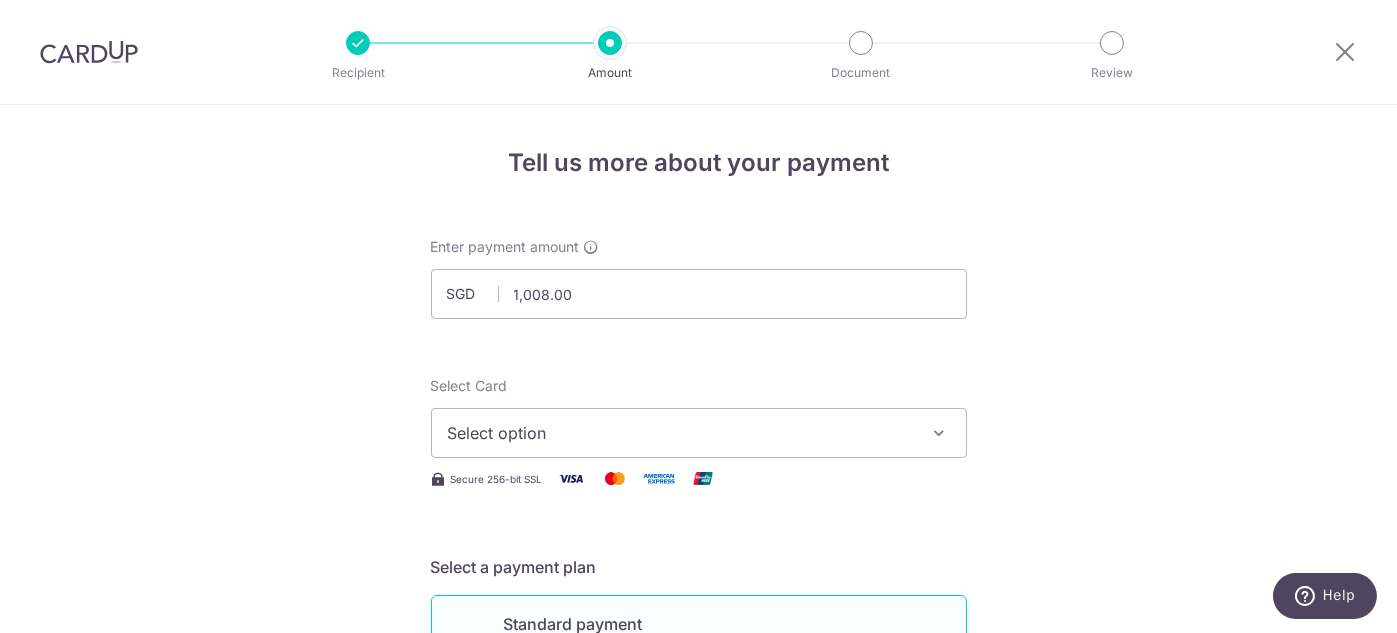 click at bounding box center (940, 433) 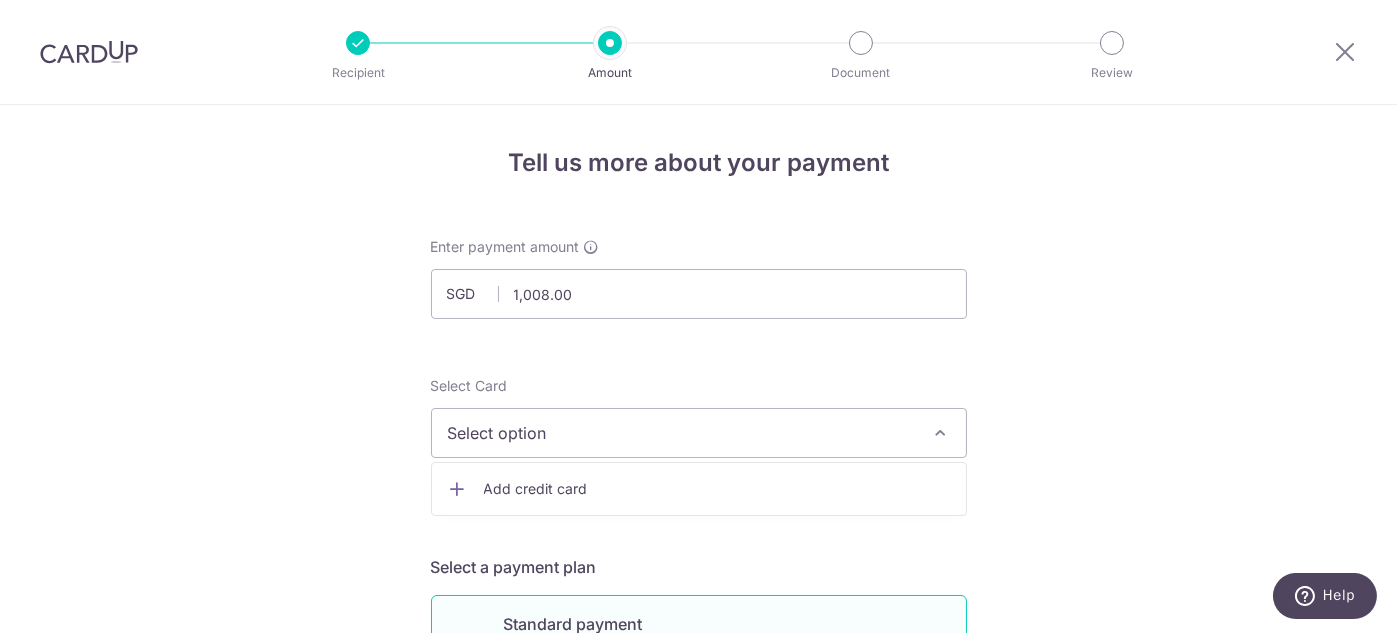 click on "Add credit card" at bounding box center (717, 489) 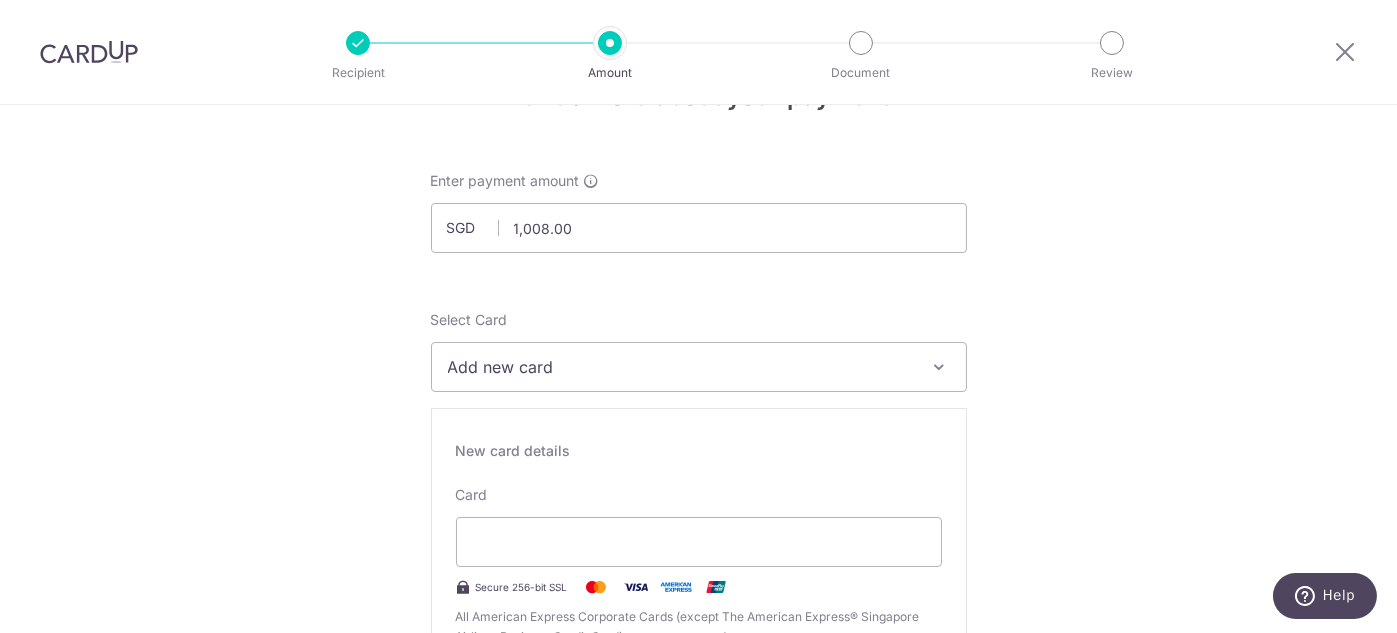 scroll, scrollTop: 100, scrollLeft: 0, axis: vertical 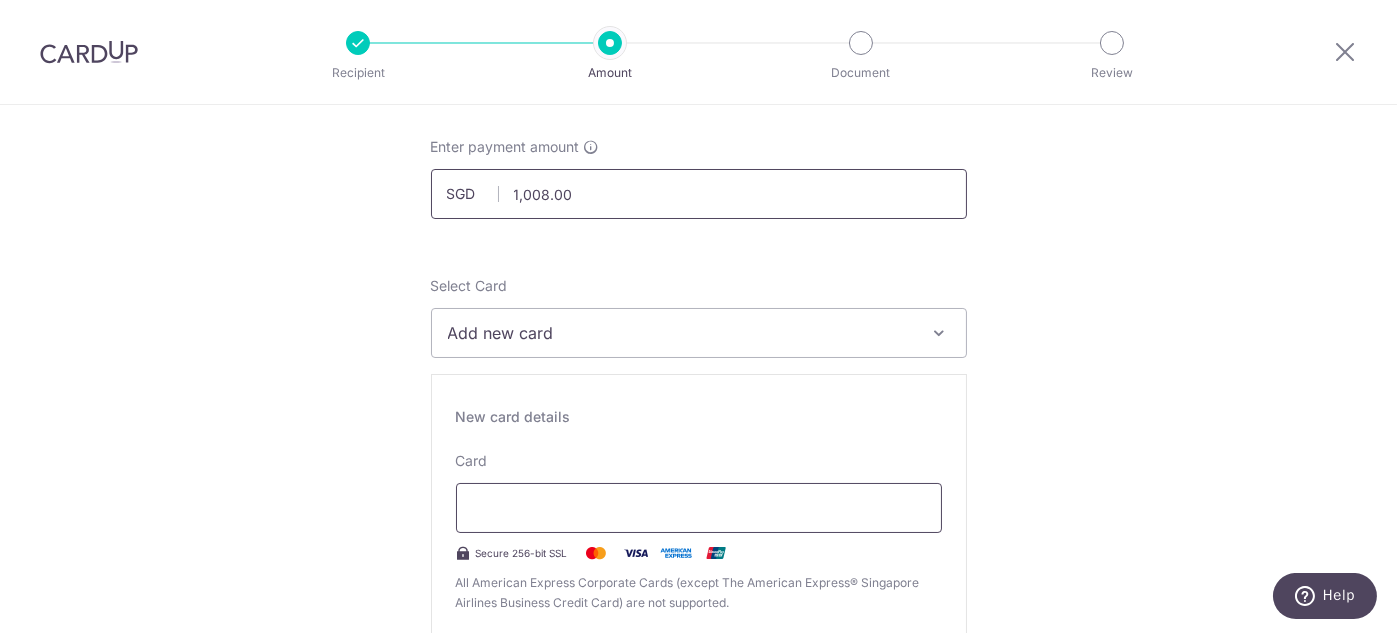 type 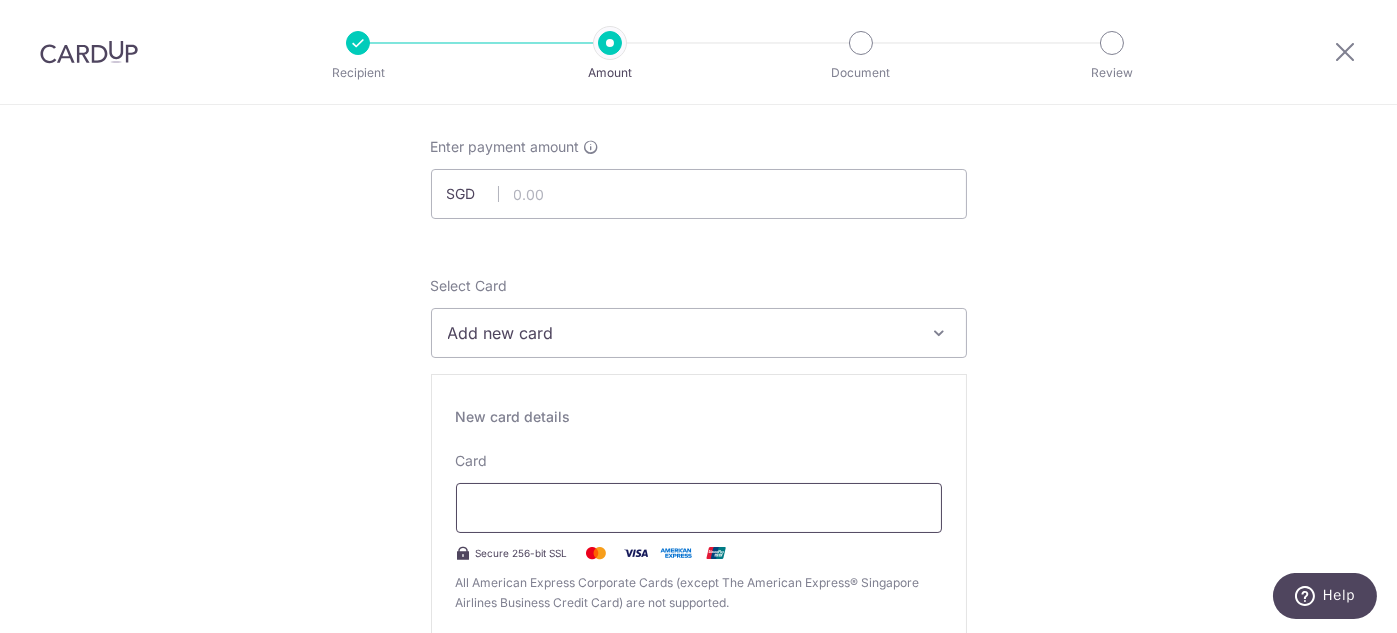 type on "Simon" 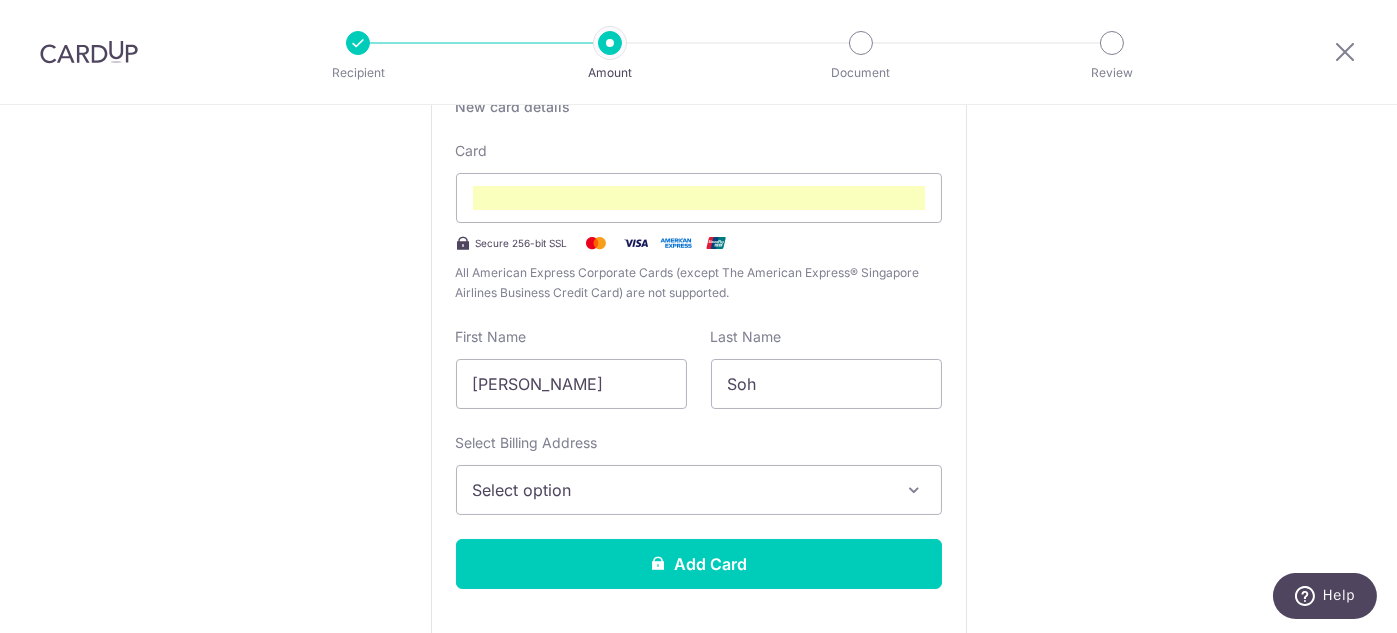 scroll, scrollTop: 437, scrollLeft: 0, axis: vertical 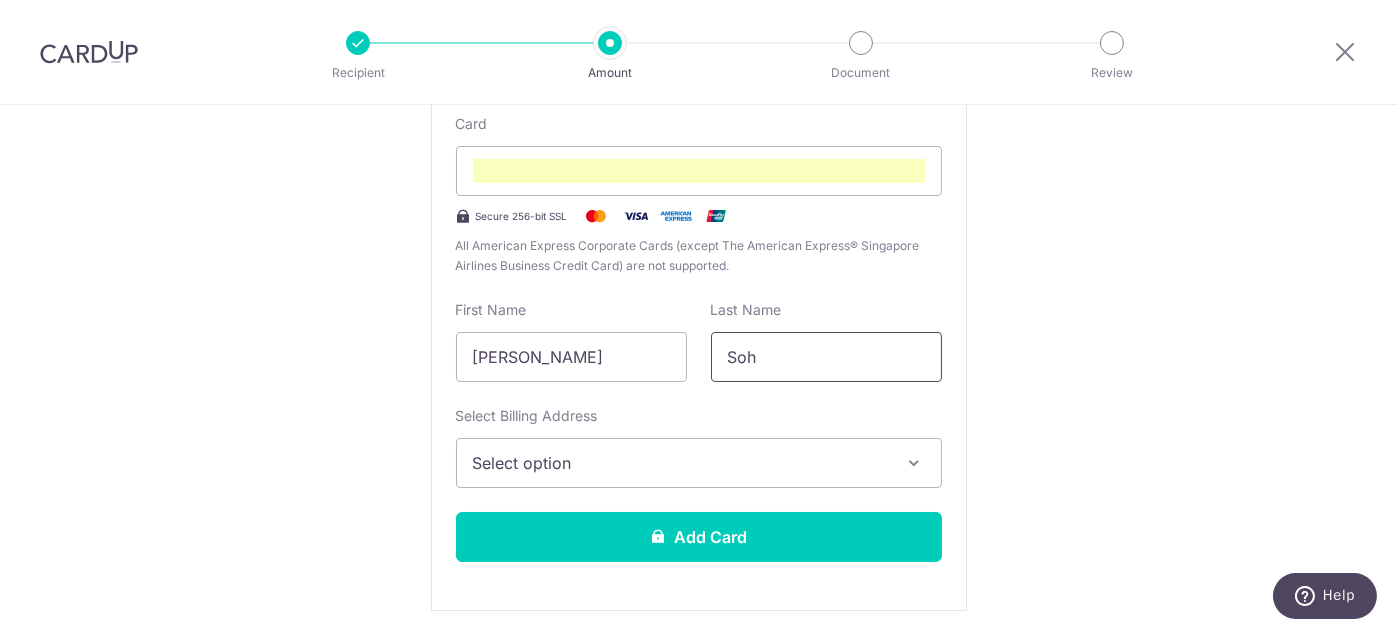 click on "Soh" at bounding box center [826, 357] 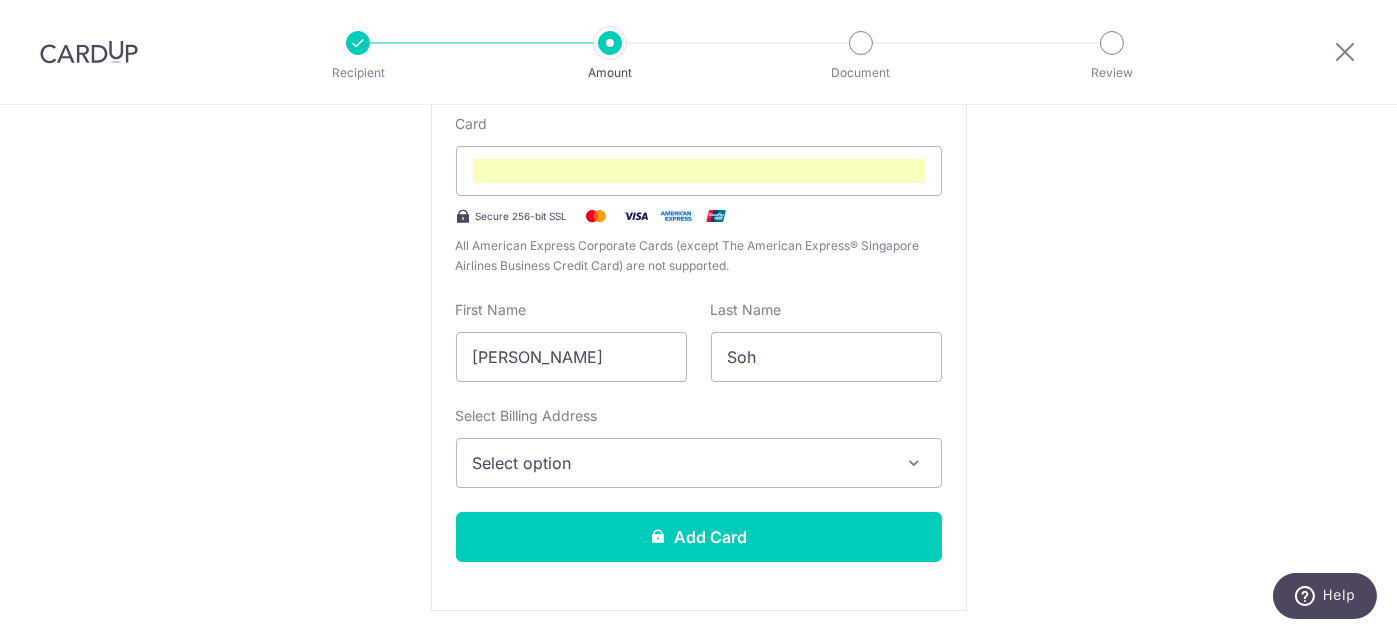 click on "Select option" at bounding box center (681, 463) 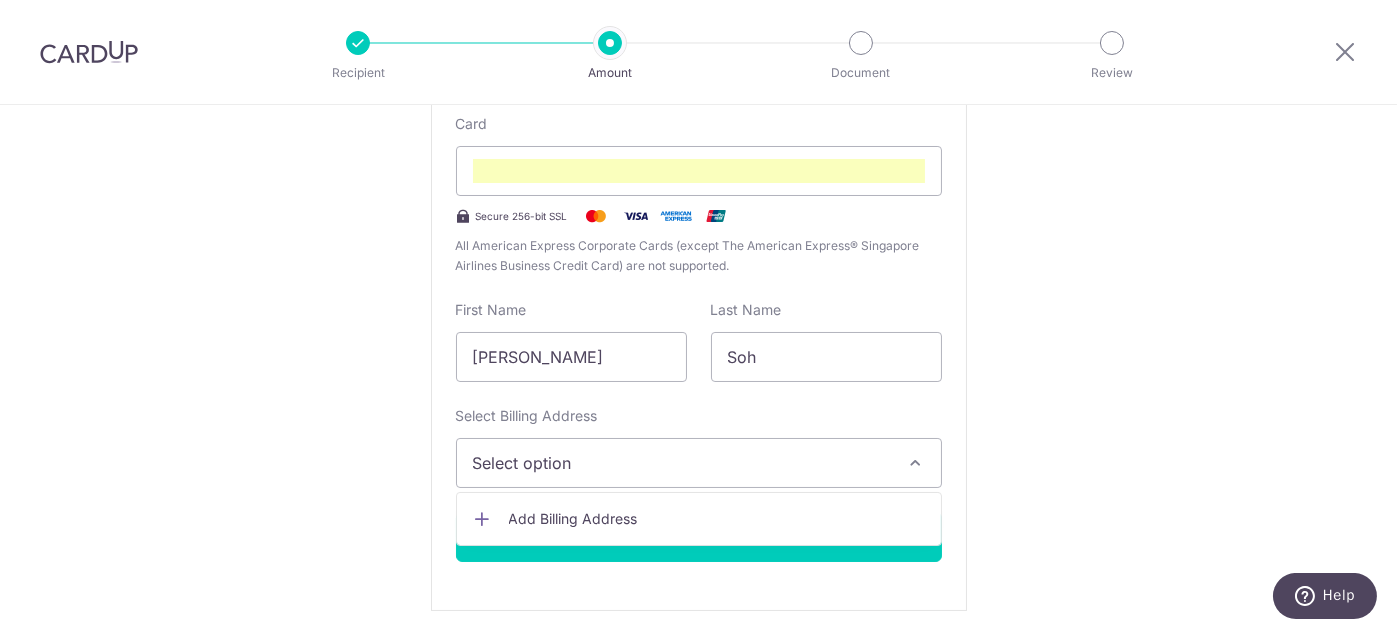 click at bounding box center [915, 463] 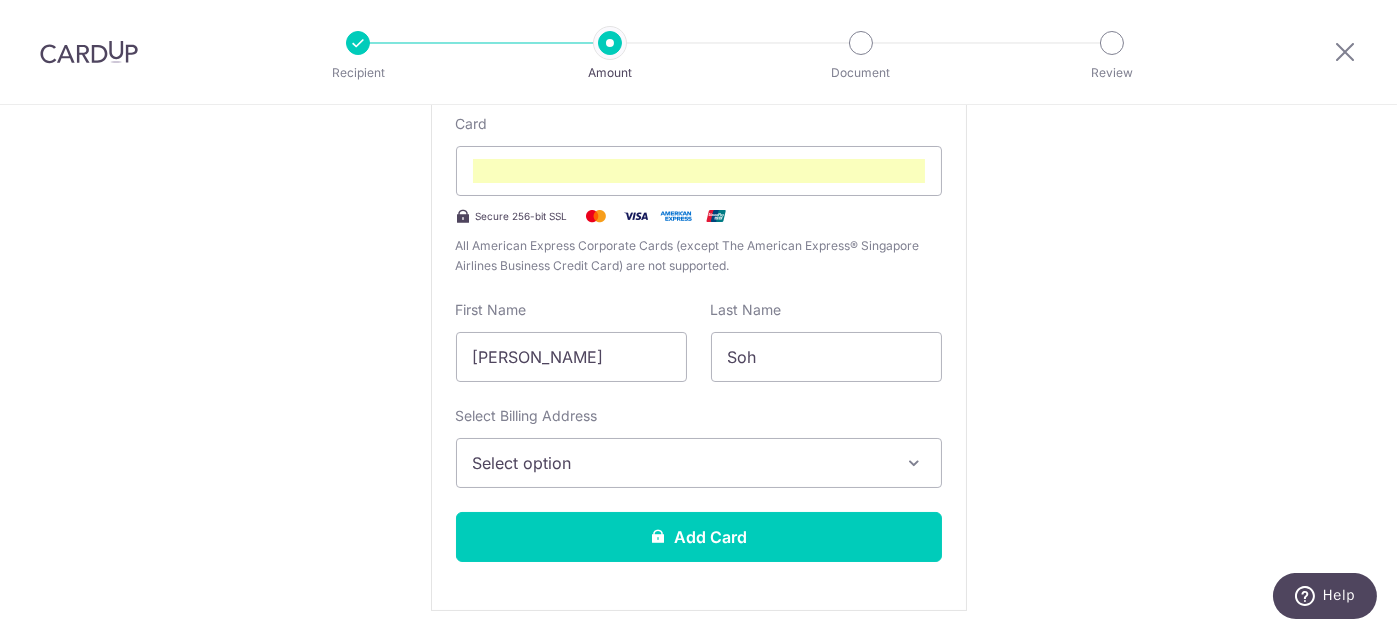 click at bounding box center (915, 463) 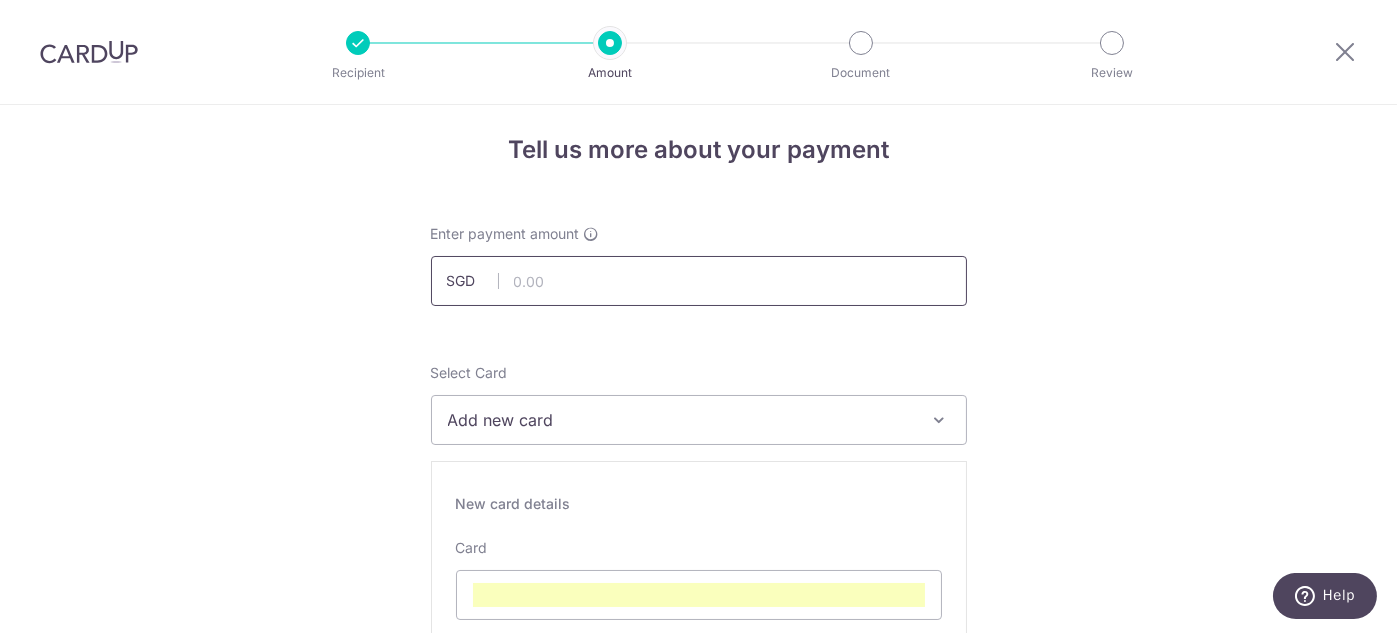 scroll, scrollTop: 0, scrollLeft: 0, axis: both 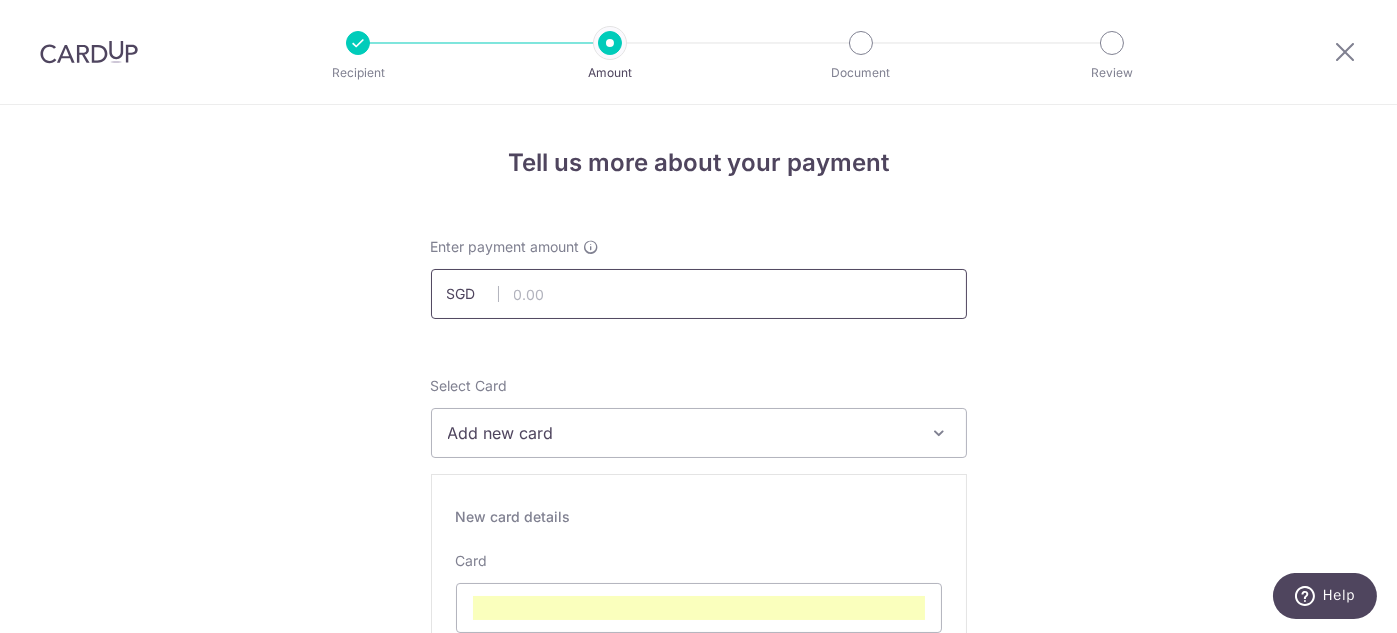 click at bounding box center (699, 294) 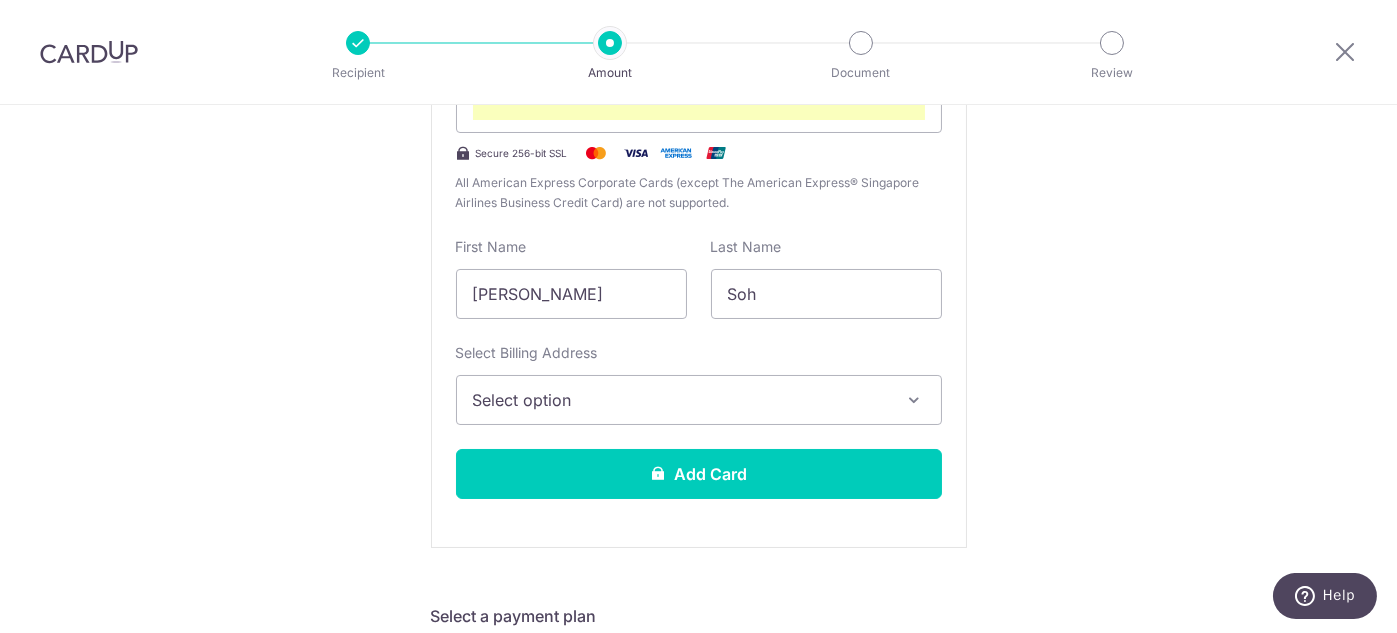 scroll, scrollTop: 600, scrollLeft: 0, axis: vertical 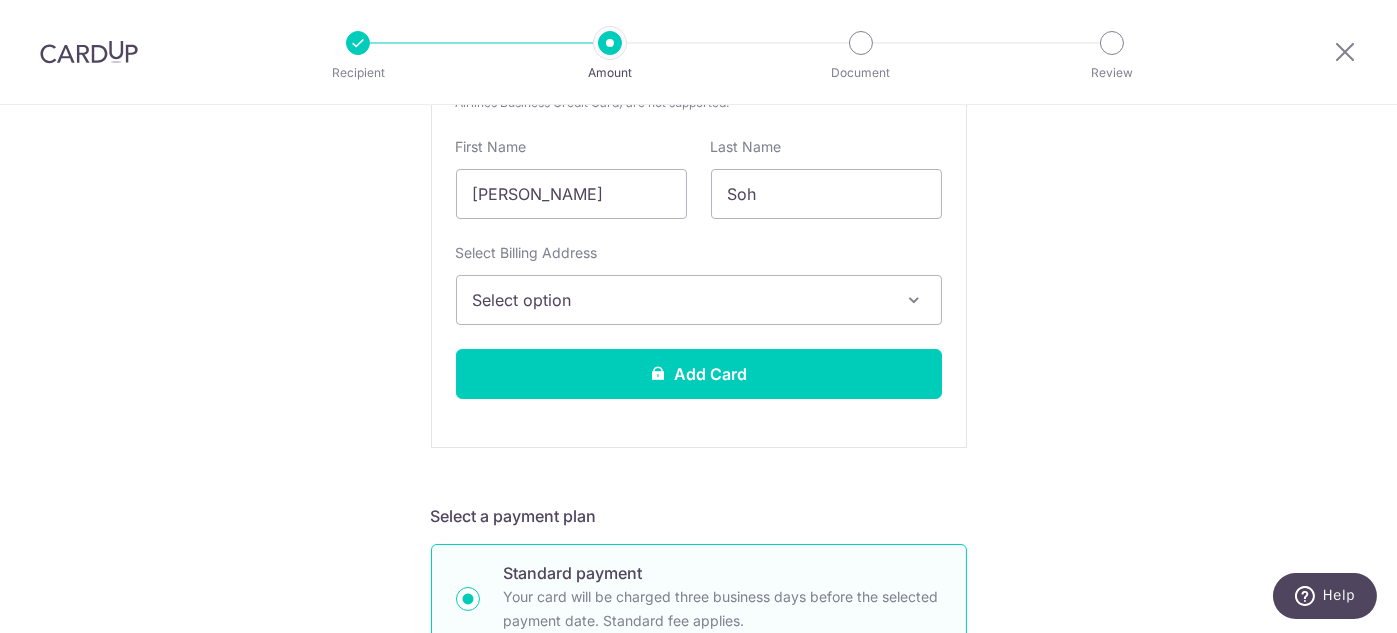 type on "1,008.00" 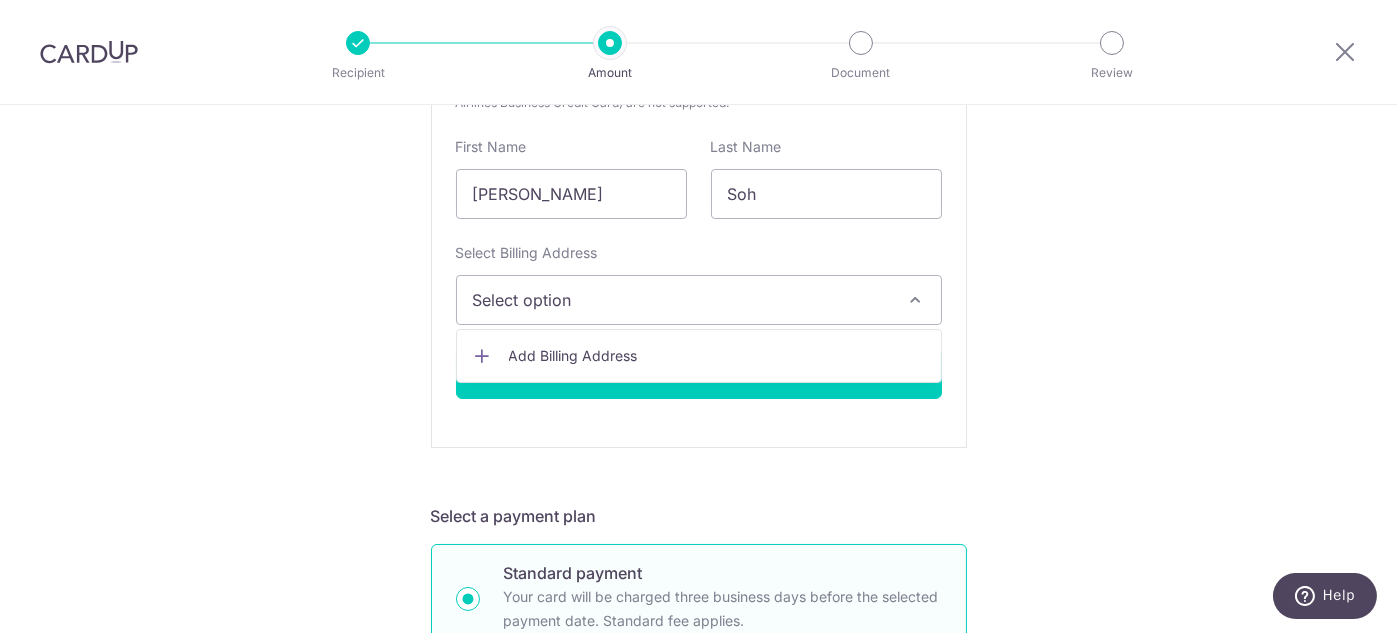 click on "Add Billing Address" at bounding box center [717, 356] 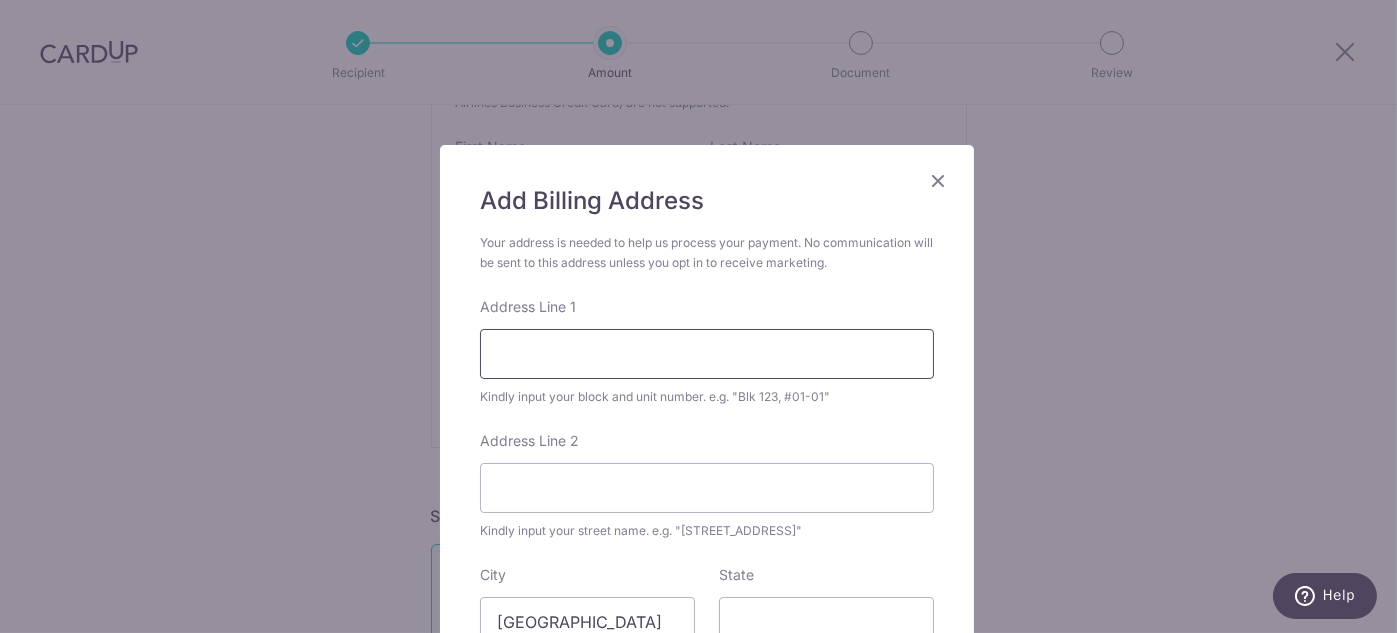 click on "Address Line 1" at bounding box center [707, 354] 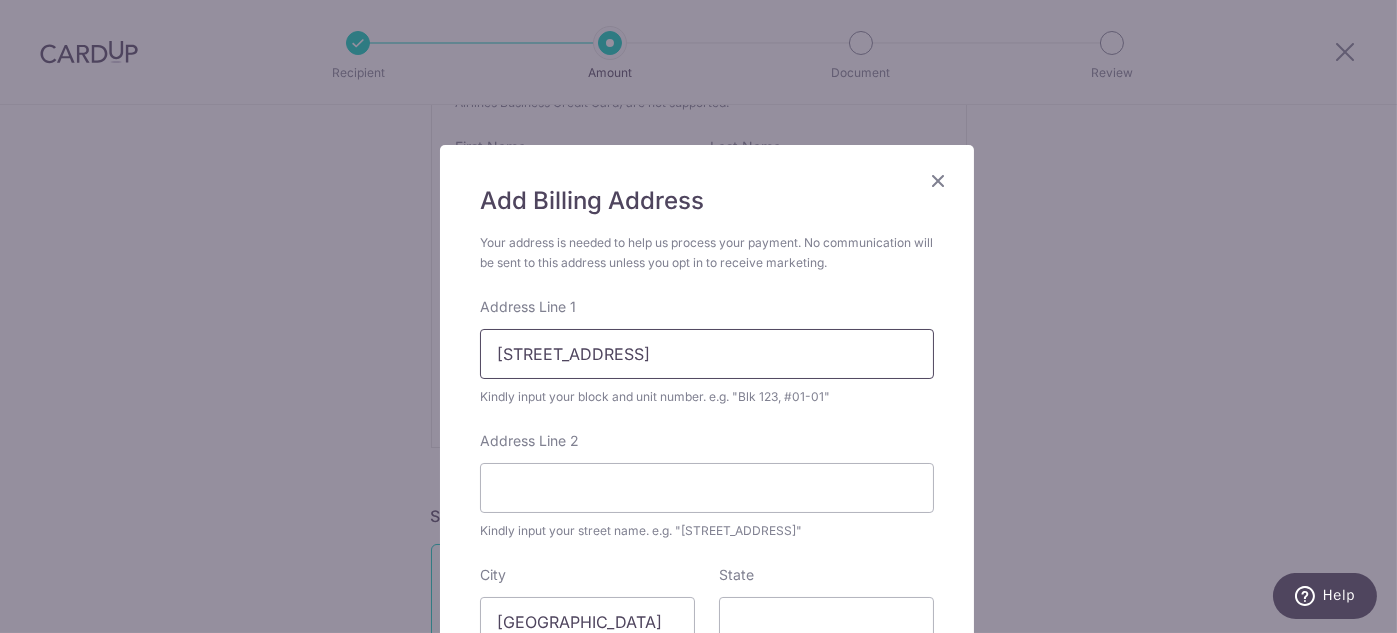 type on "399710" 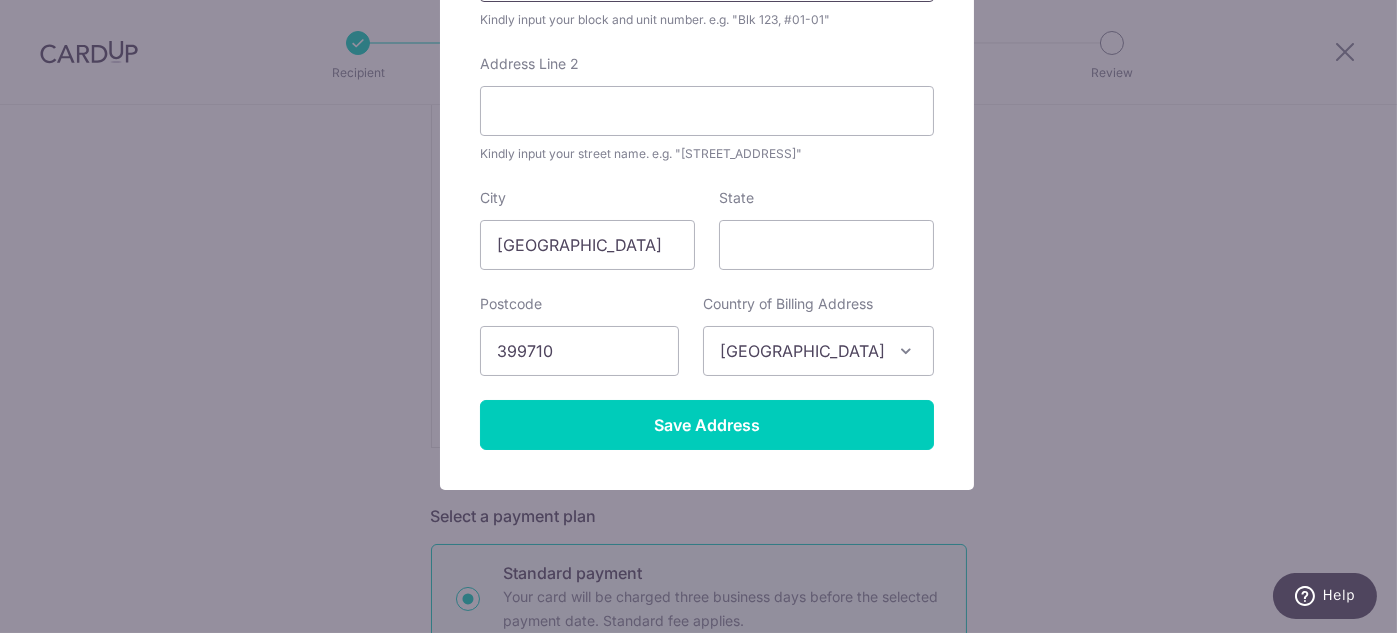 scroll, scrollTop: 277, scrollLeft: 0, axis: vertical 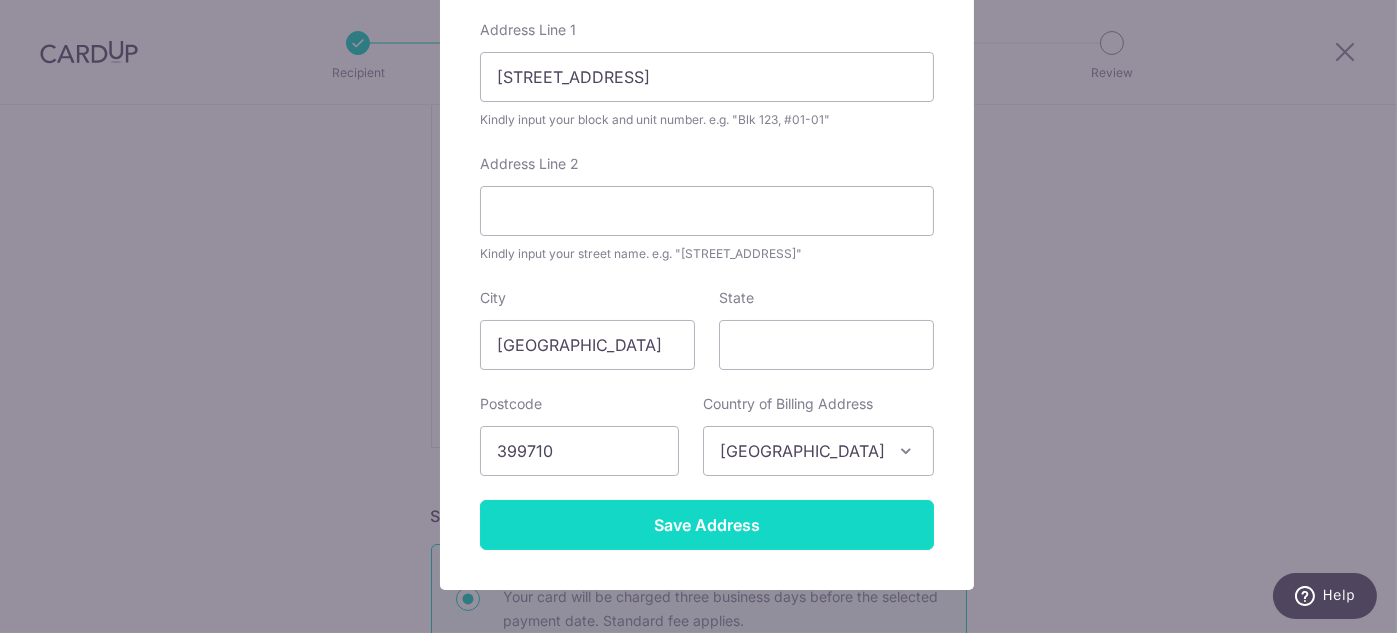 click on "Save Address" at bounding box center (707, 525) 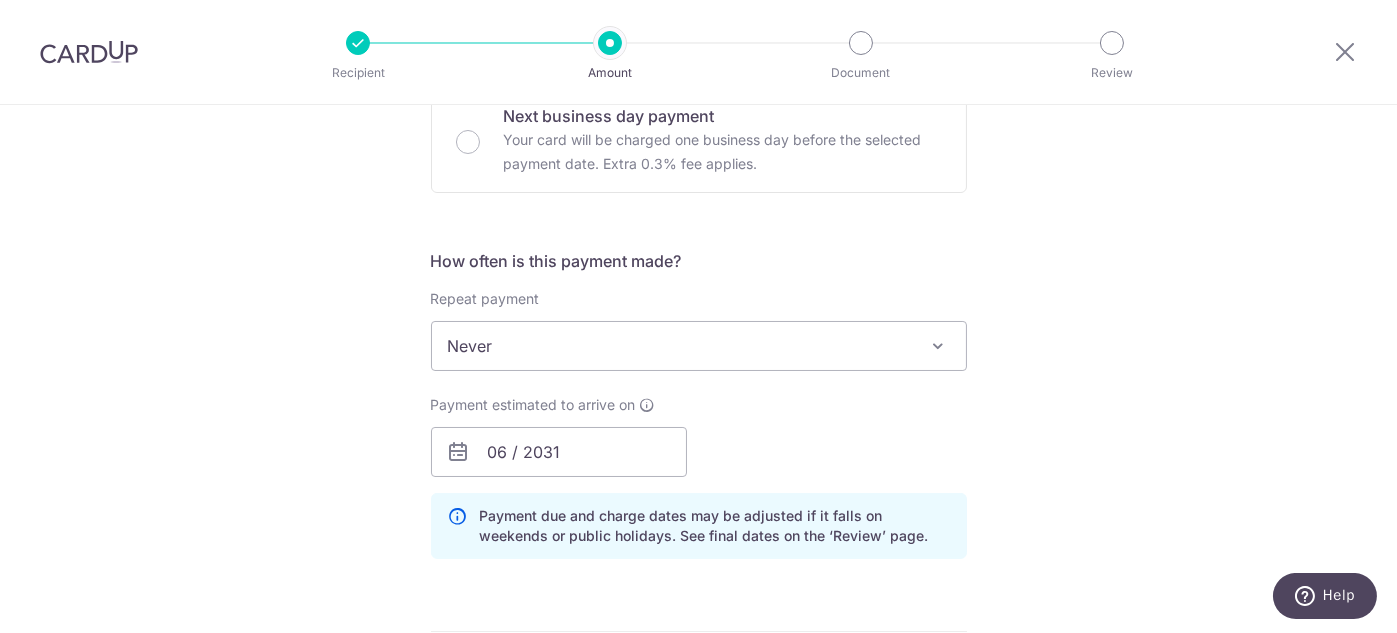 scroll, scrollTop: 1300, scrollLeft: 0, axis: vertical 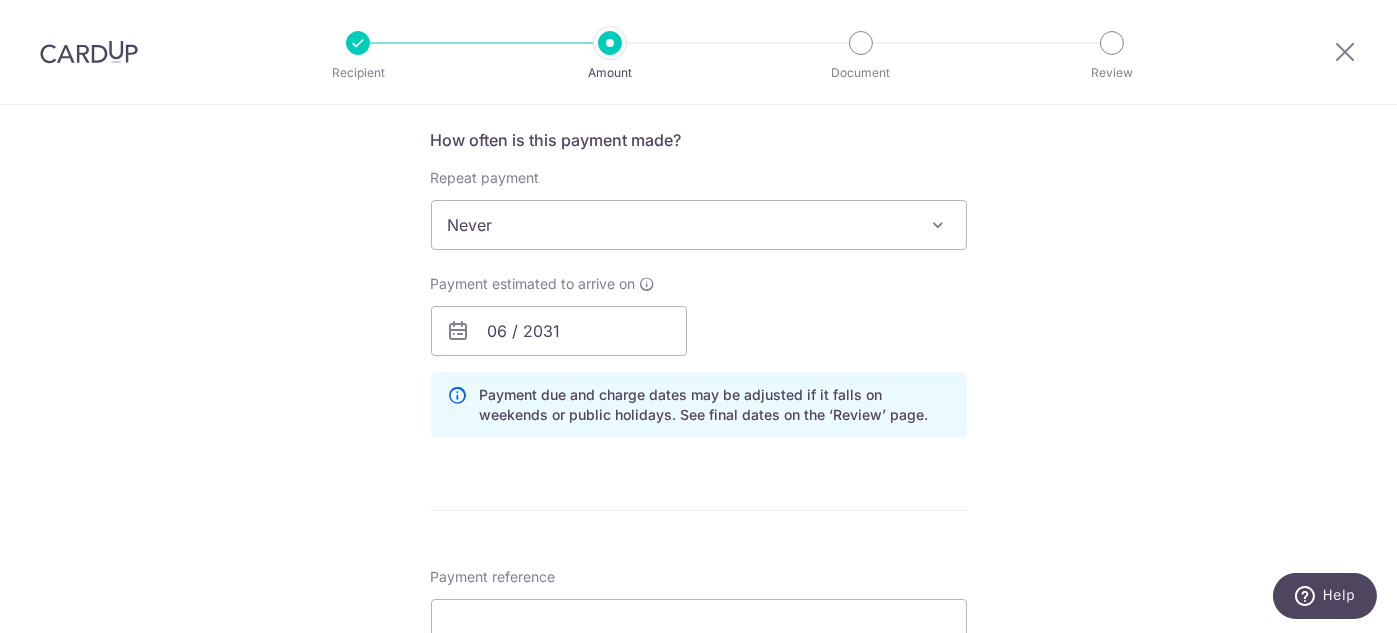 click at bounding box center (459, 331) 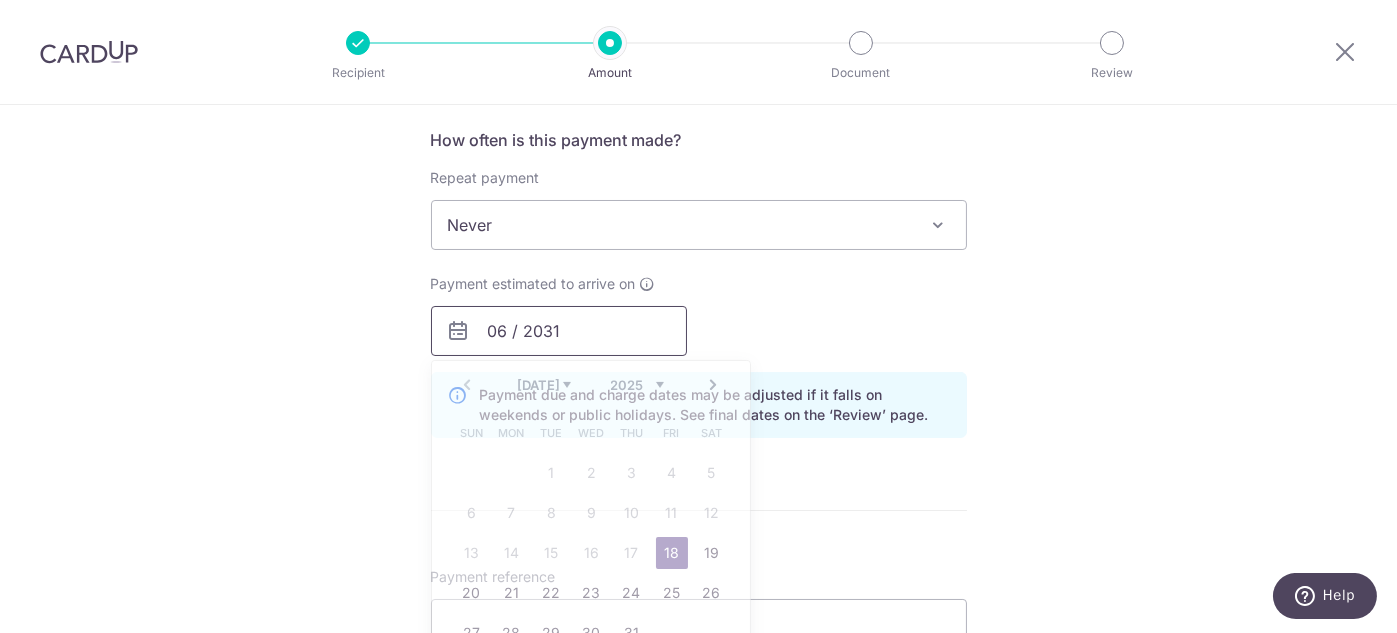 click on "06 / 2031" at bounding box center [559, 331] 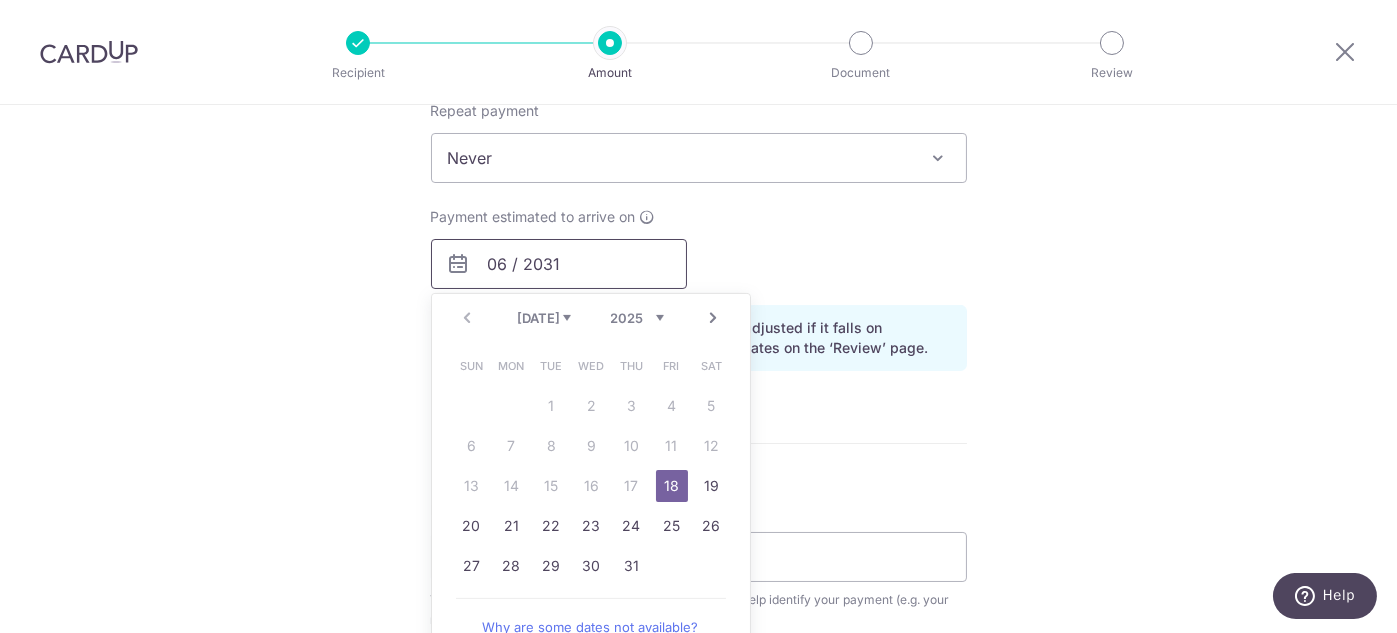 scroll, scrollTop: 1400, scrollLeft: 0, axis: vertical 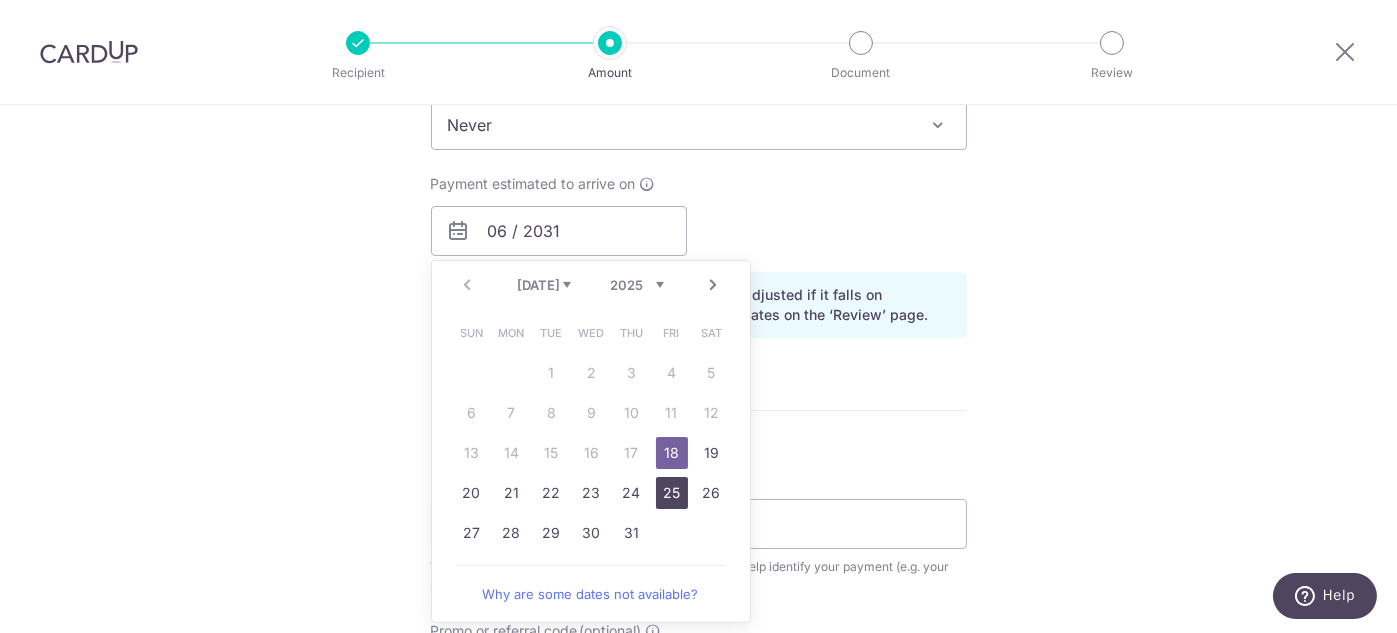 click on "25" at bounding box center (672, 493) 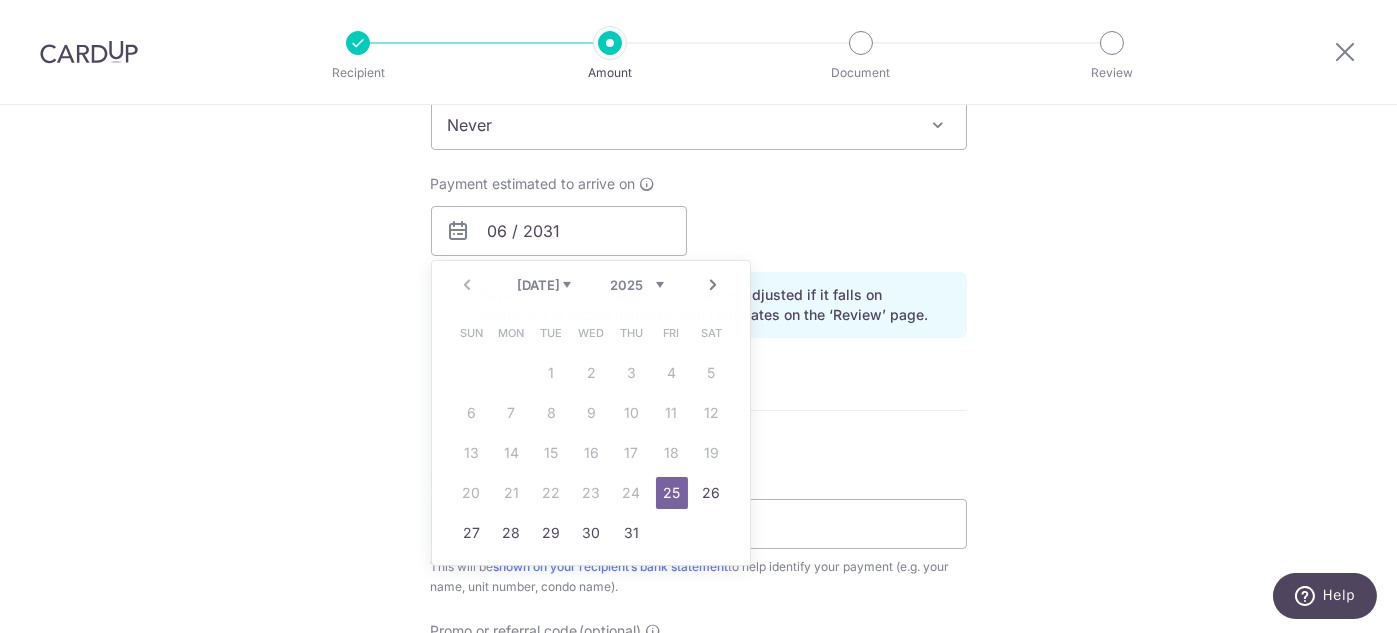 type on "25/07/2025" 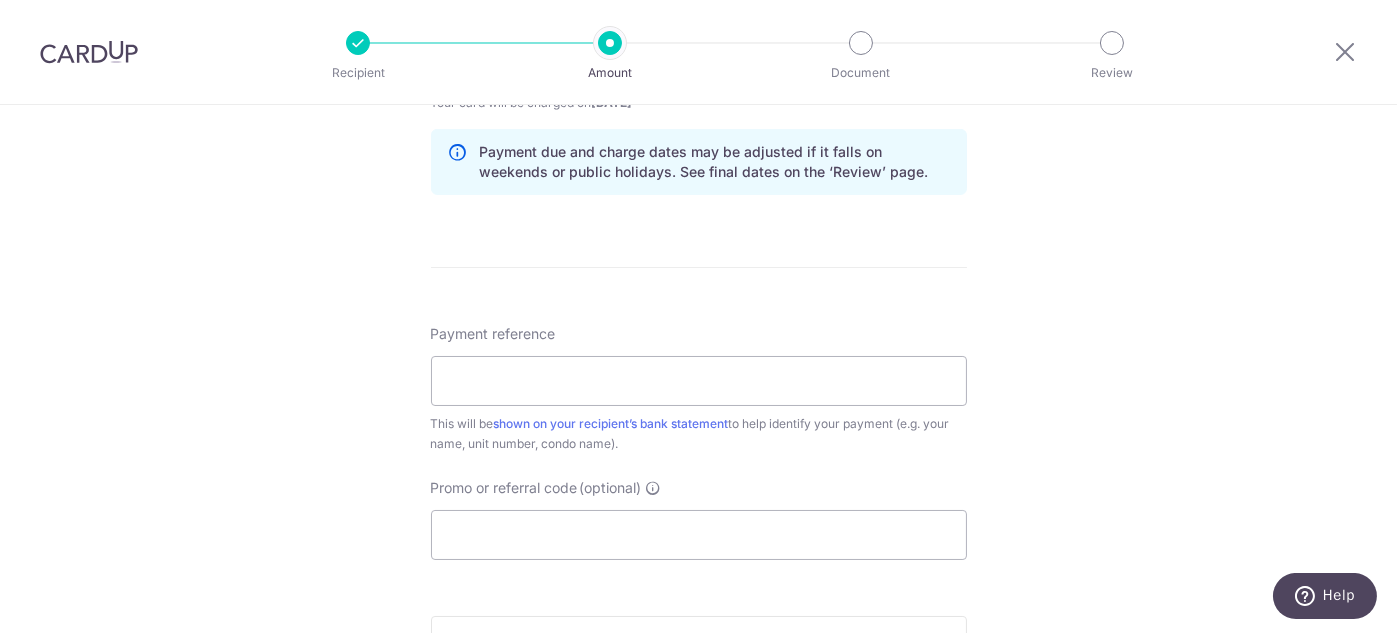 scroll, scrollTop: 1600, scrollLeft: 0, axis: vertical 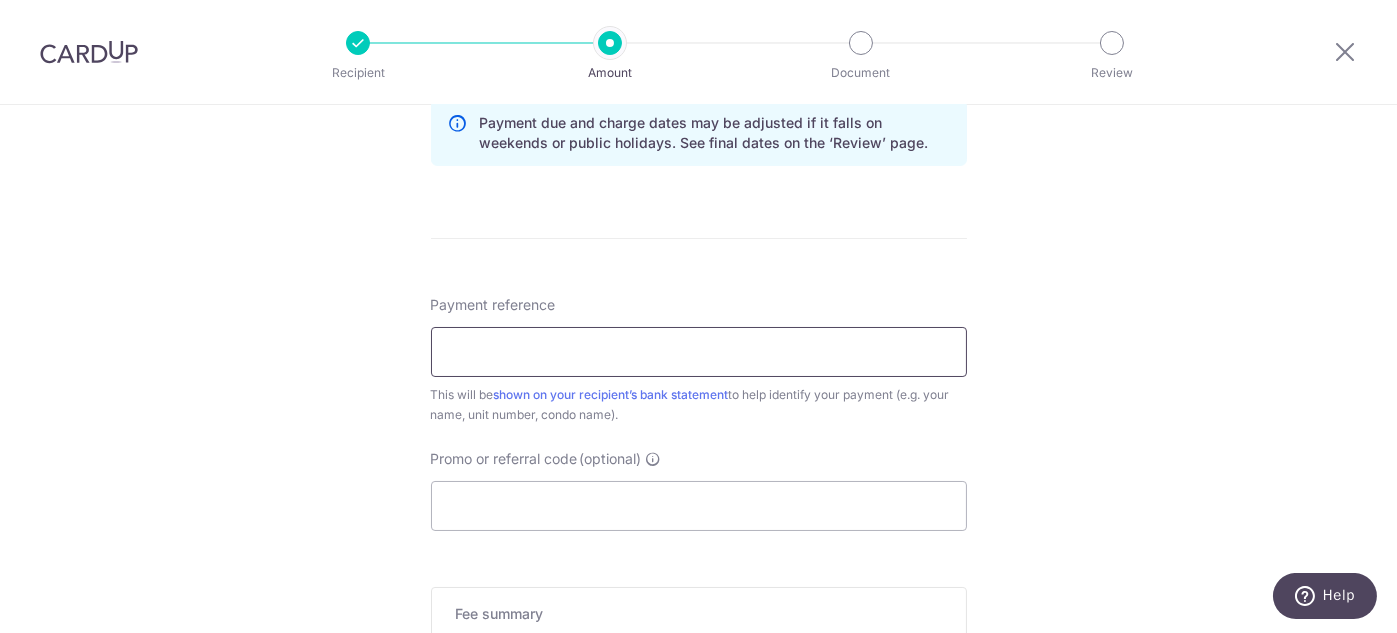 click on "Payment reference" at bounding box center [699, 352] 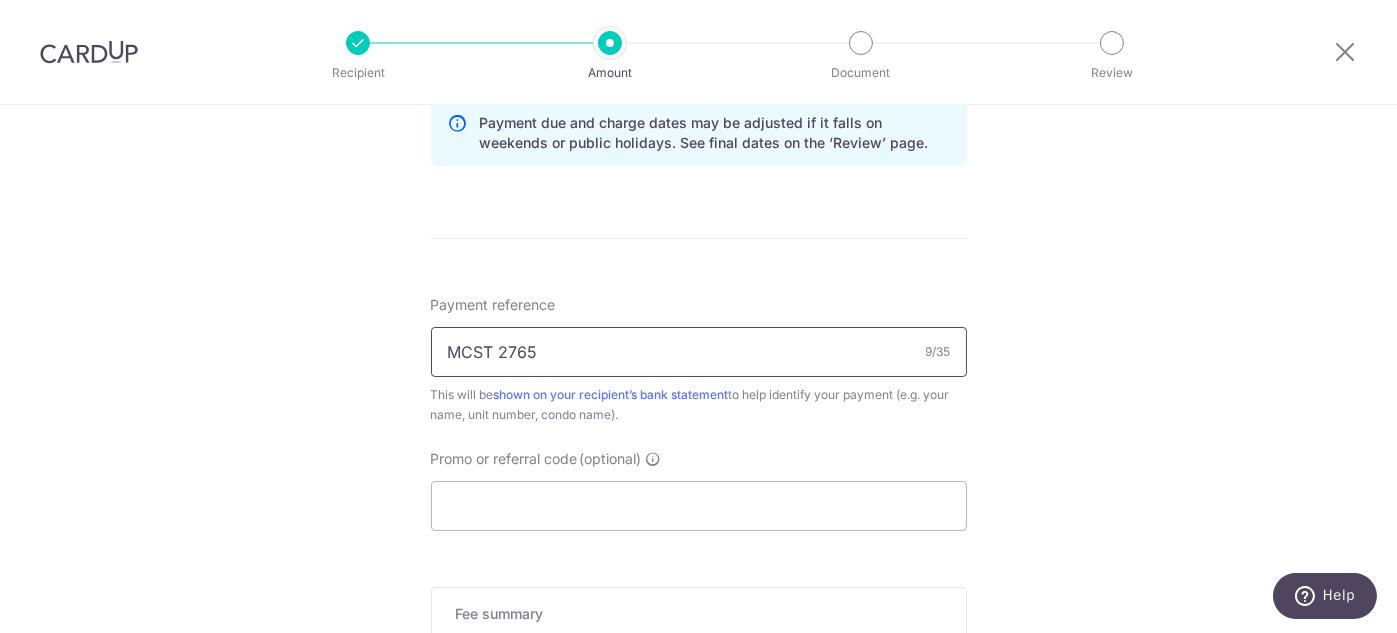 scroll, scrollTop: 1800, scrollLeft: 0, axis: vertical 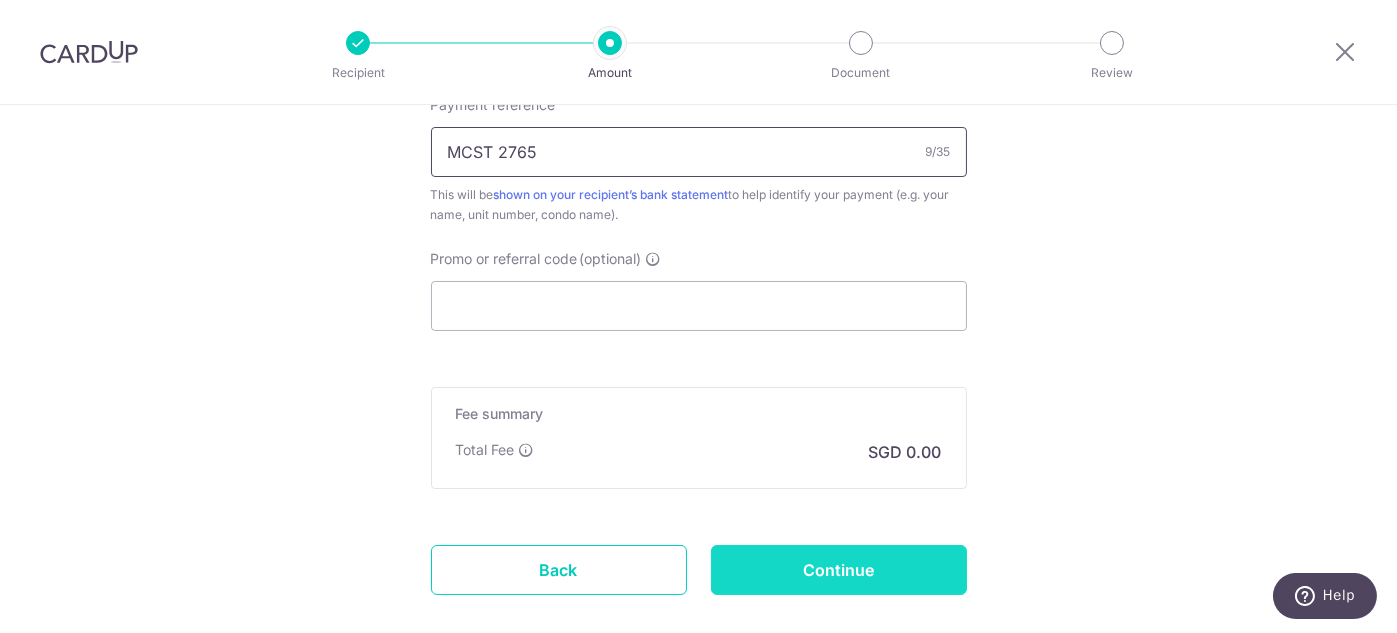 type on "MCST 2765" 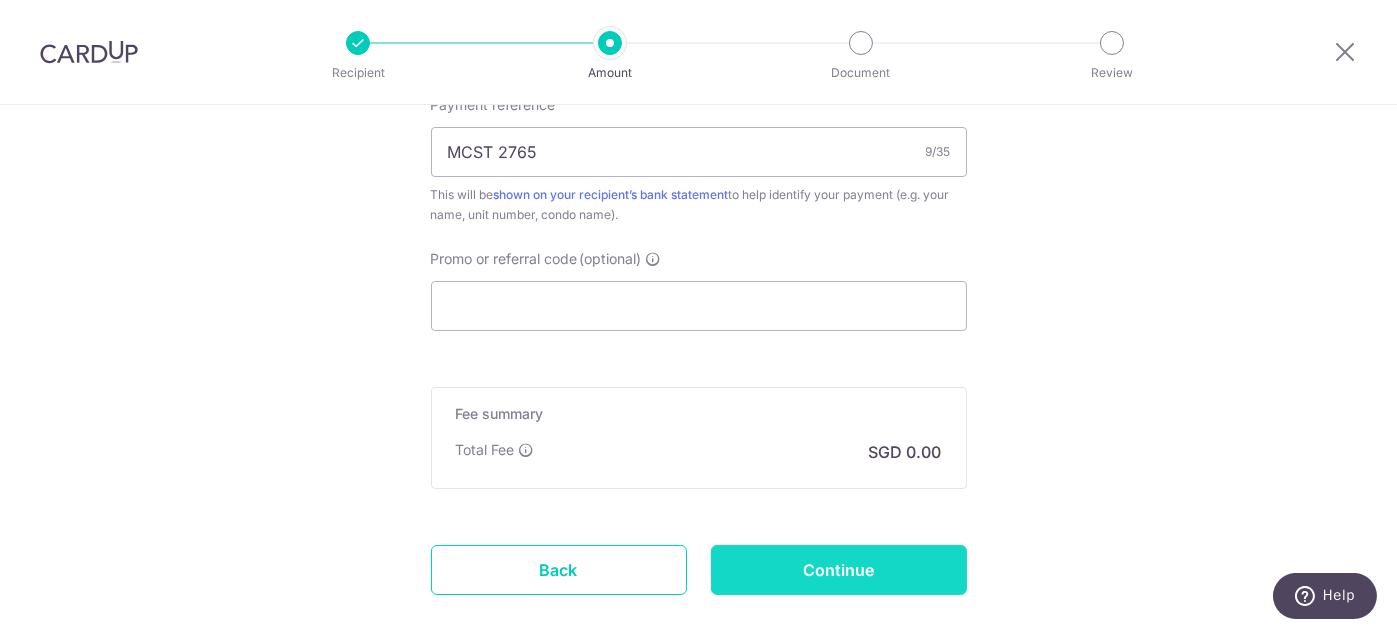 click on "Continue" at bounding box center [839, 570] 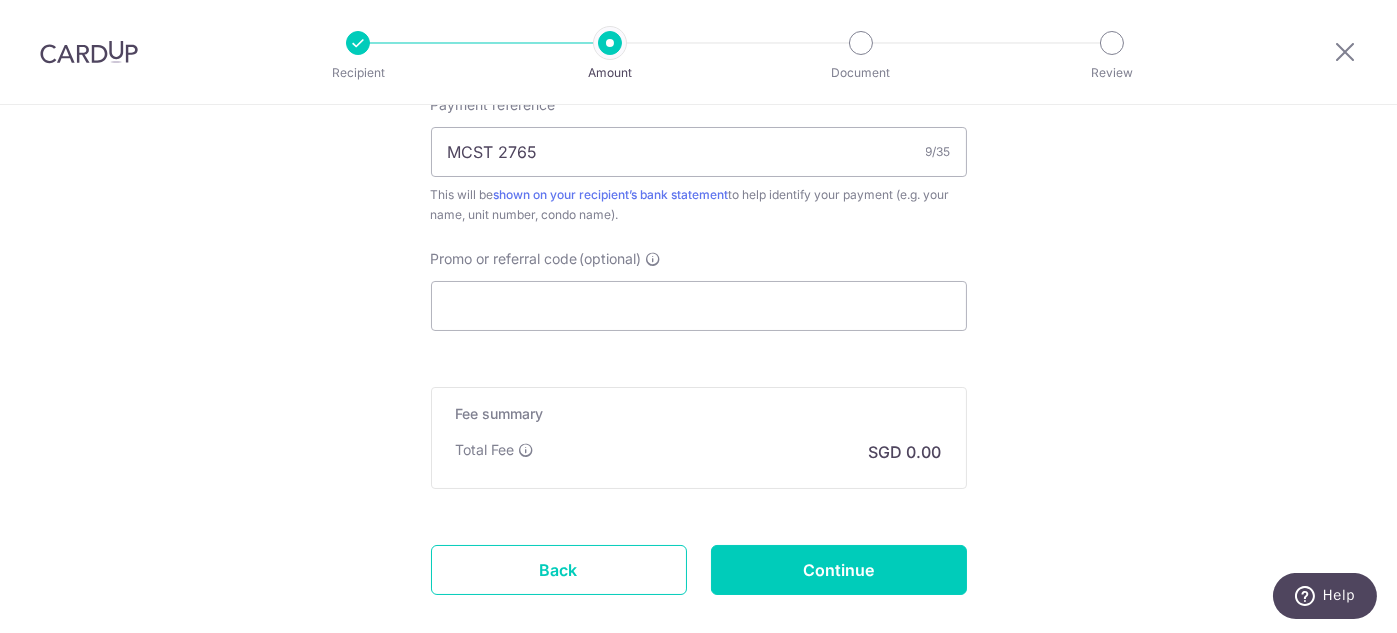 type on "Create Schedule" 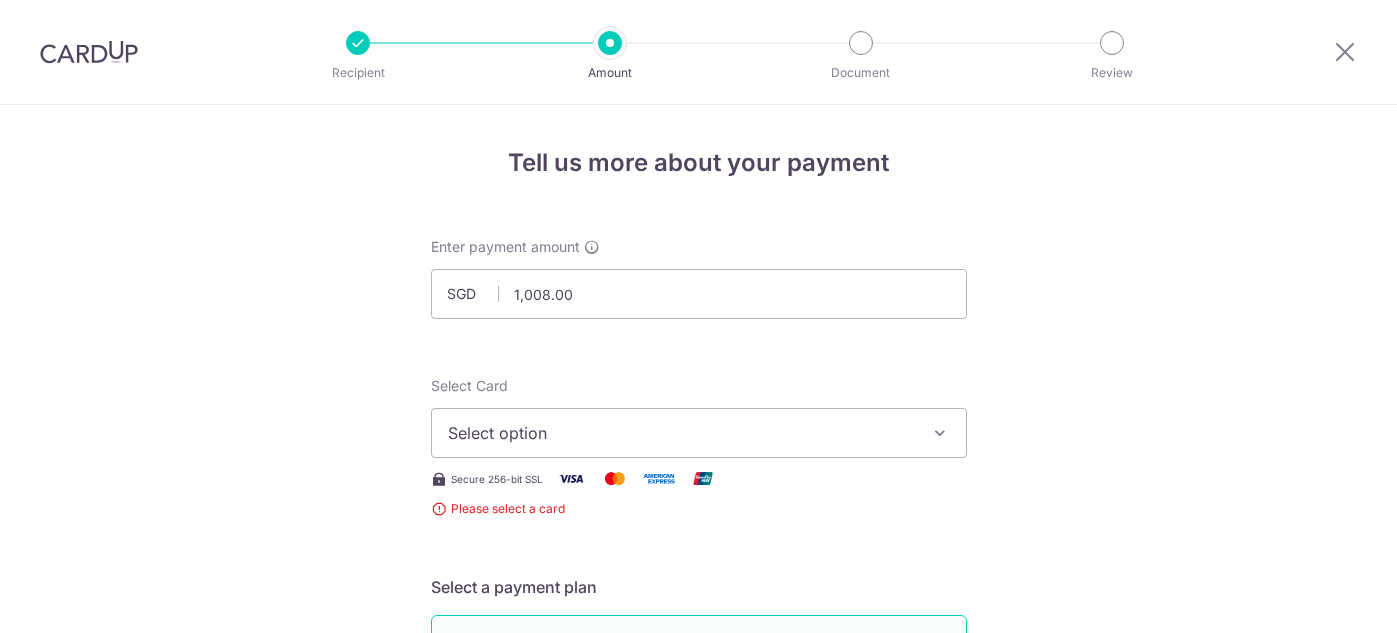 scroll, scrollTop: 0, scrollLeft: 0, axis: both 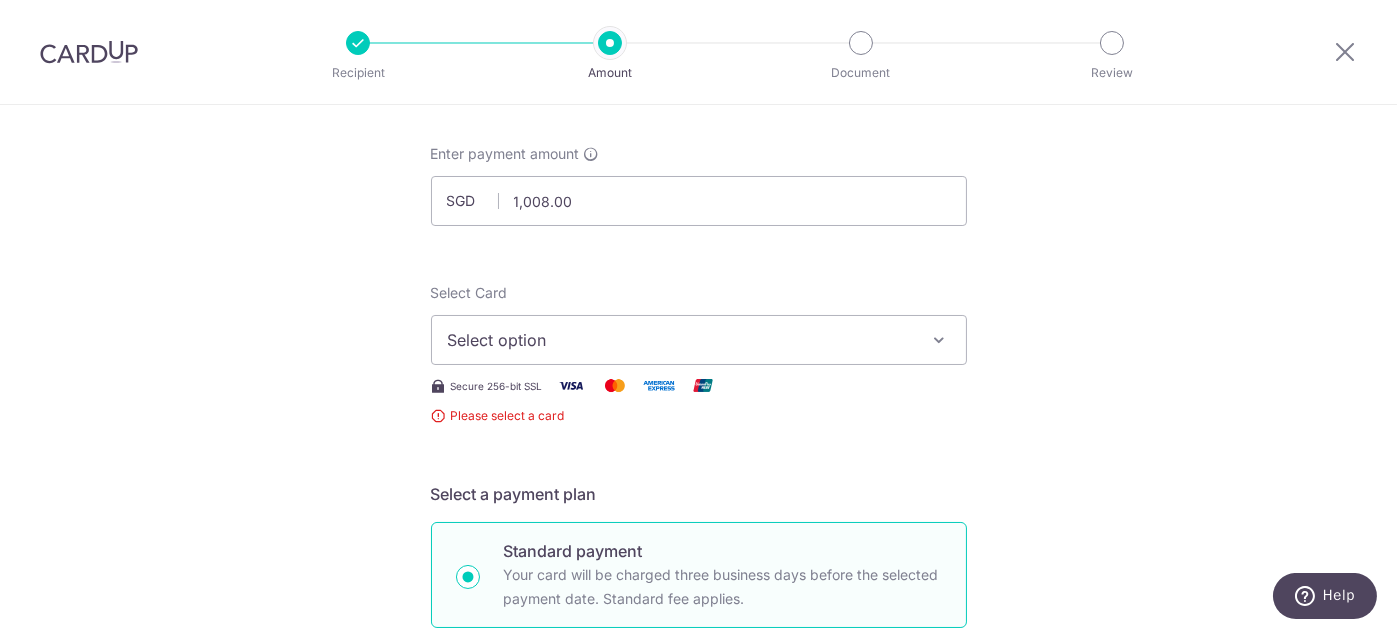click on "Select option" at bounding box center (699, 340) 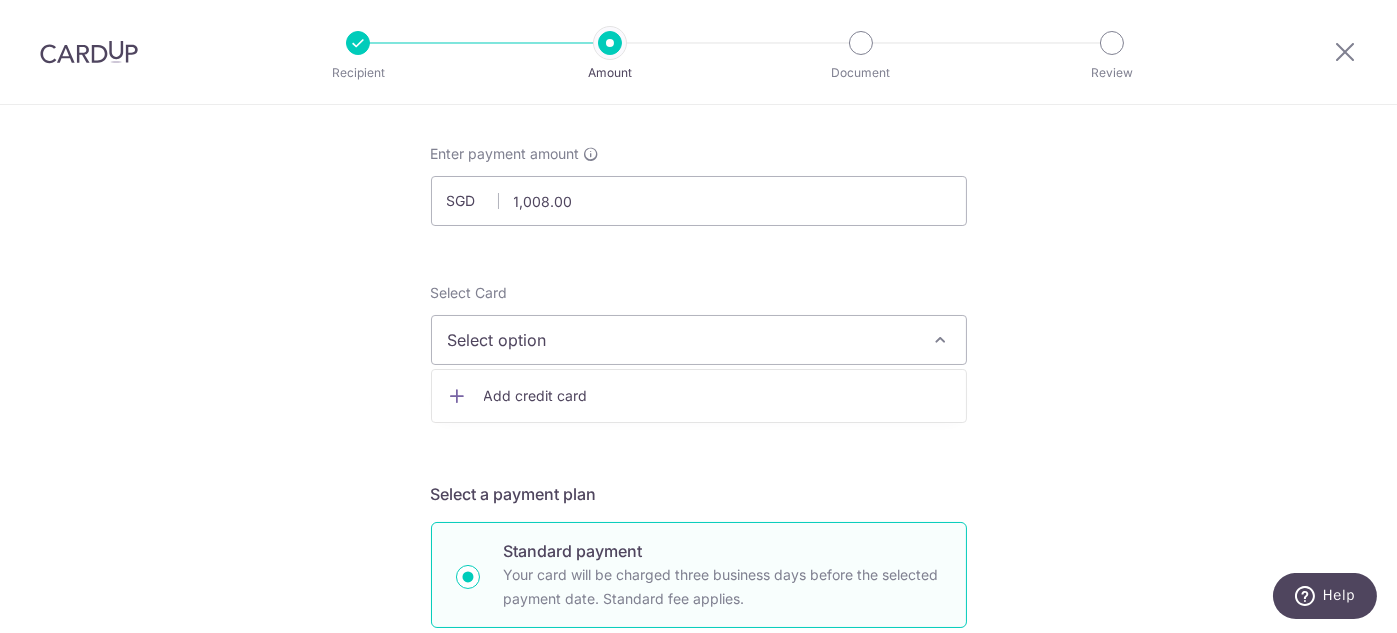 click on "Add credit card" at bounding box center (717, 396) 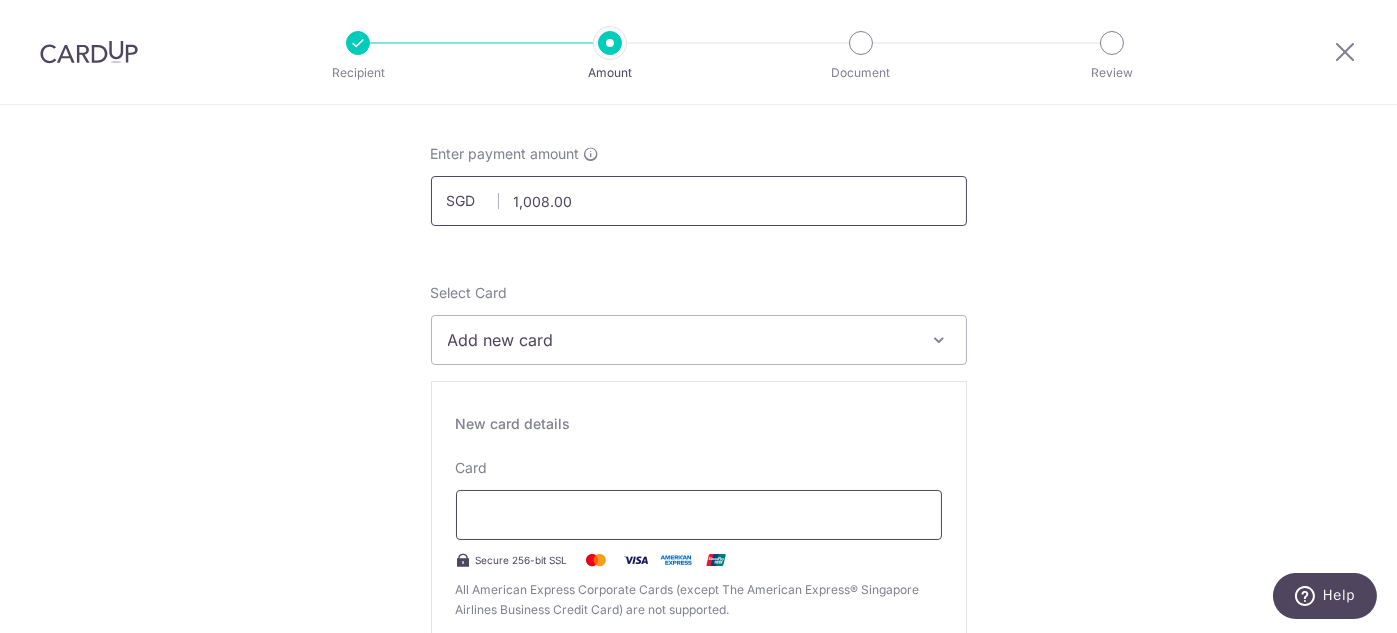 type 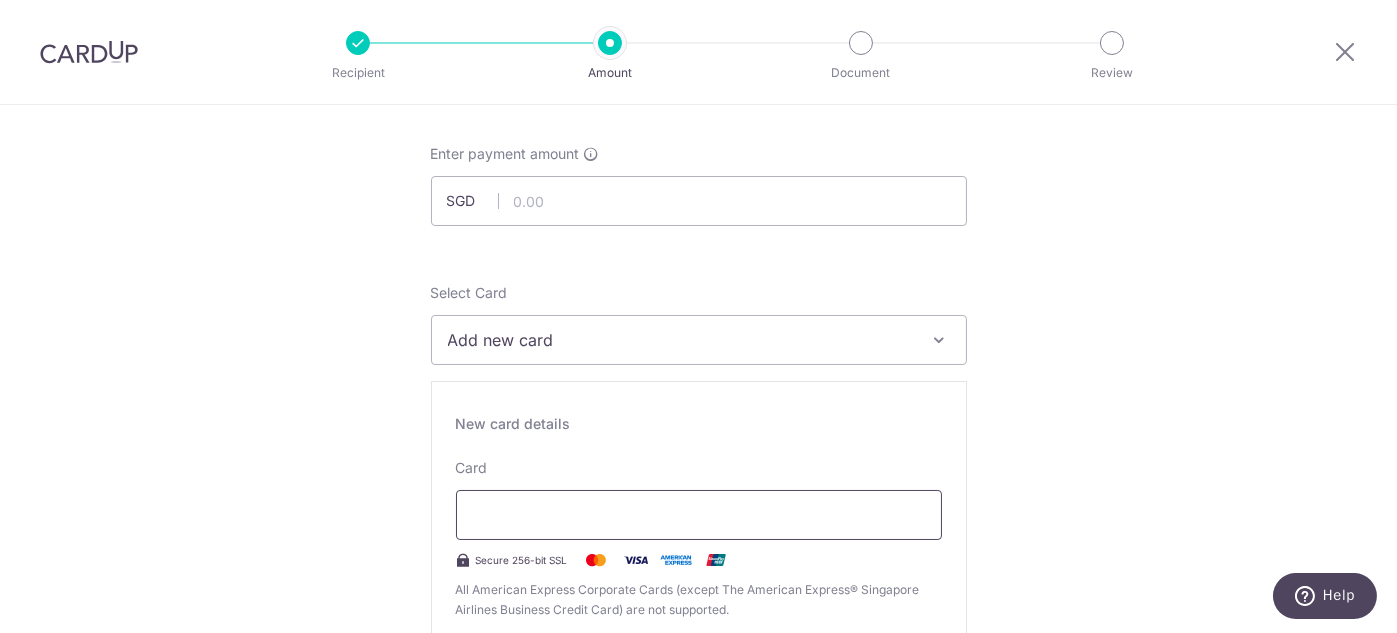type on "Simon" 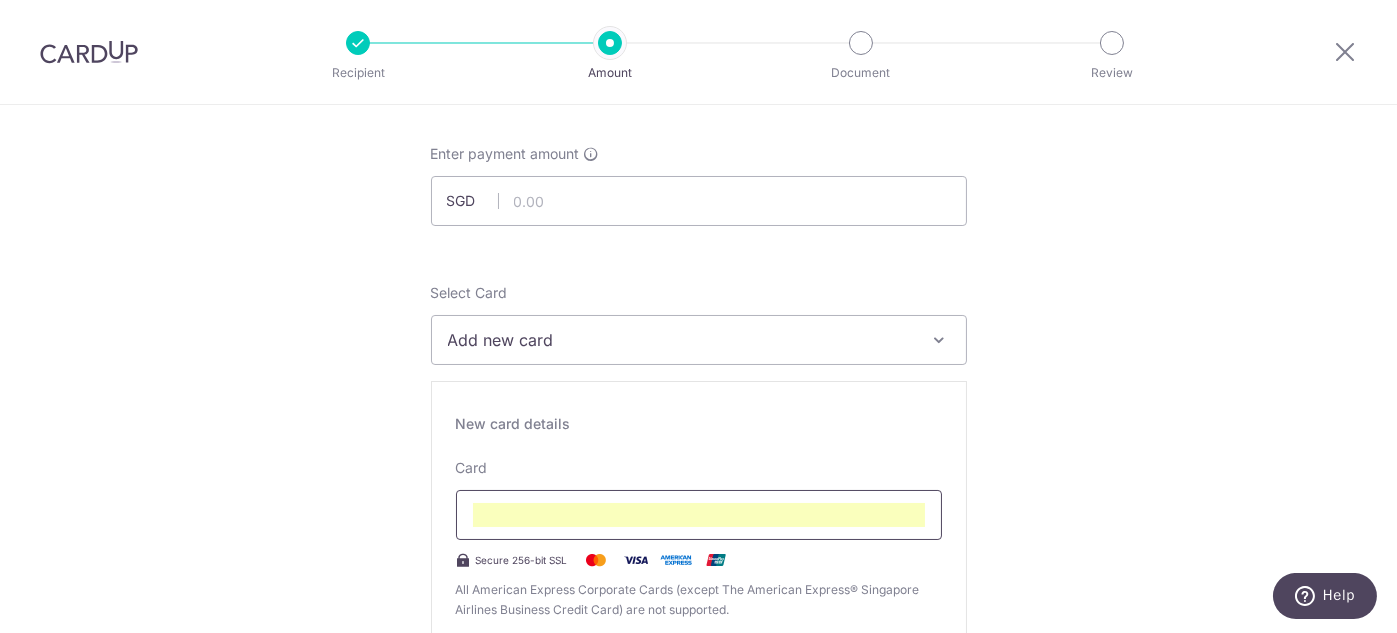 scroll, scrollTop: 237, scrollLeft: 0, axis: vertical 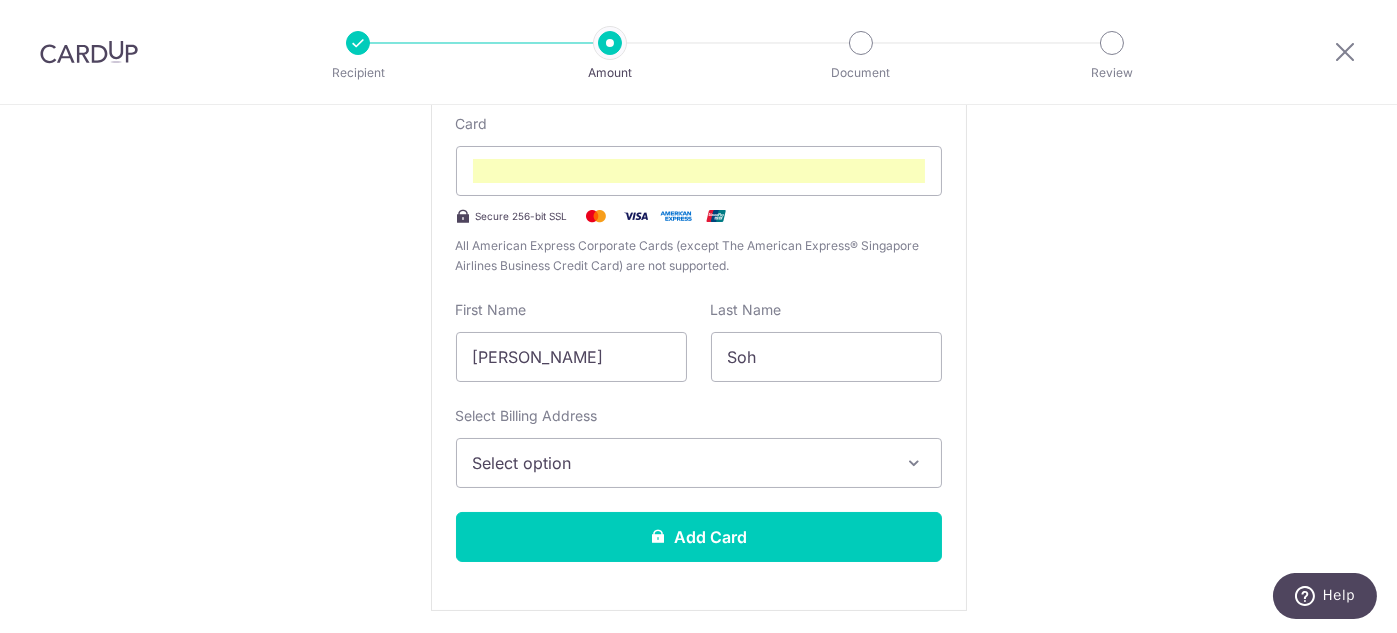 click on "Select option" at bounding box center (681, 463) 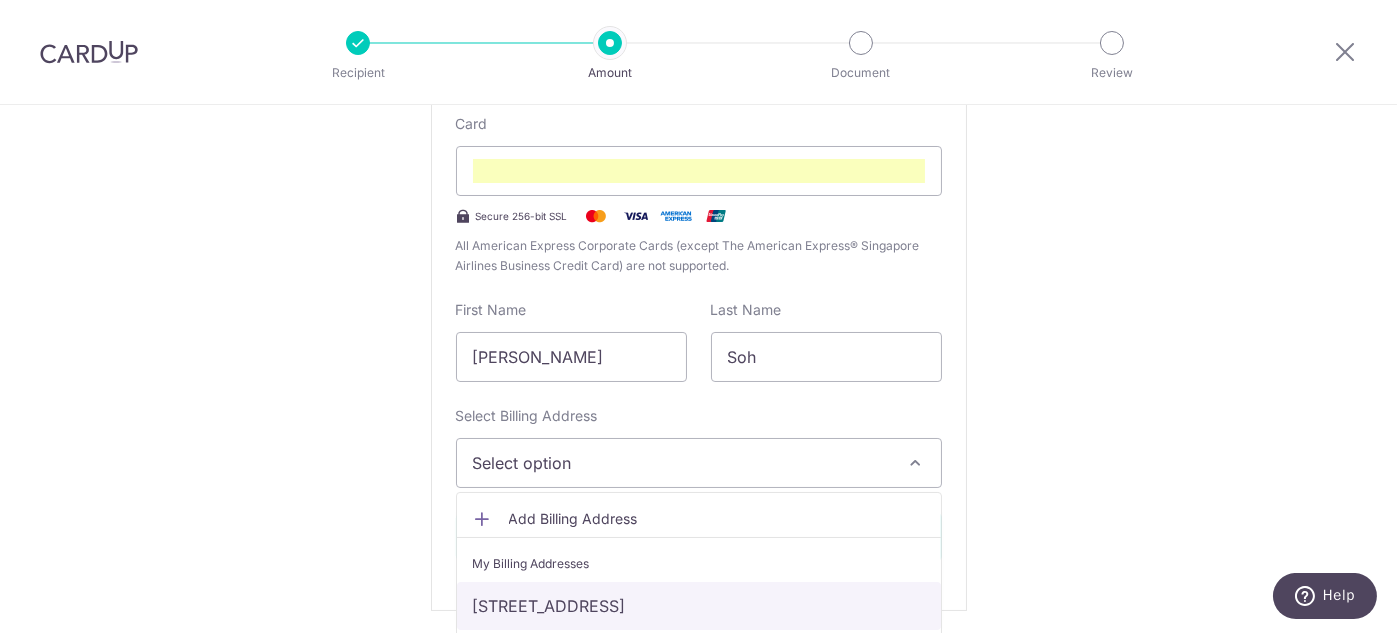 click on "[STREET_ADDRESS]" at bounding box center (699, 606) 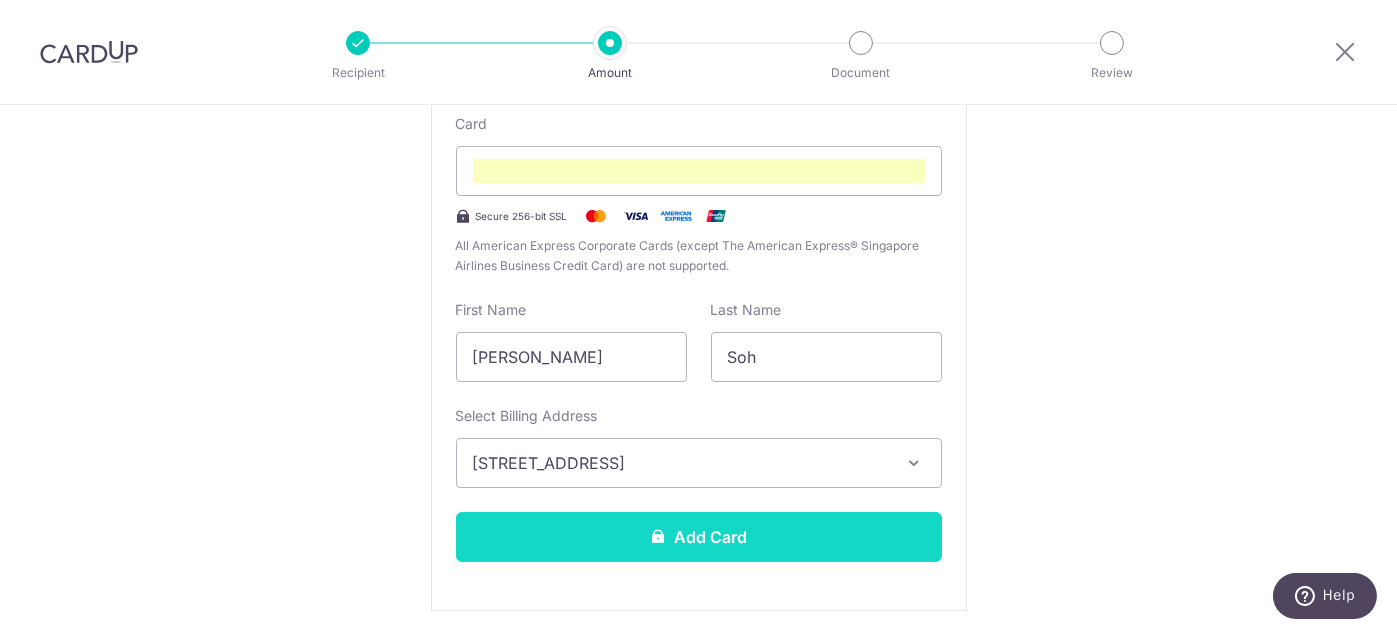 click on "Add Card" at bounding box center (699, 537) 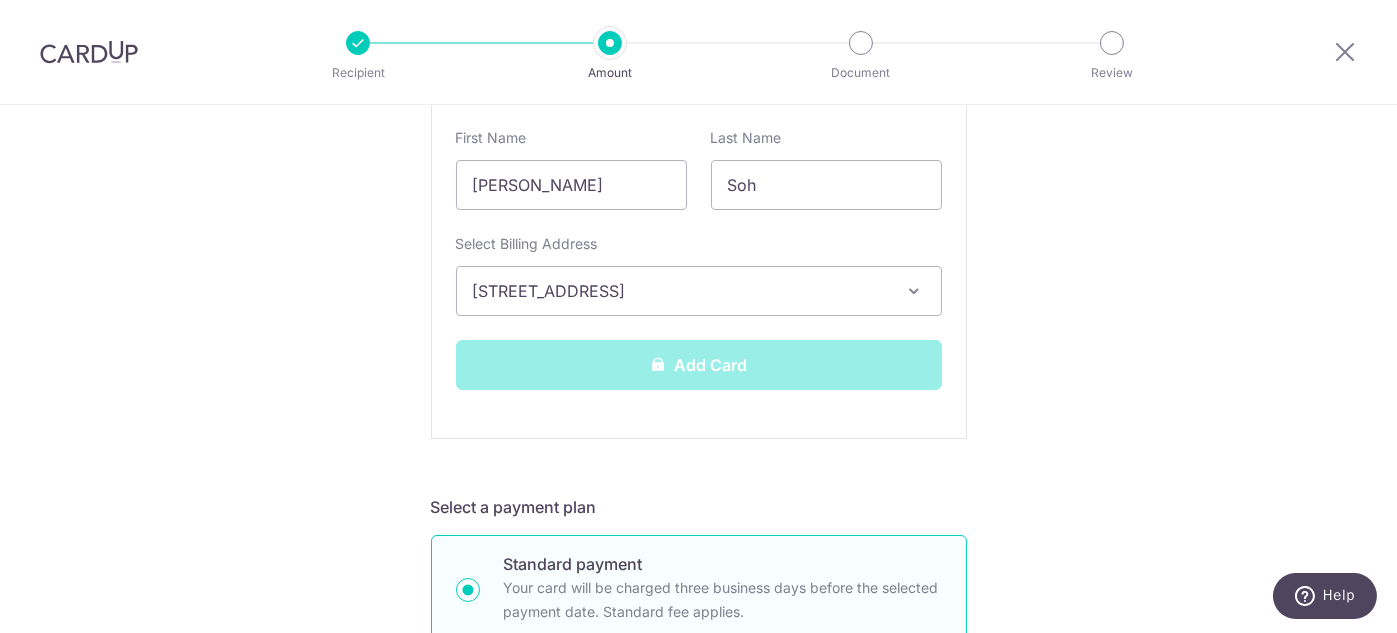 scroll, scrollTop: 637, scrollLeft: 0, axis: vertical 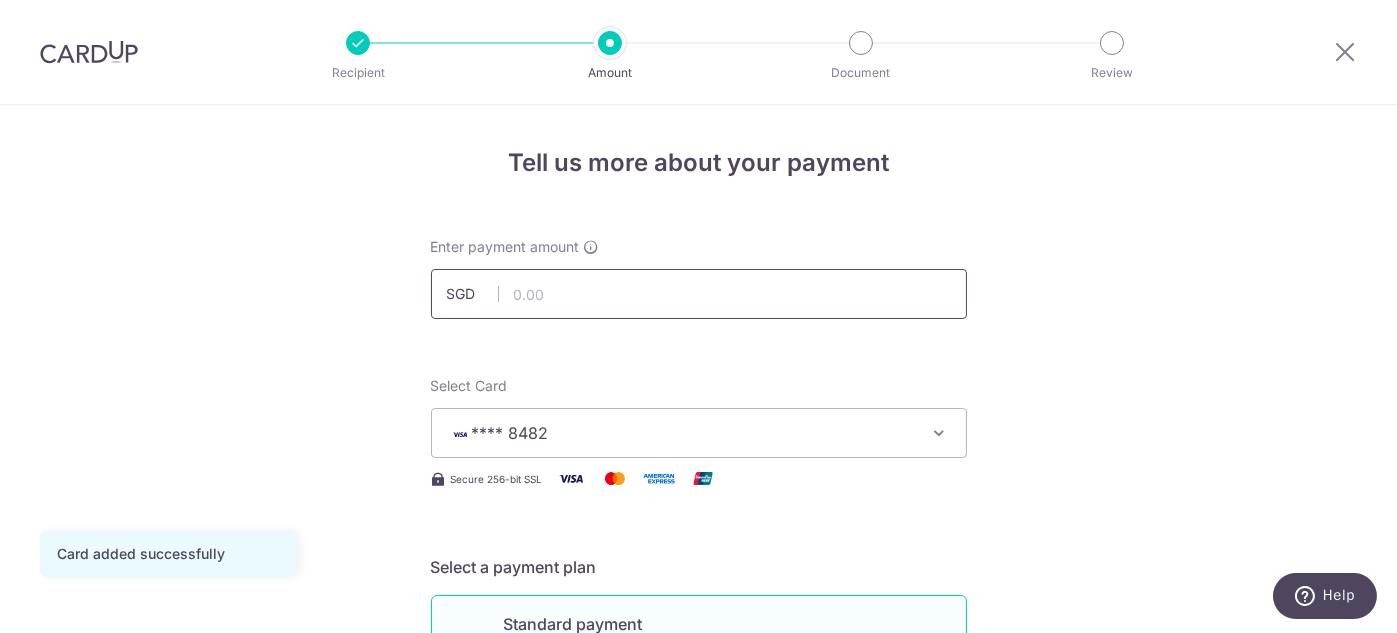 click at bounding box center [699, 294] 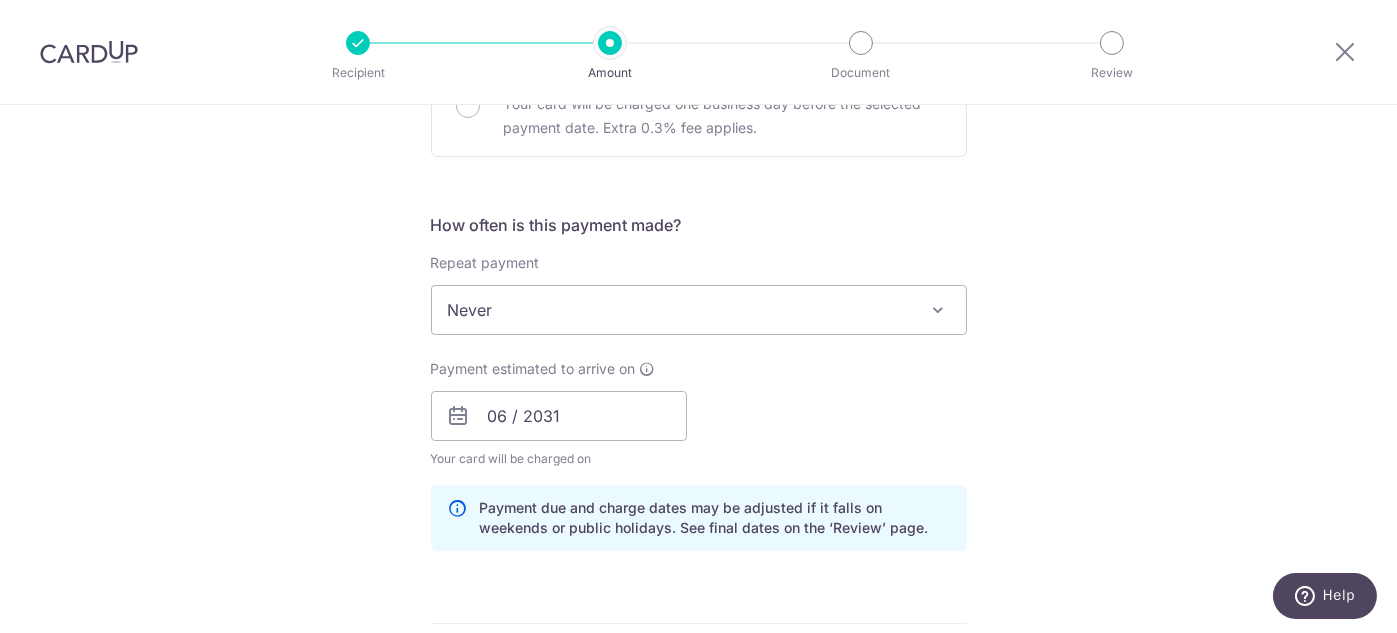 scroll, scrollTop: 700, scrollLeft: 0, axis: vertical 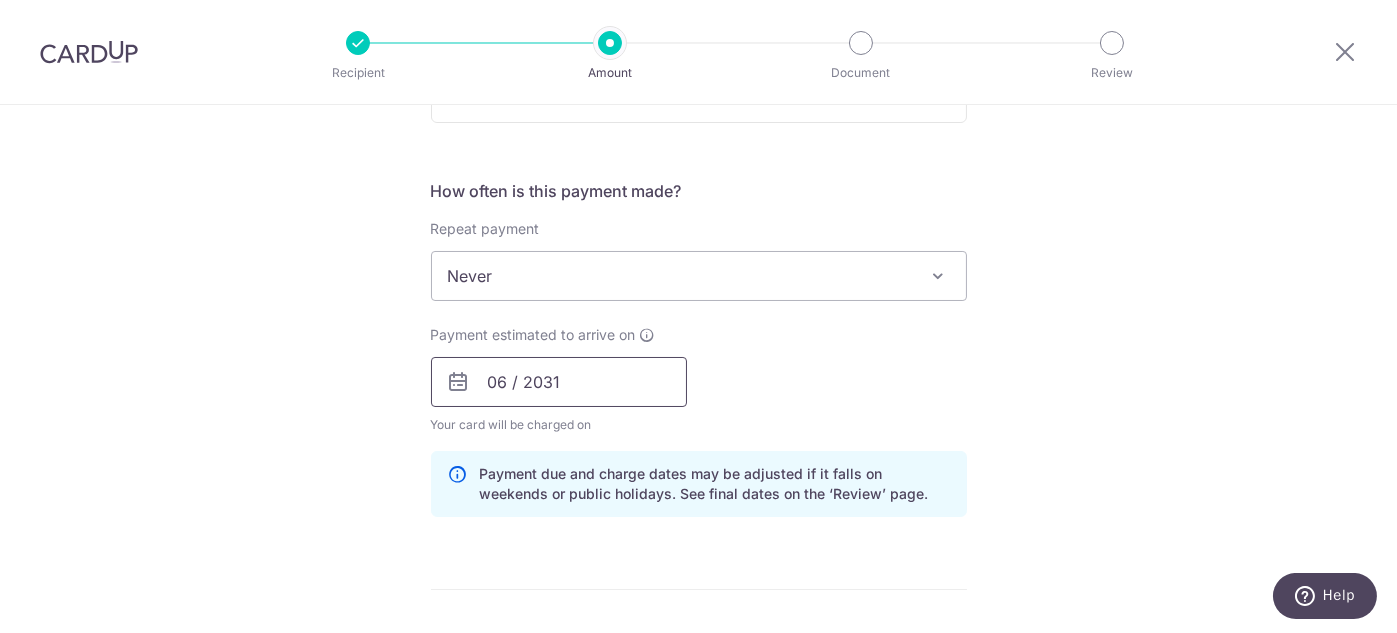 click on "06 / 2031" at bounding box center (559, 382) 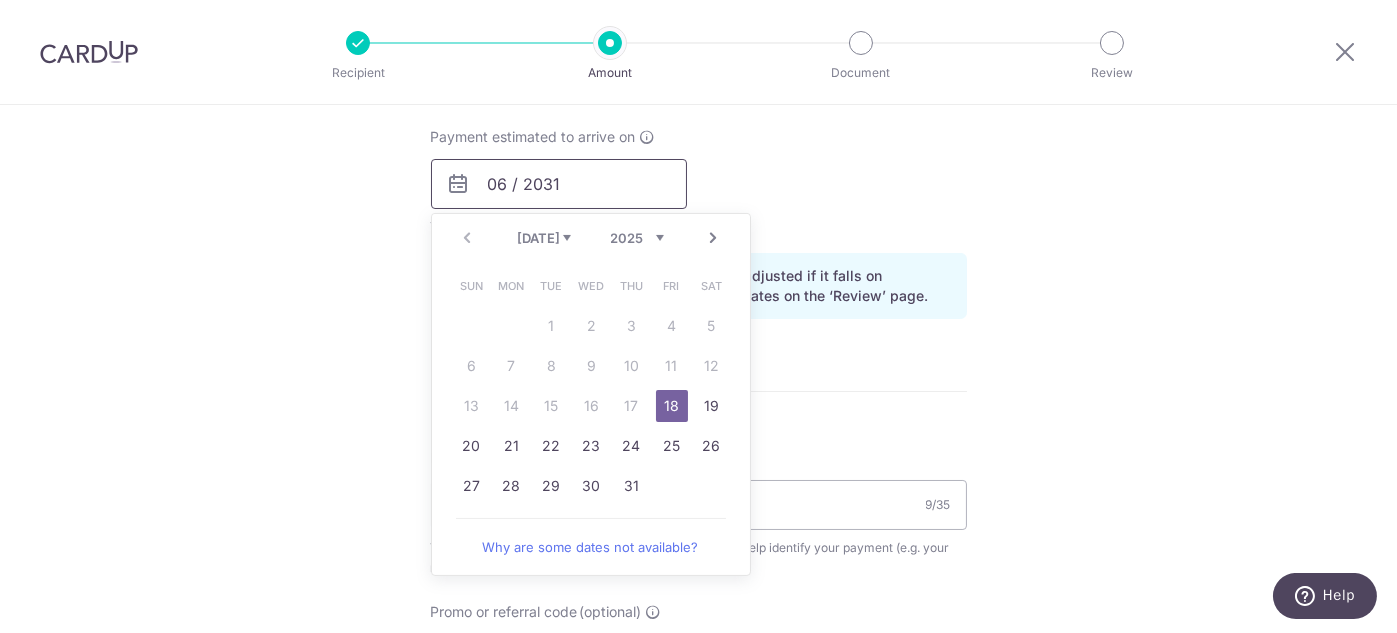 scroll, scrollTop: 900, scrollLeft: 0, axis: vertical 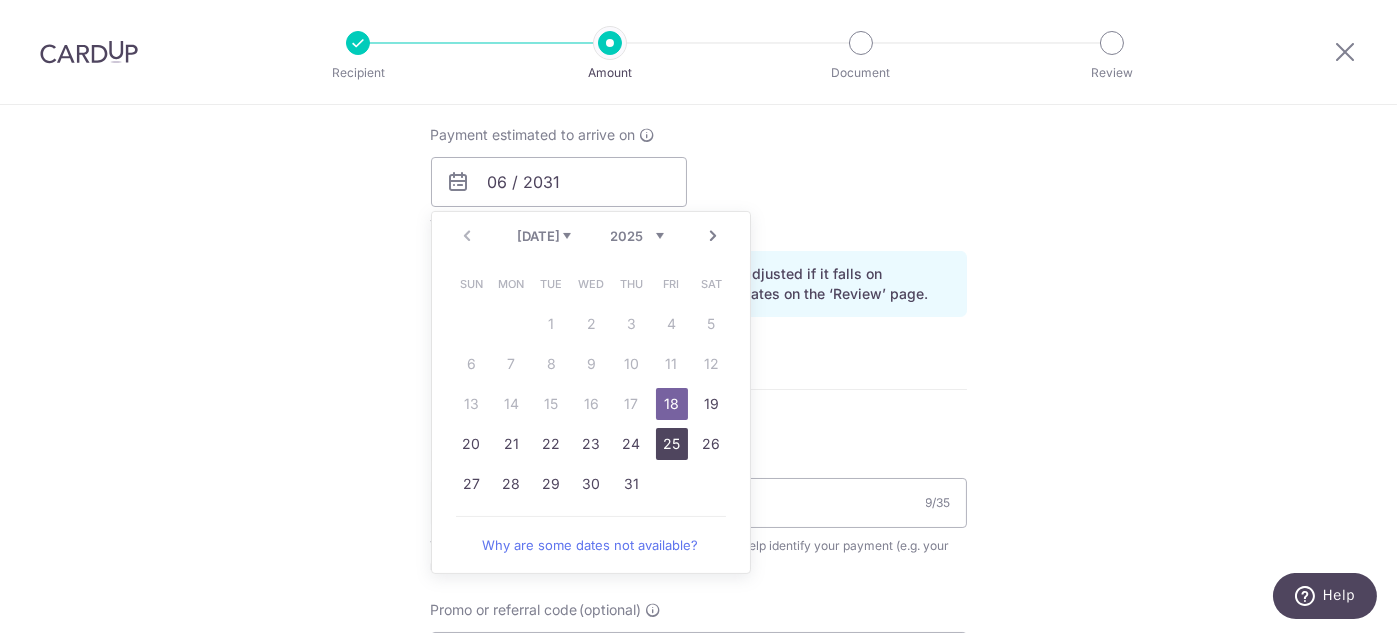 click on "25" at bounding box center (672, 444) 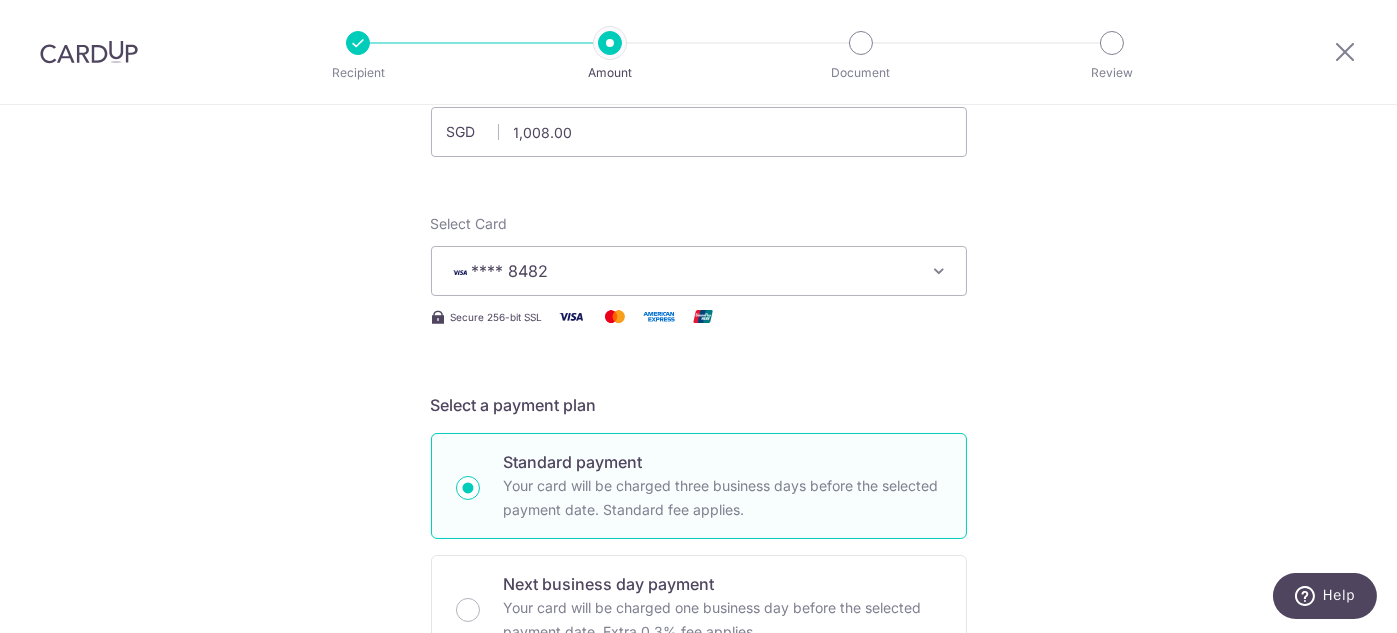 scroll, scrollTop: 0, scrollLeft: 0, axis: both 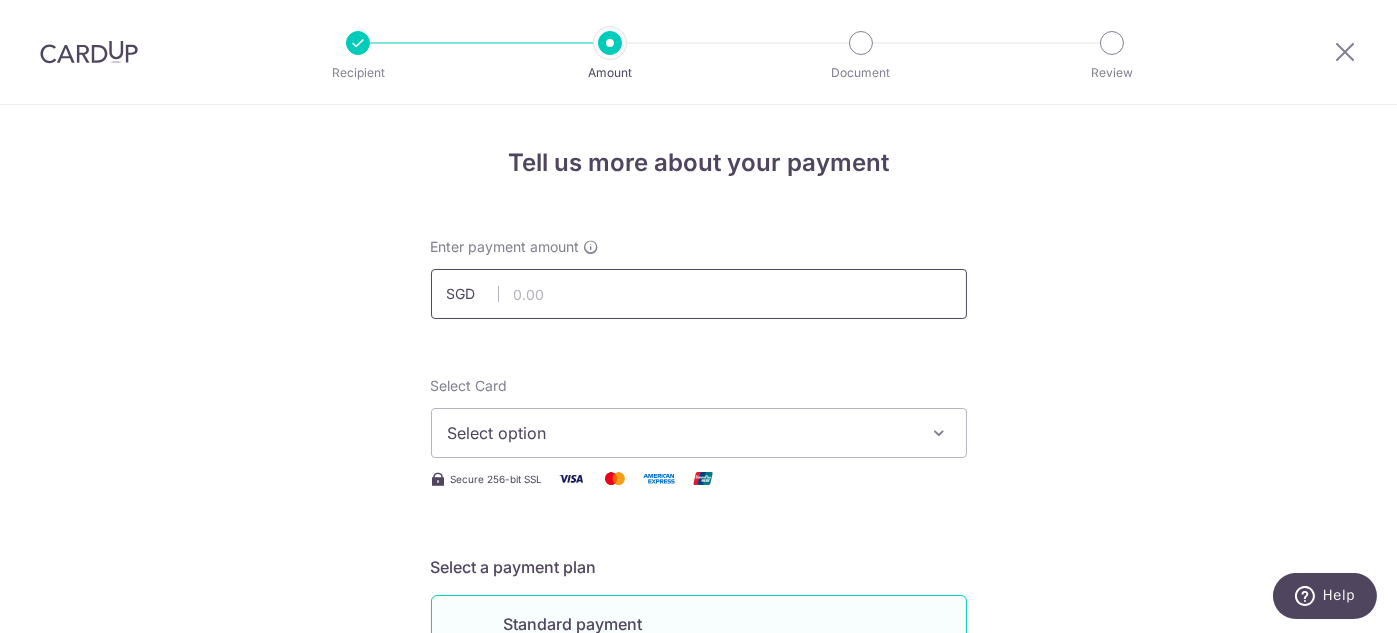 click at bounding box center (699, 294) 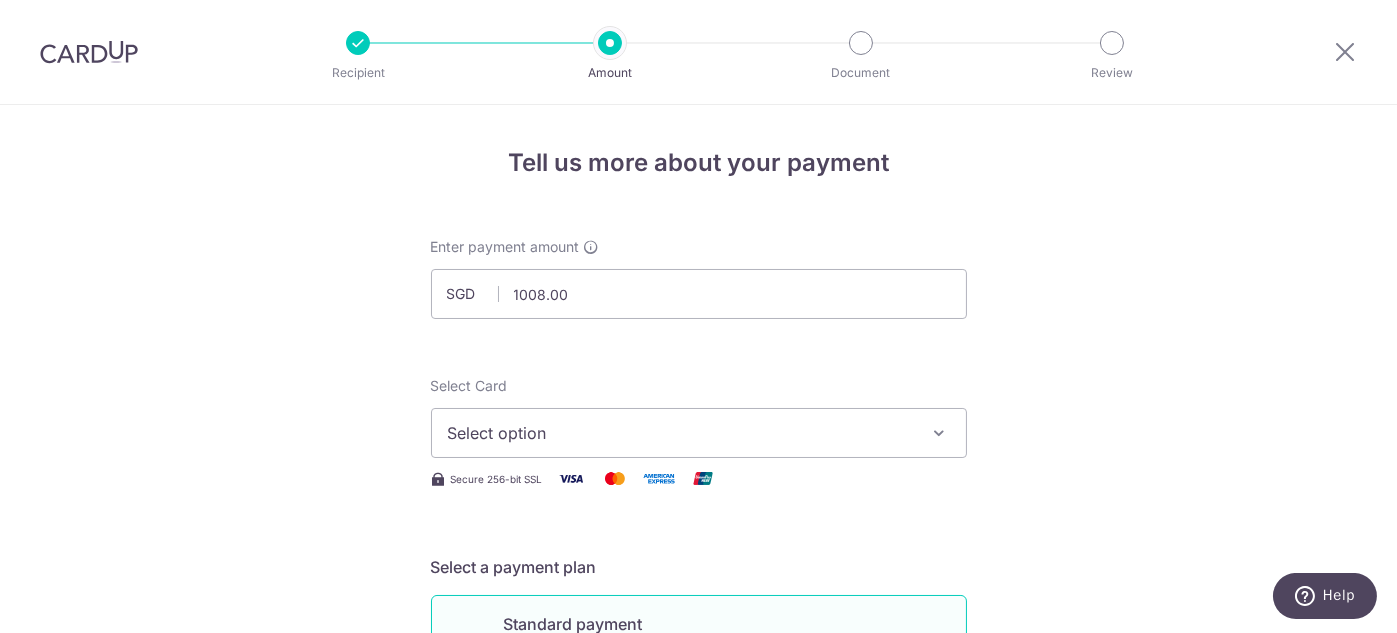 type on "1,008.00" 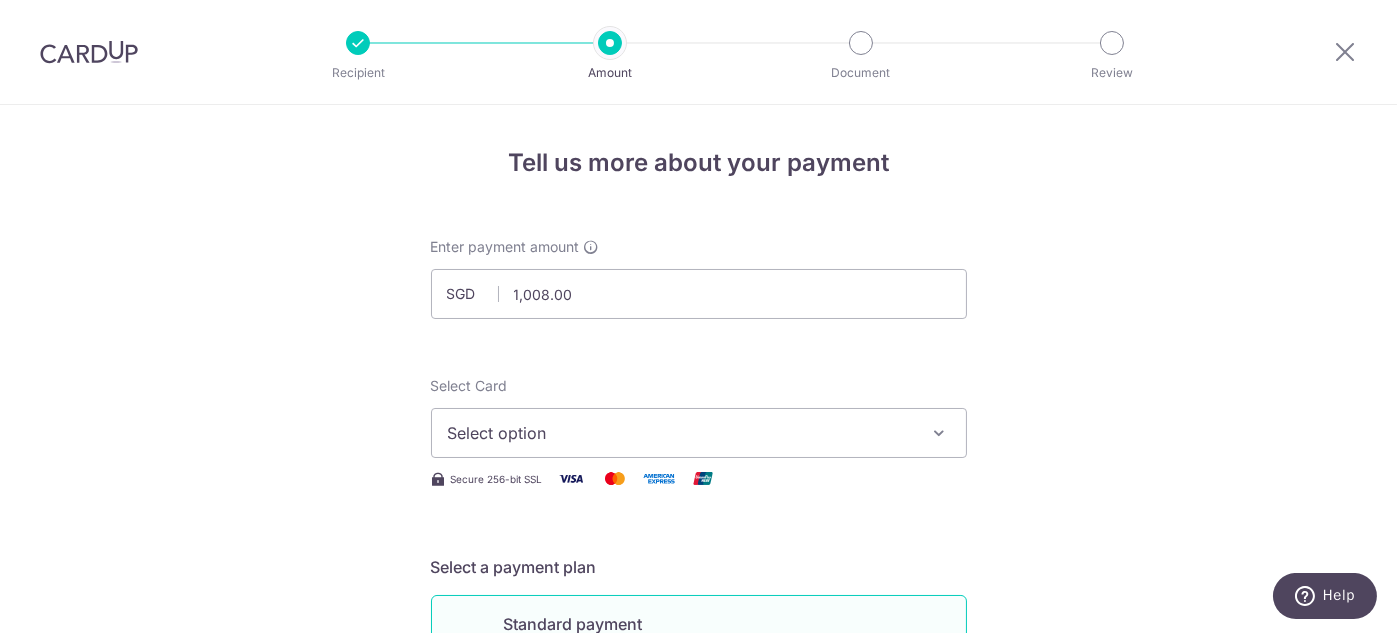 click on "Select option" at bounding box center (681, 433) 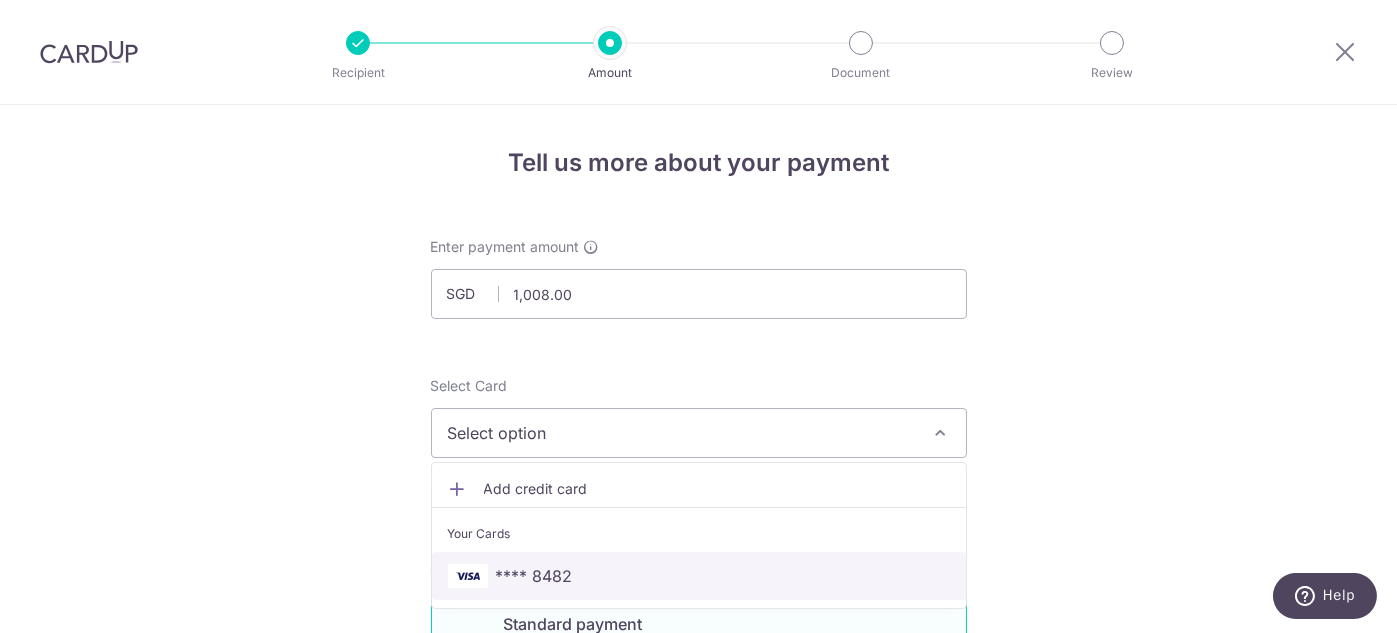 click on "**** 8482" at bounding box center (534, 576) 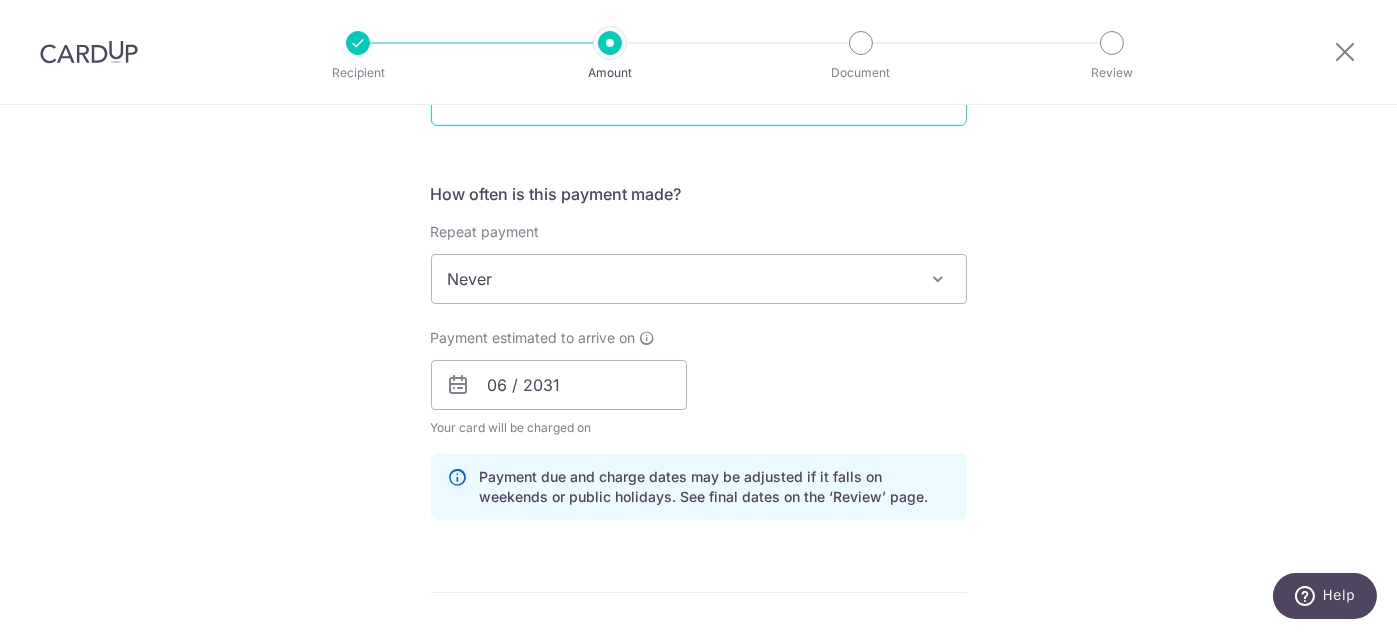 scroll, scrollTop: 700, scrollLeft: 0, axis: vertical 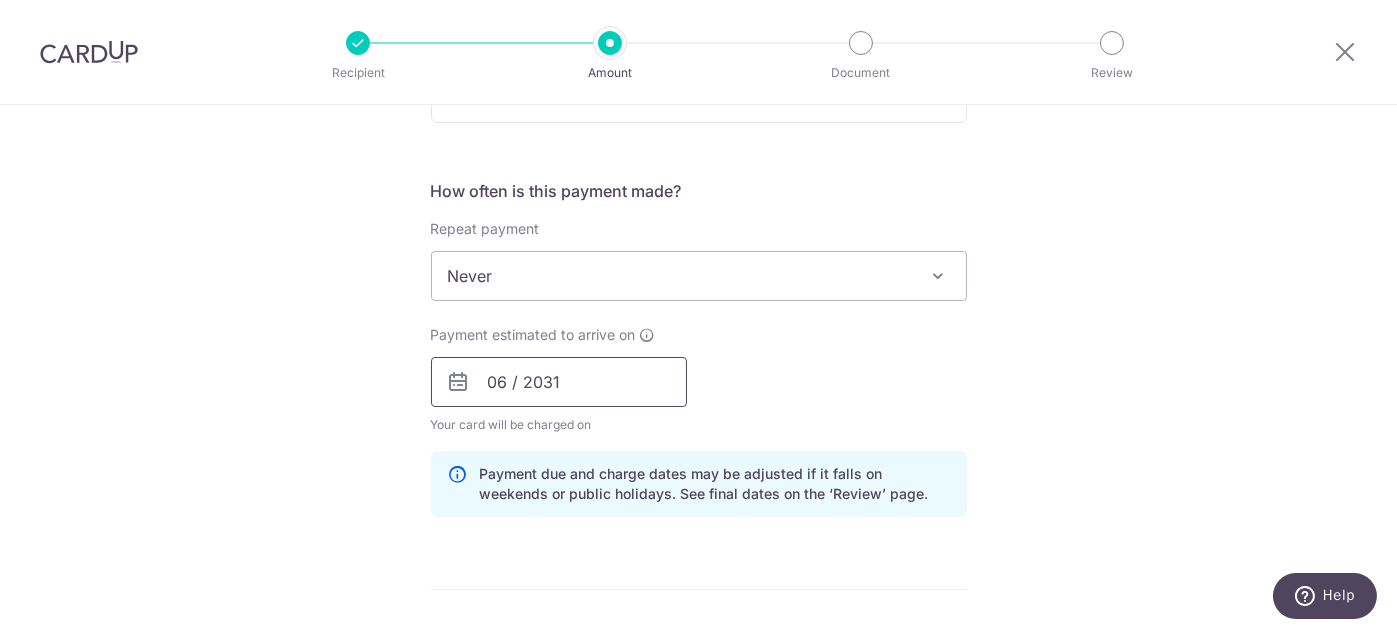 click on "06 / 2031" at bounding box center (559, 382) 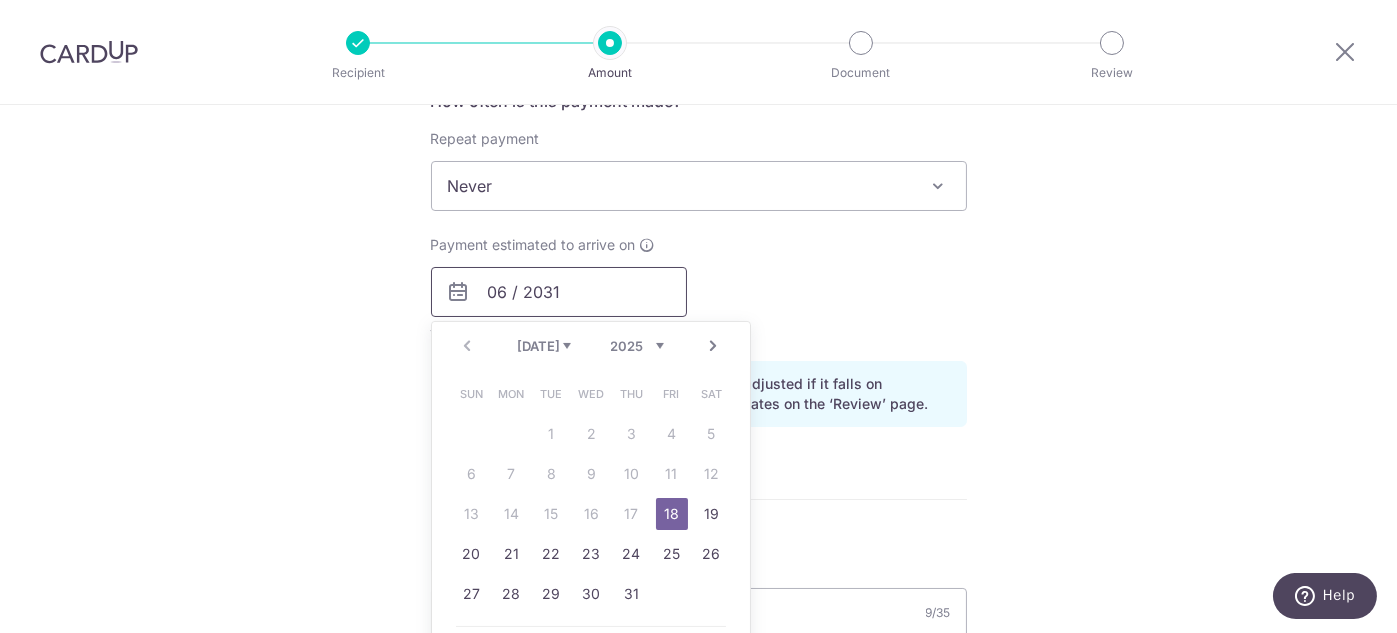scroll, scrollTop: 900, scrollLeft: 0, axis: vertical 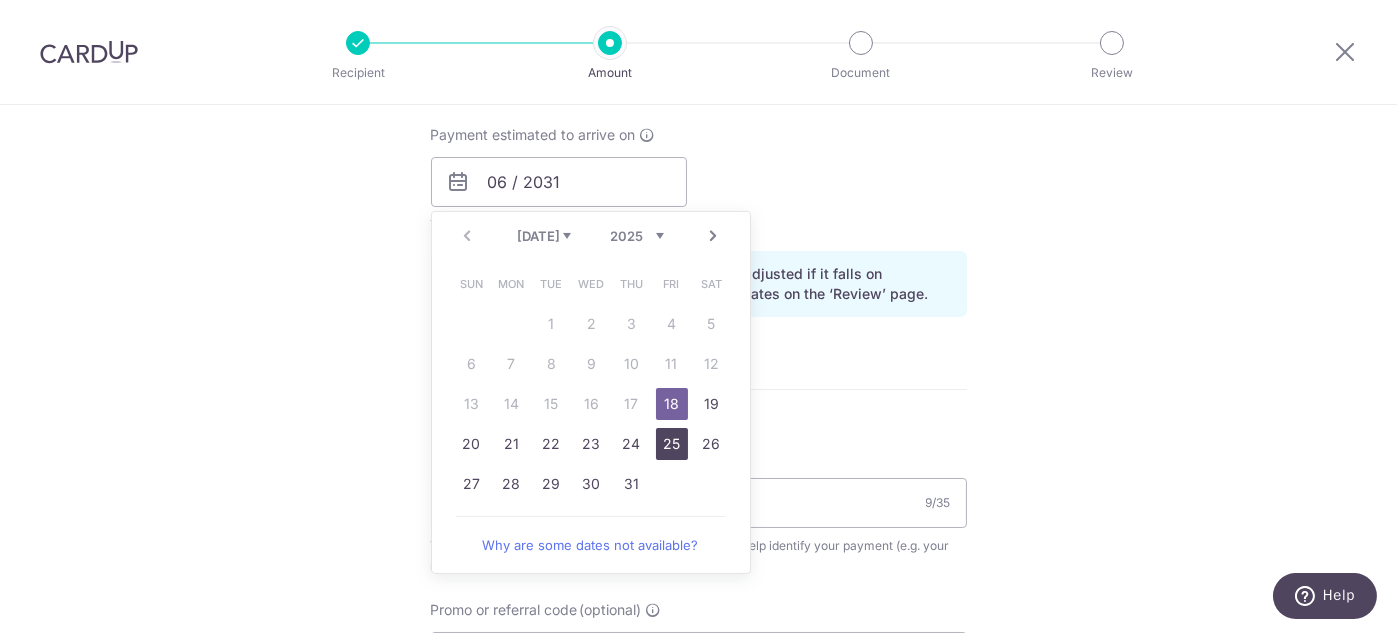 click on "25" at bounding box center (672, 444) 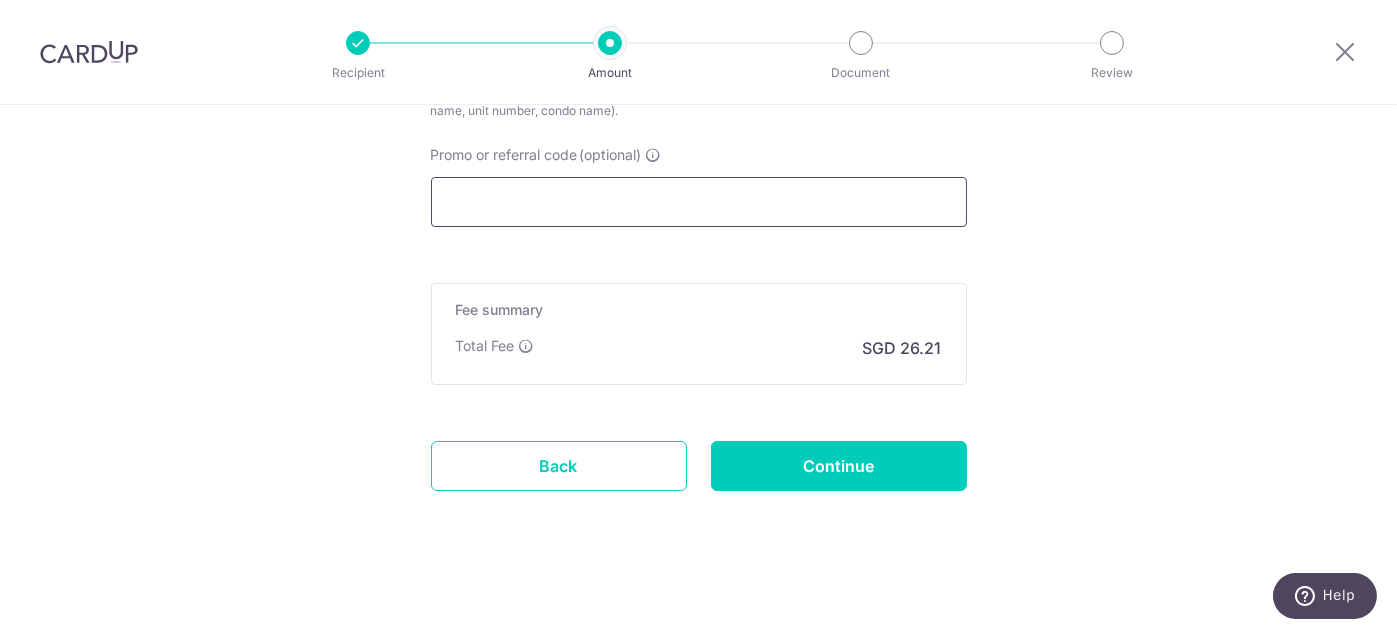 scroll, scrollTop: 1358, scrollLeft: 0, axis: vertical 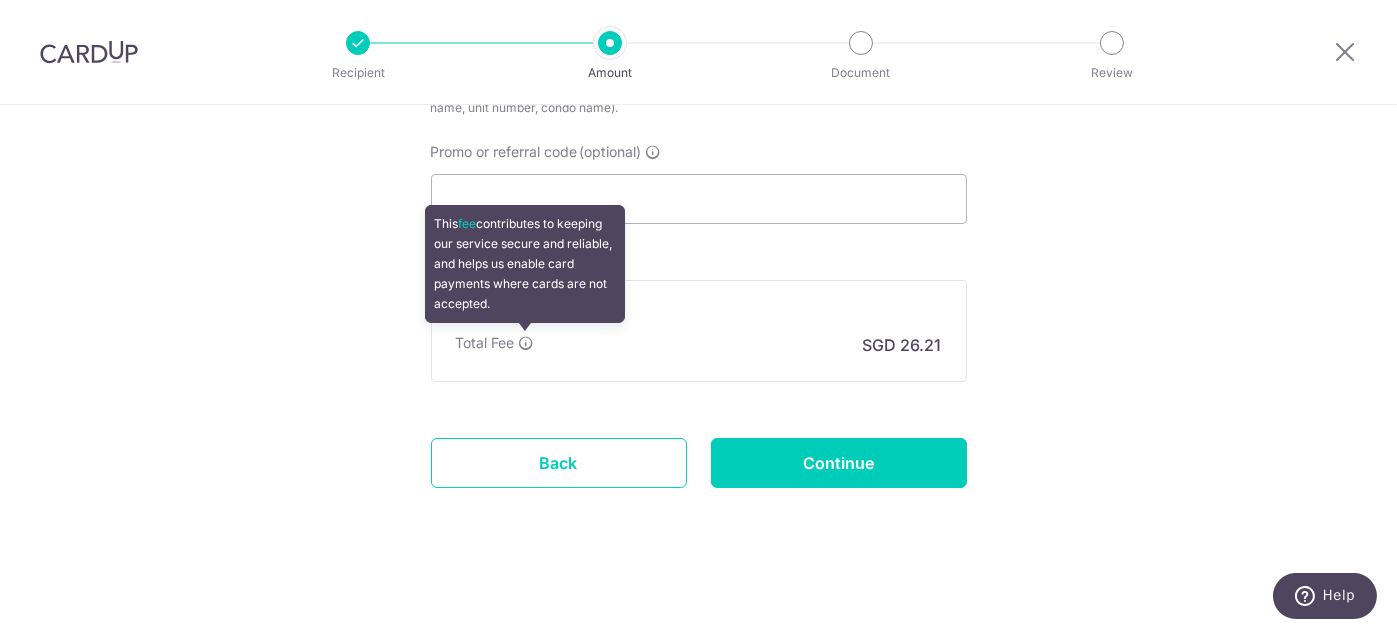 click at bounding box center [527, 343] 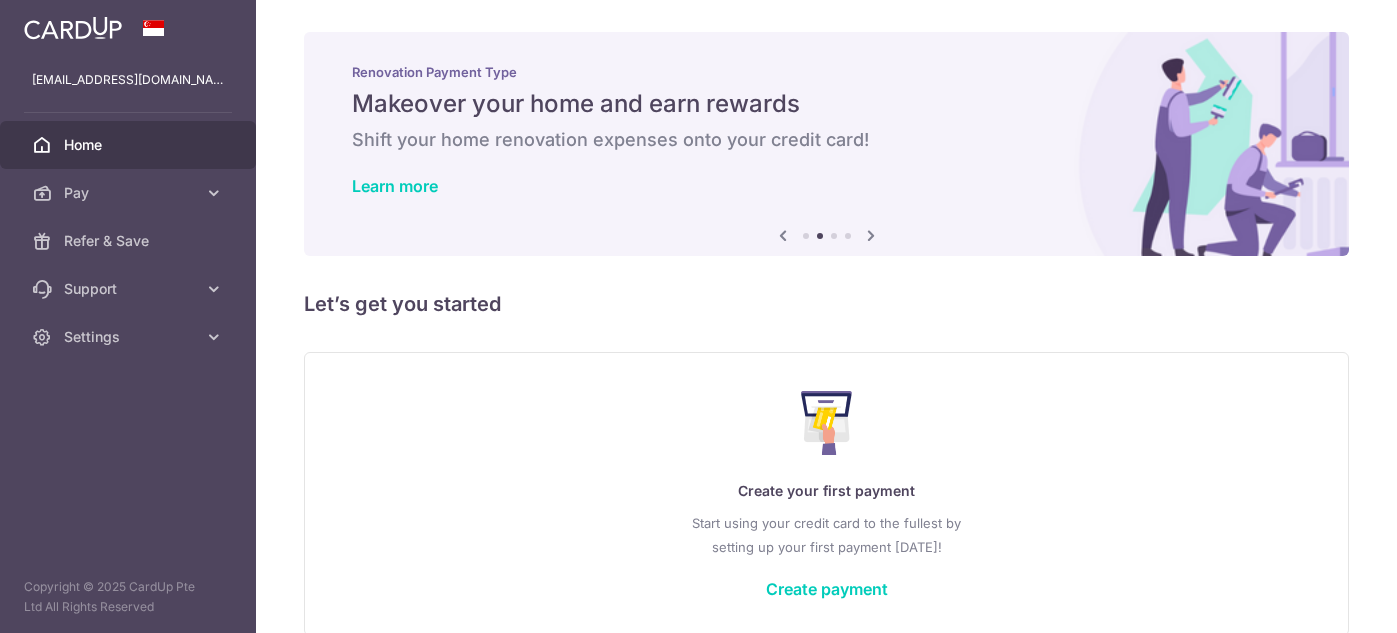 scroll, scrollTop: 0, scrollLeft: 0, axis: both 